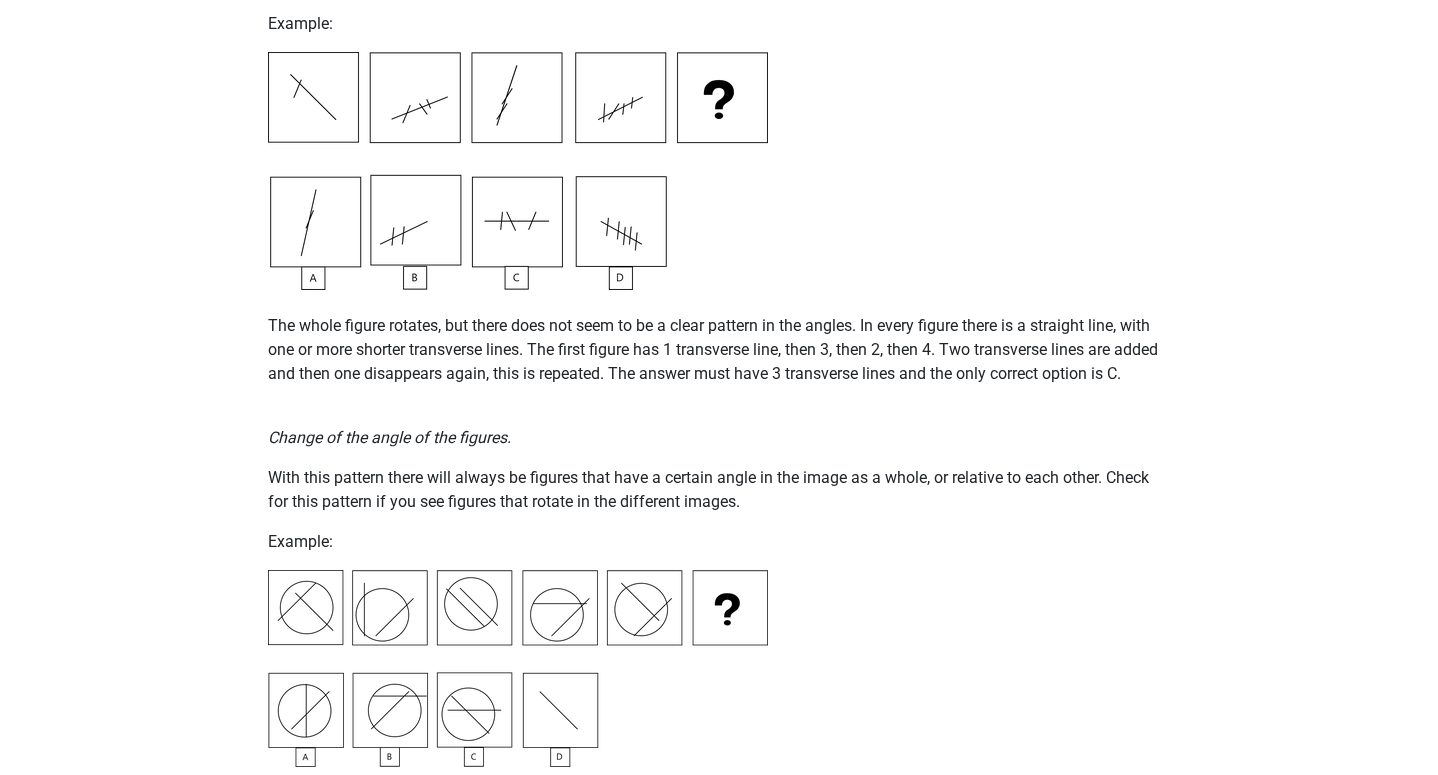 scroll, scrollTop: 1884, scrollLeft: 0, axis: vertical 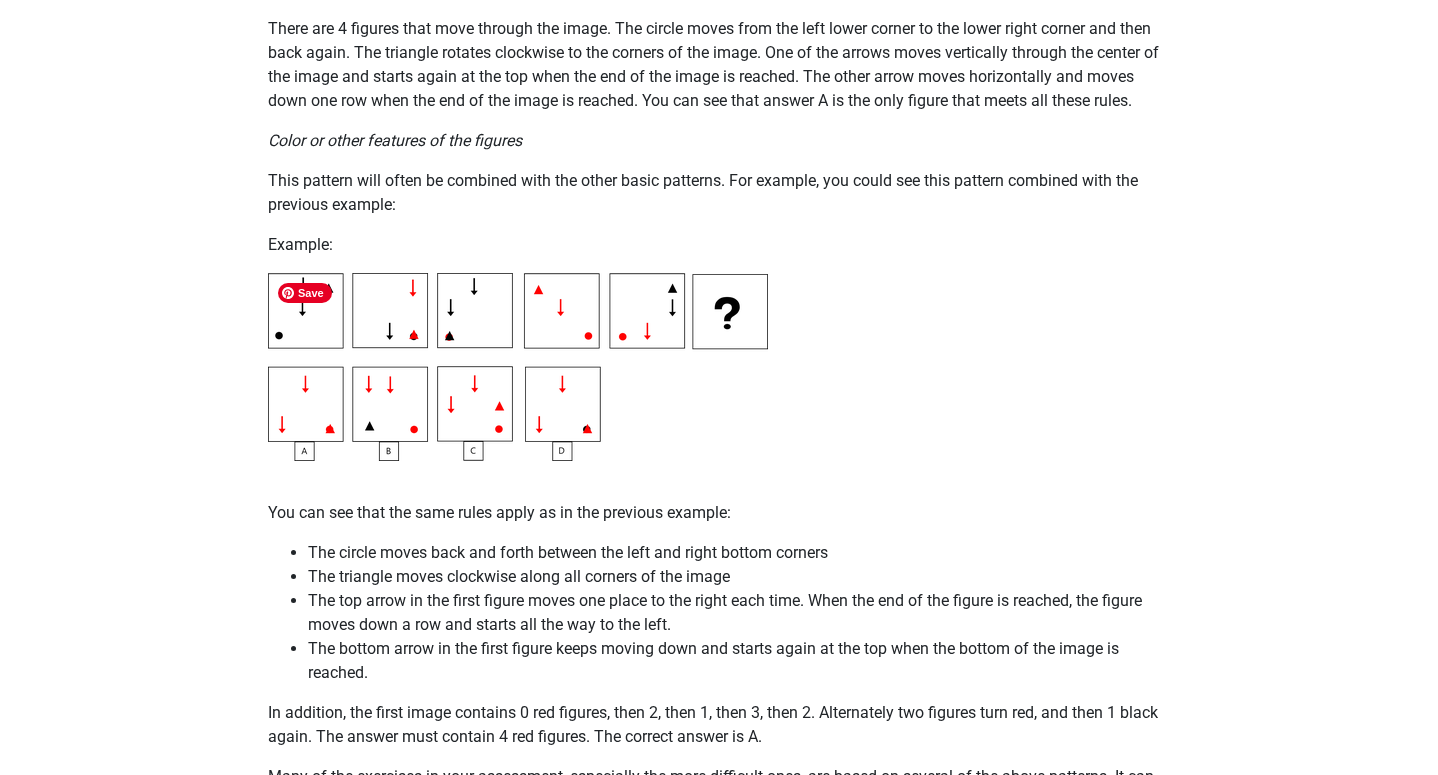 click at bounding box center (518, 367) 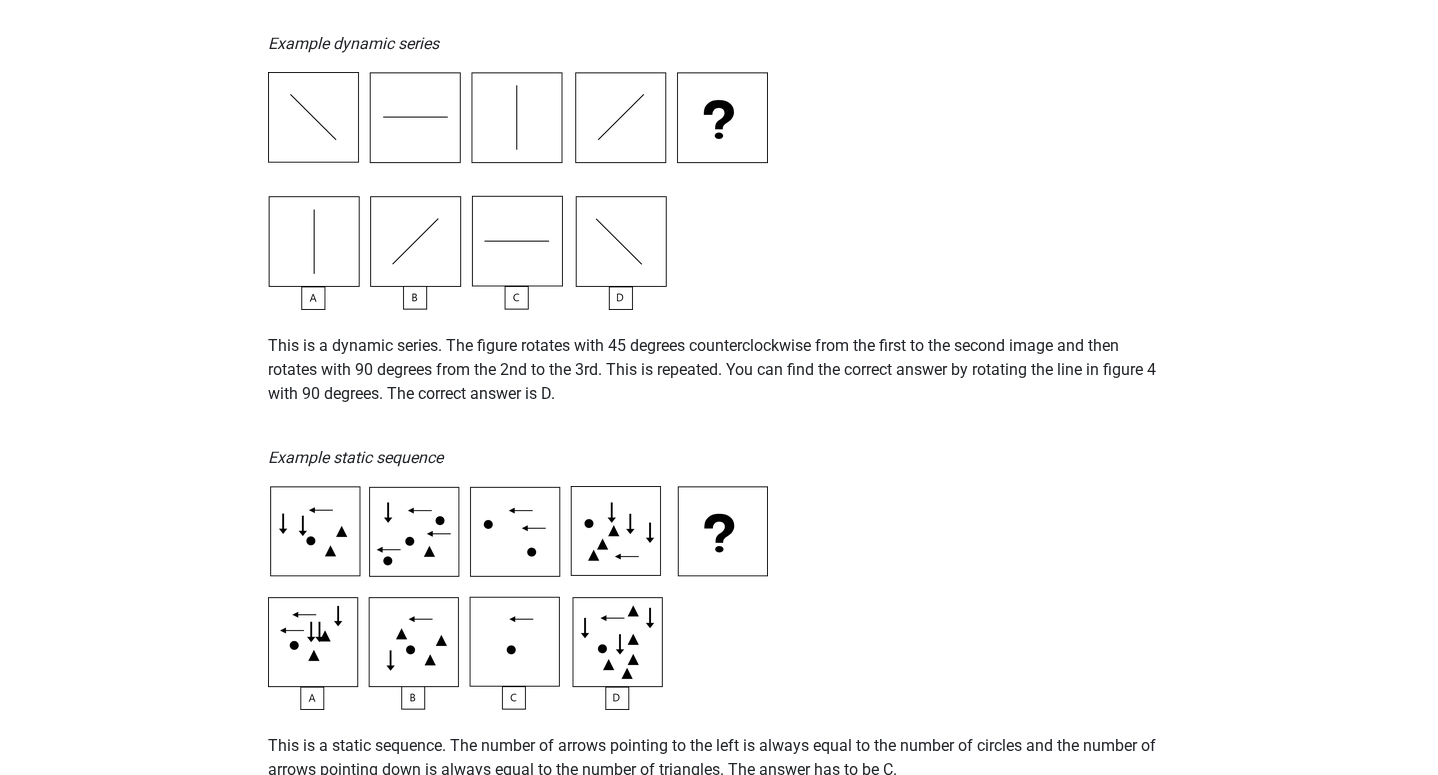 scroll, scrollTop: 0, scrollLeft: 0, axis: both 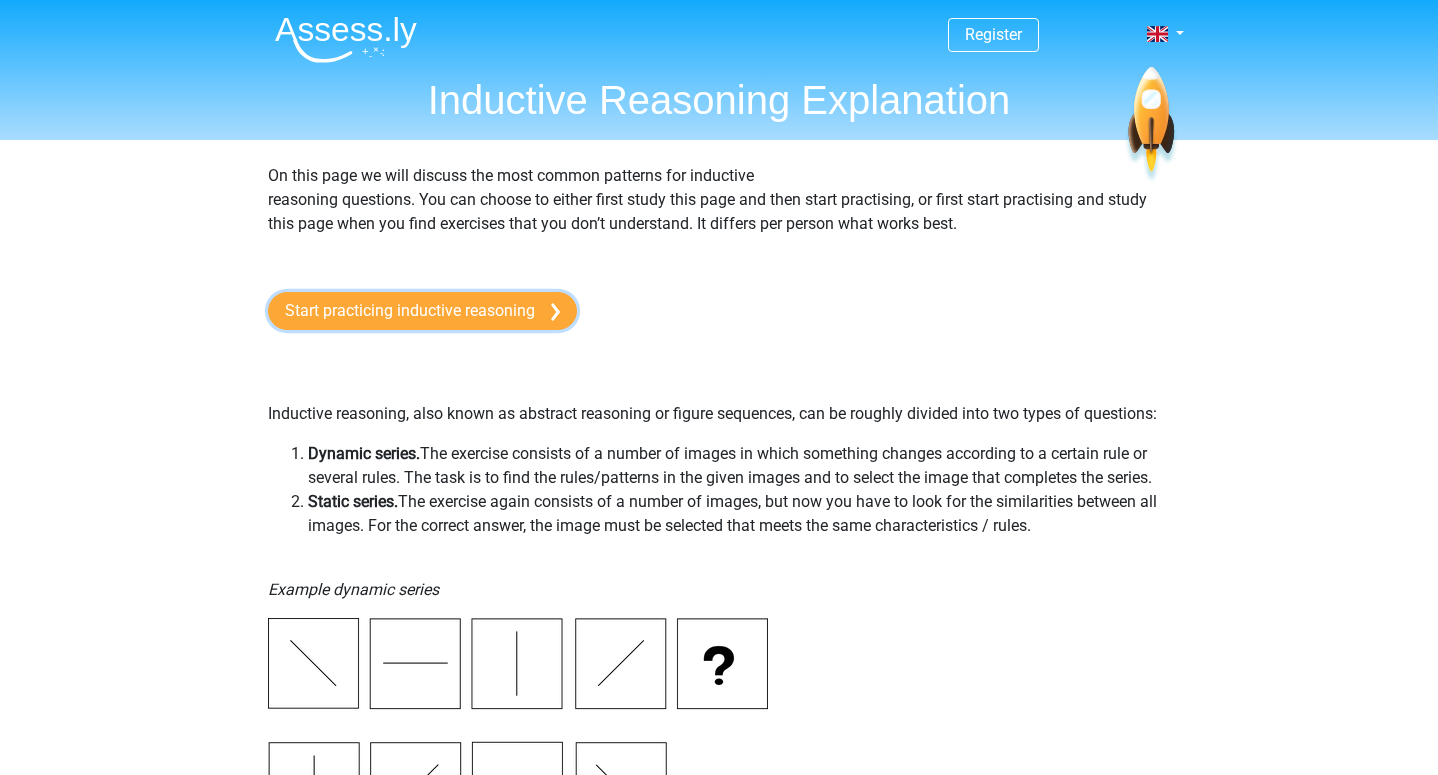 drag, startPoint x: 368, startPoint y: 305, endPoint x: 1053, endPoint y: 3, distance: 748.61804 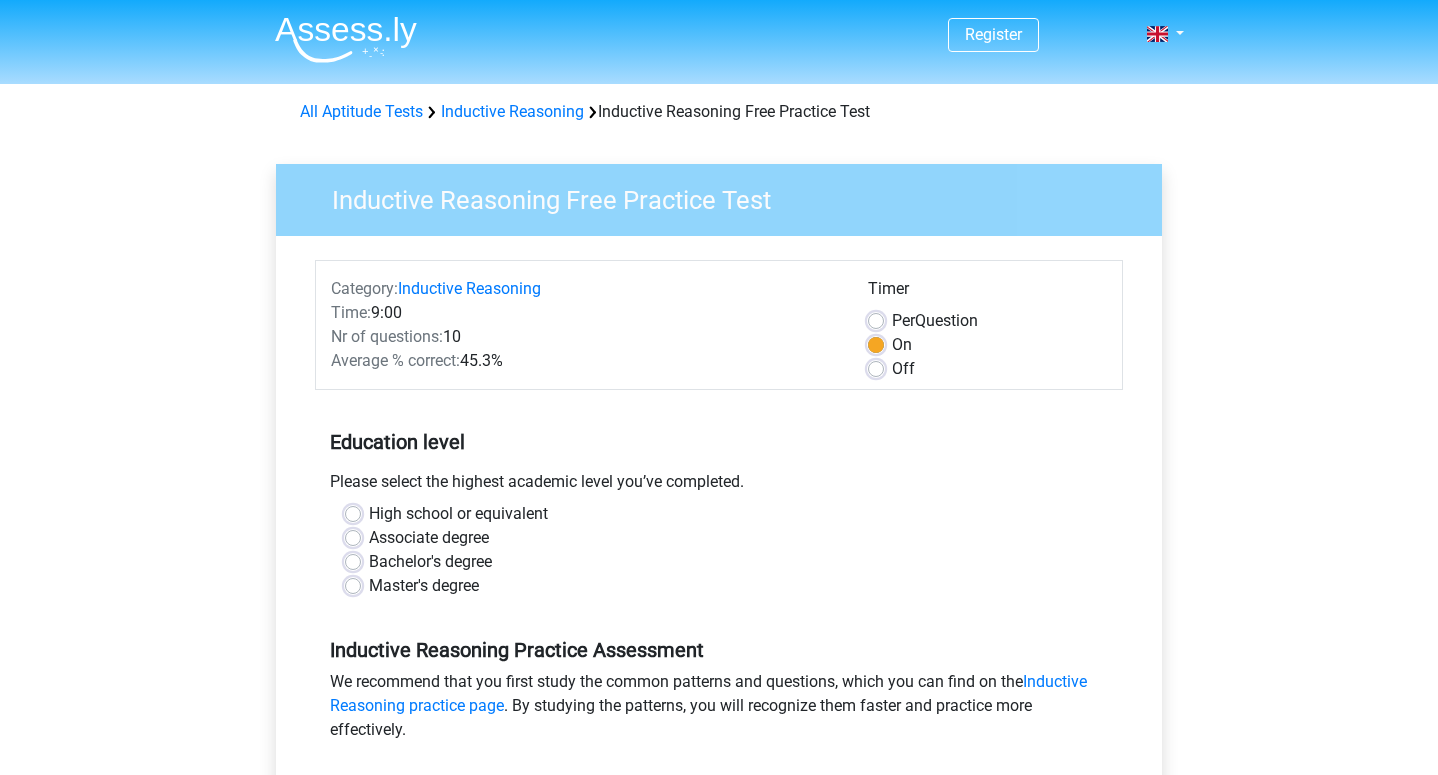 scroll, scrollTop: 0, scrollLeft: 0, axis: both 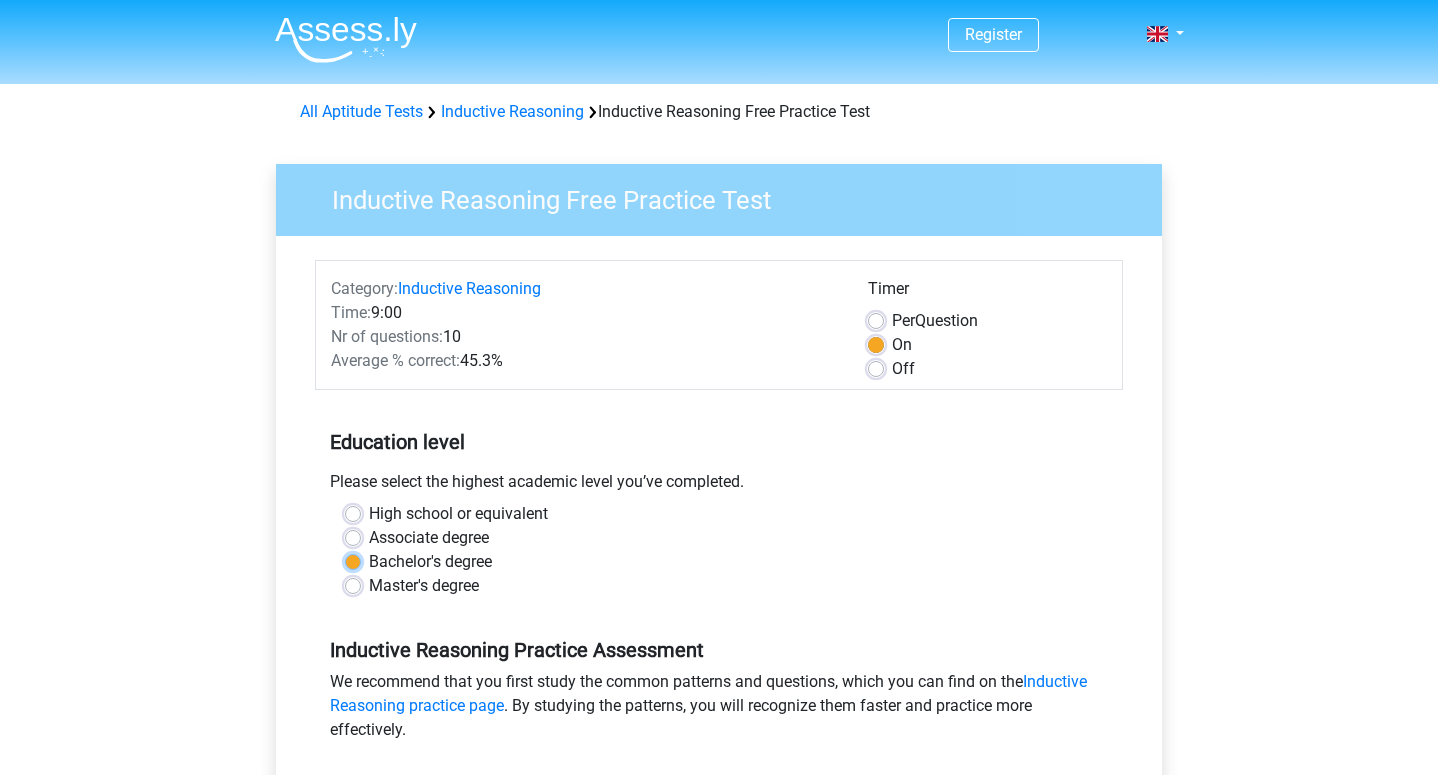 click on "Bachelor's degree" at bounding box center [353, 560] 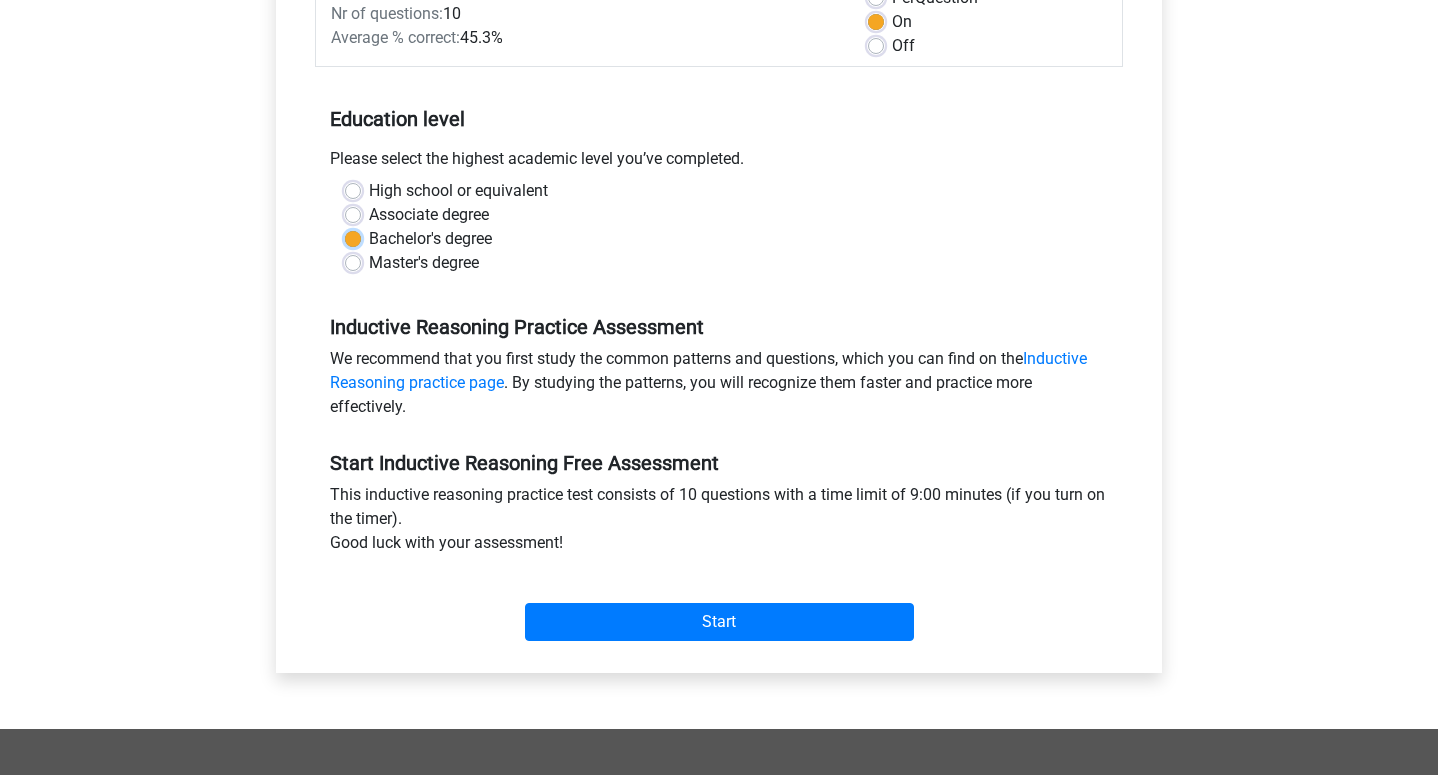 scroll, scrollTop: 327, scrollLeft: 0, axis: vertical 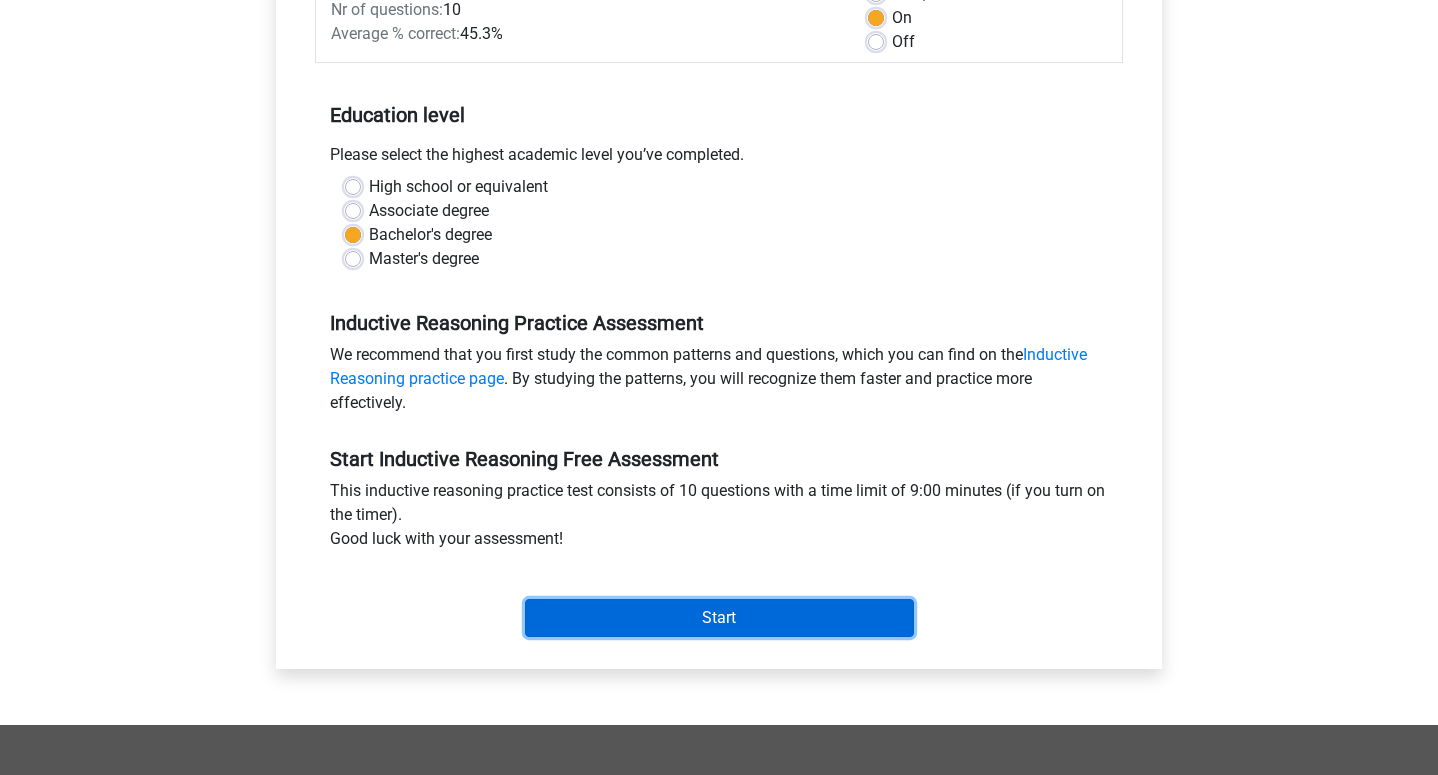 click on "Start" at bounding box center (719, 618) 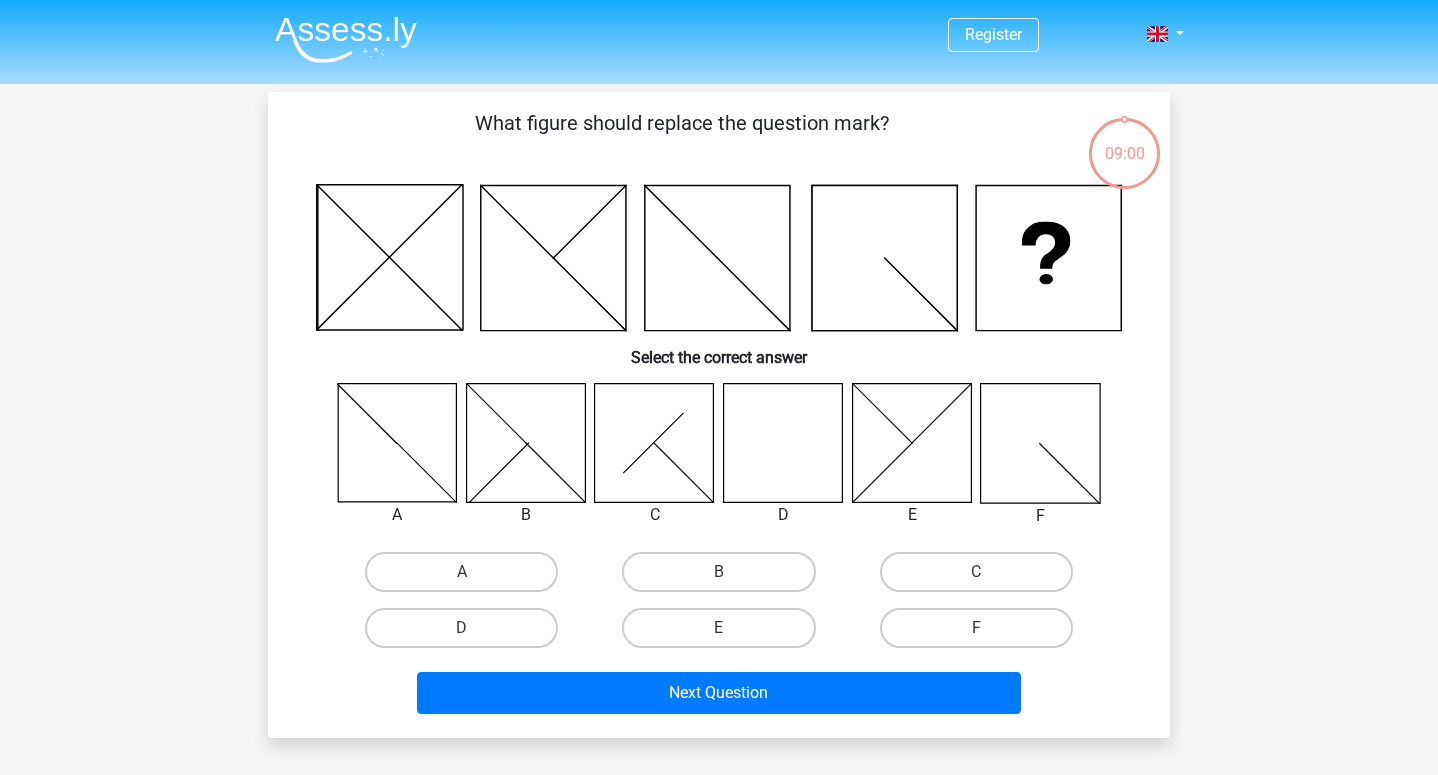 scroll, scrollTop: 0, scrollLeft: 0, axis: both 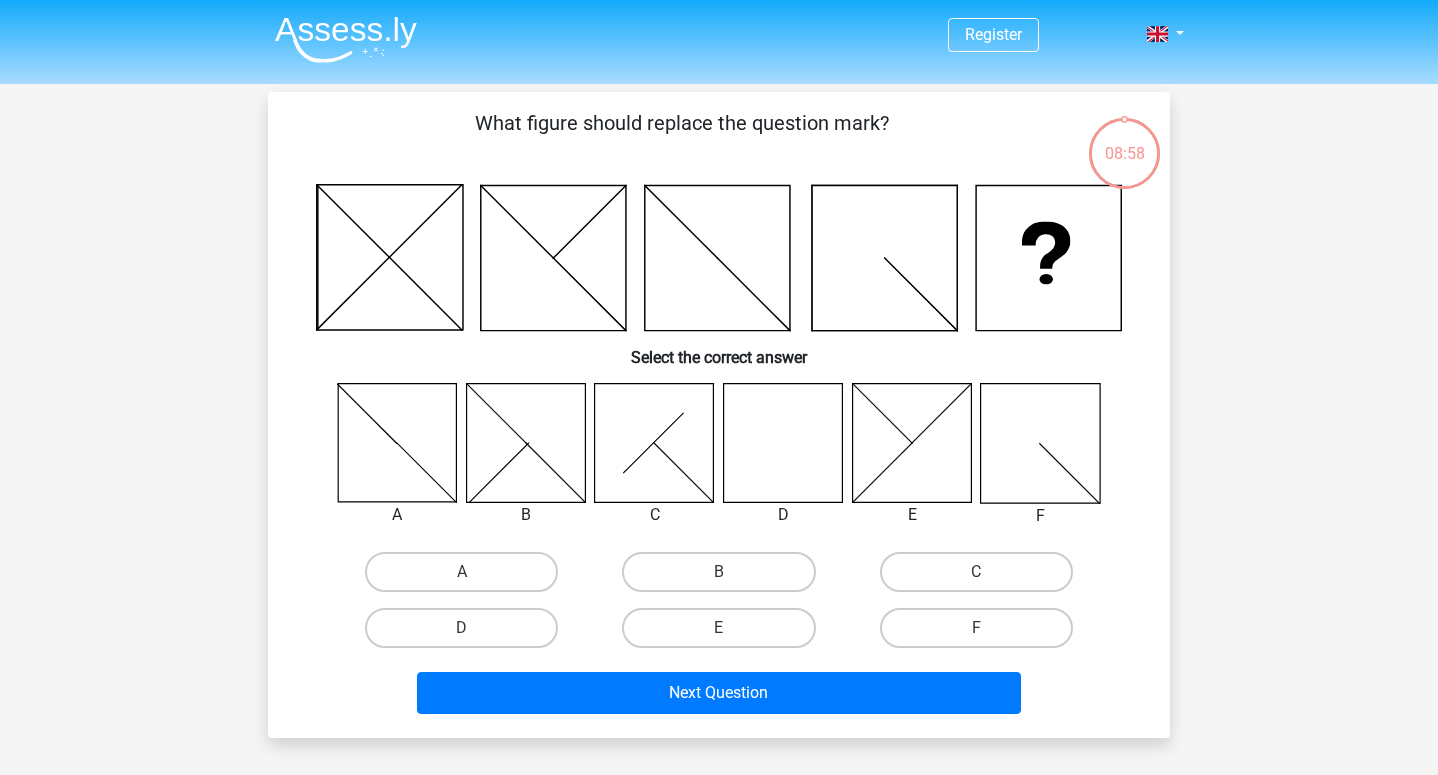 click on "08:58" at bounding box center [1124, 141] 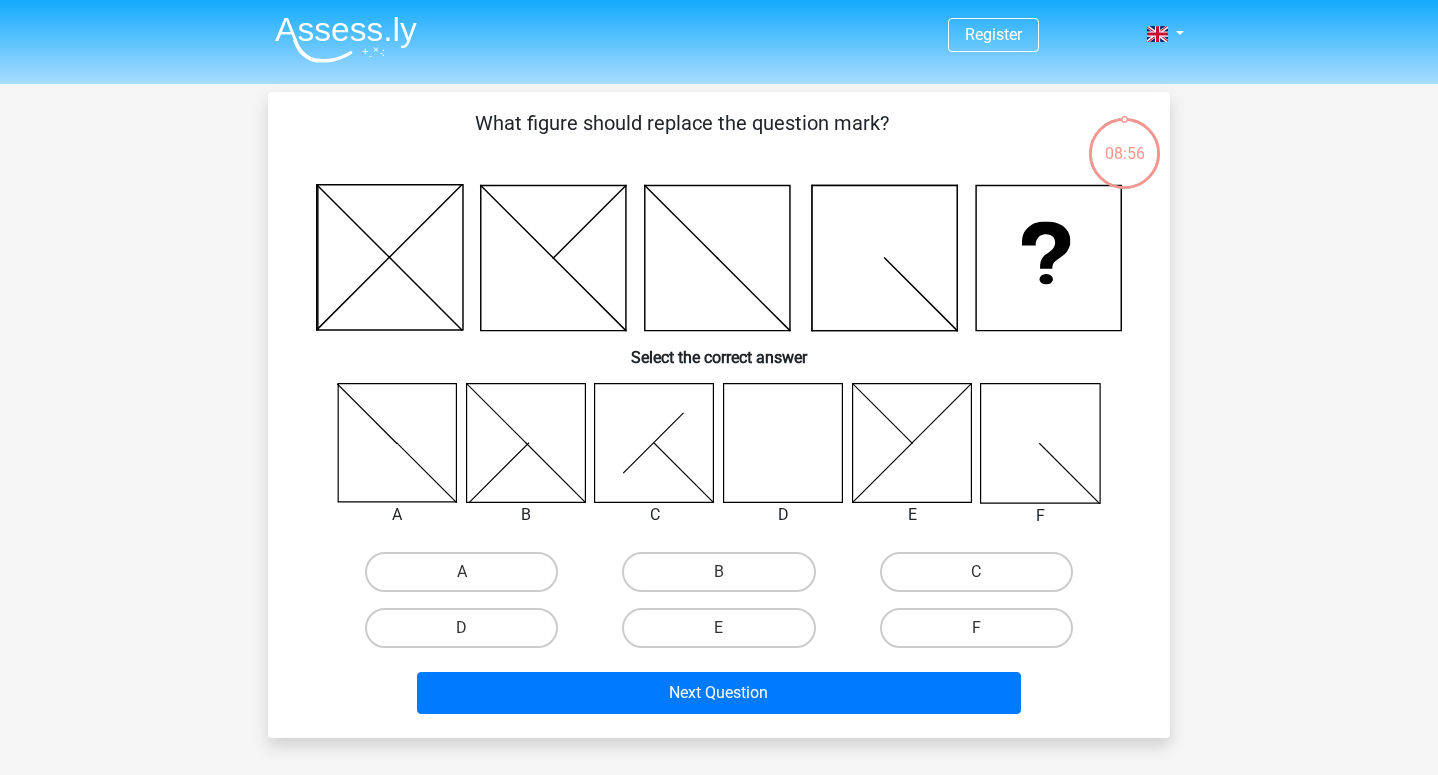 click on "08:56" at bounding box center (1124, 141) 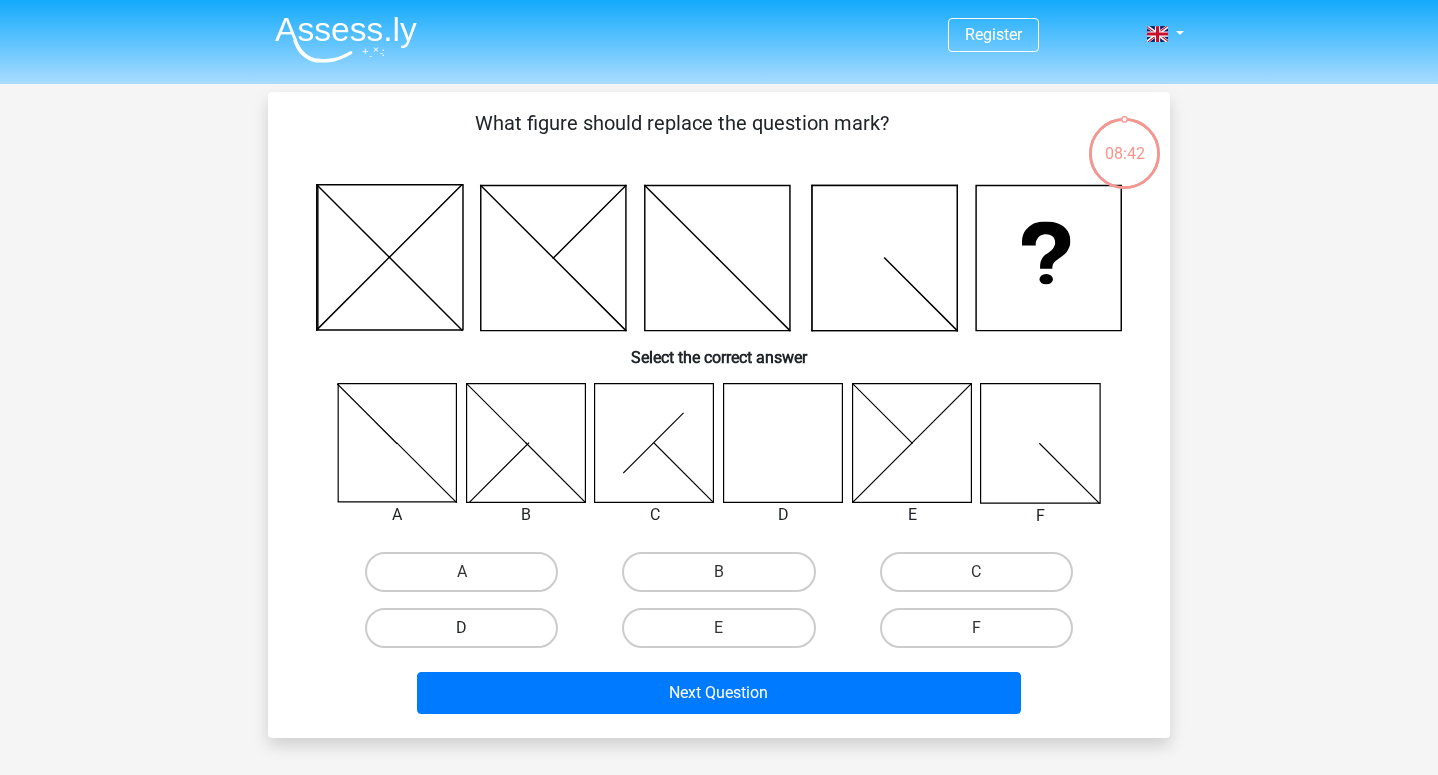 click on "D" at bounding box center [461, 628] 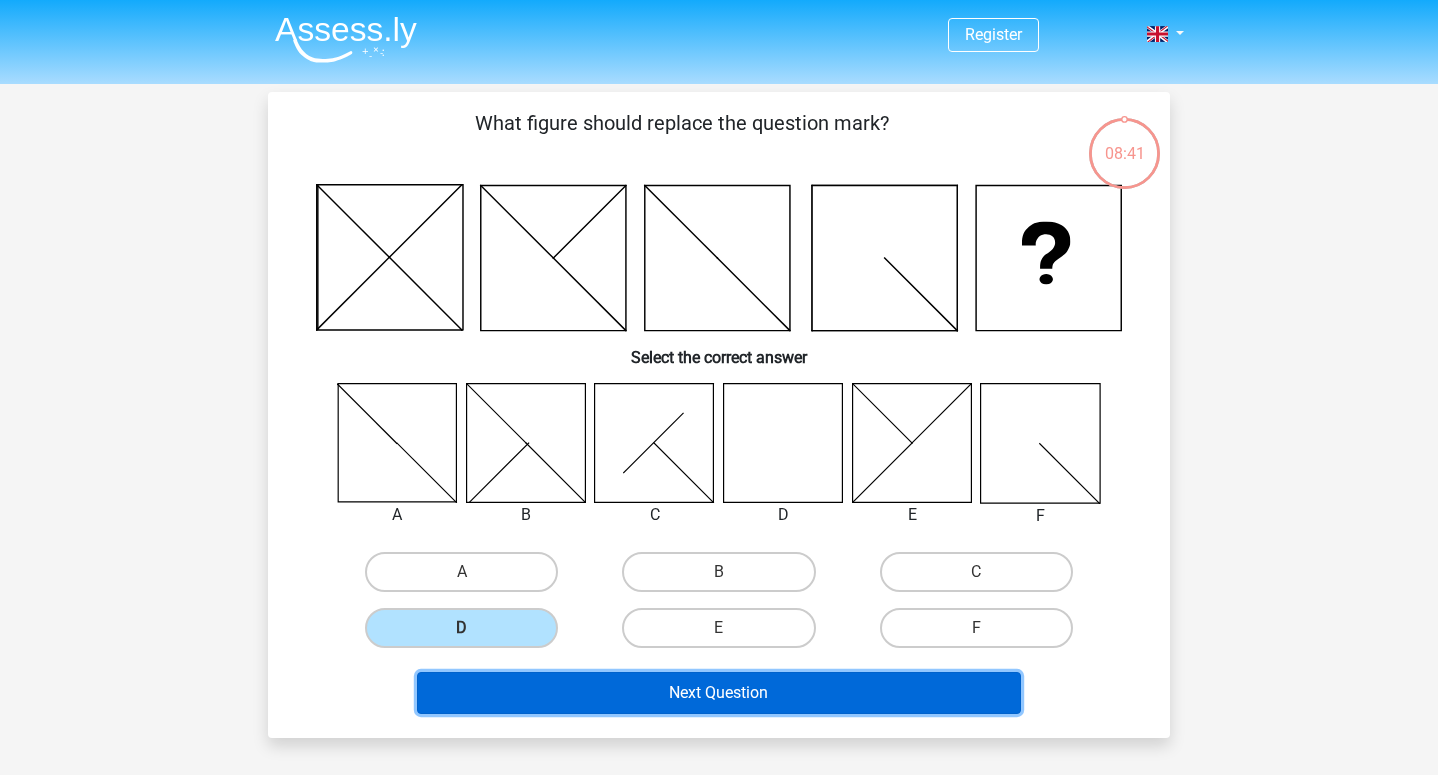 click on "Next Question" at bounding box center (719, 693) 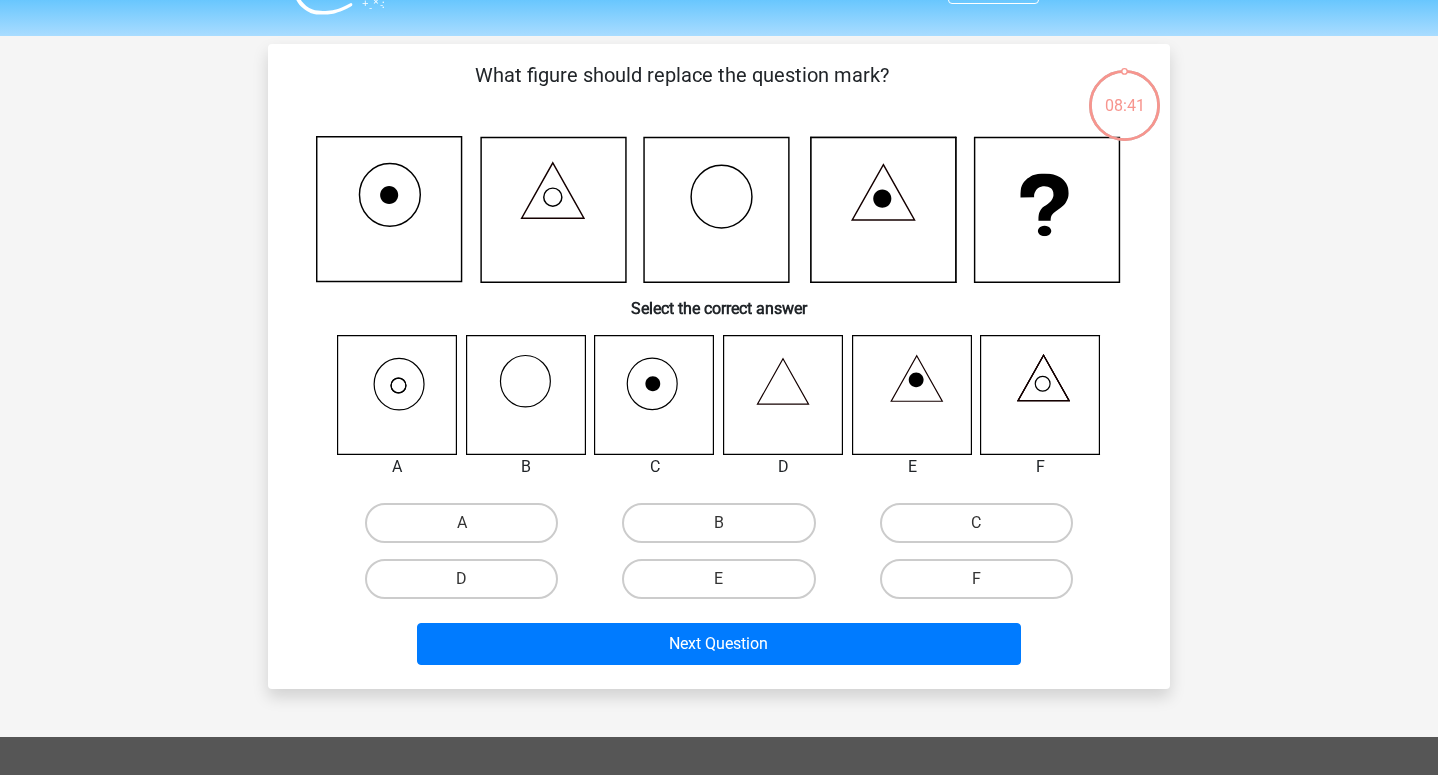 scroll, scrollTop: 92, scrollLeft: 0, axis: vertical 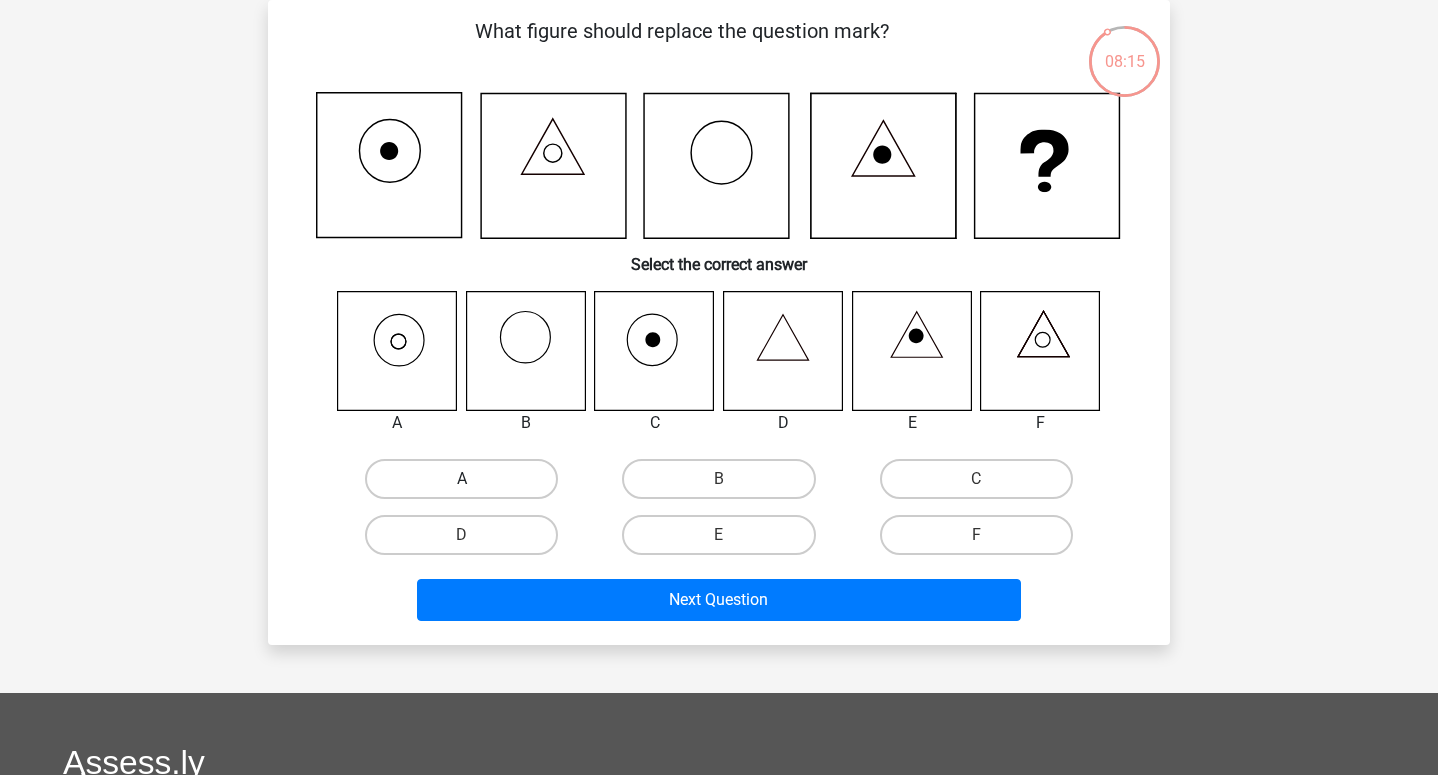 click on "A" at bounding box center (461, 479) 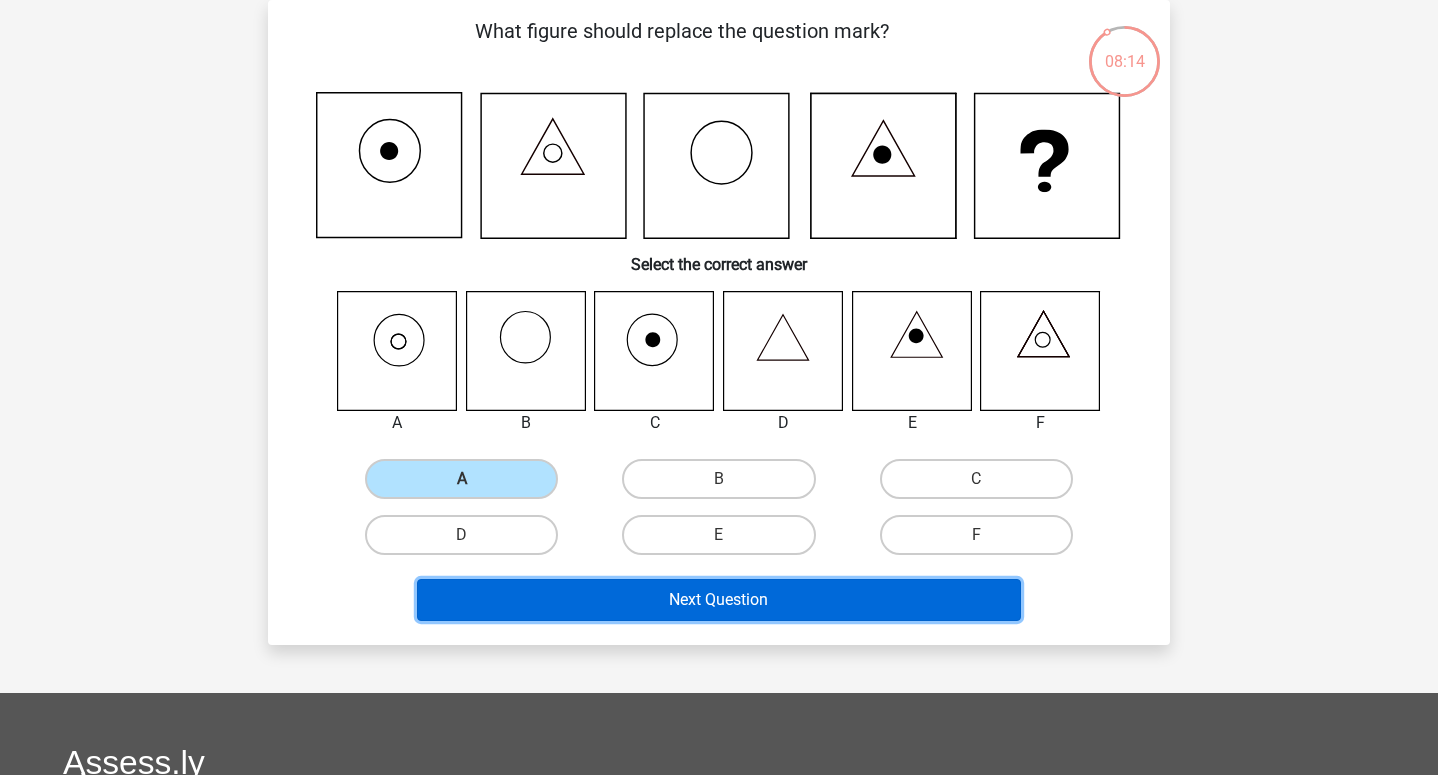 click on "Next Question" at bounding box center (719, 600) 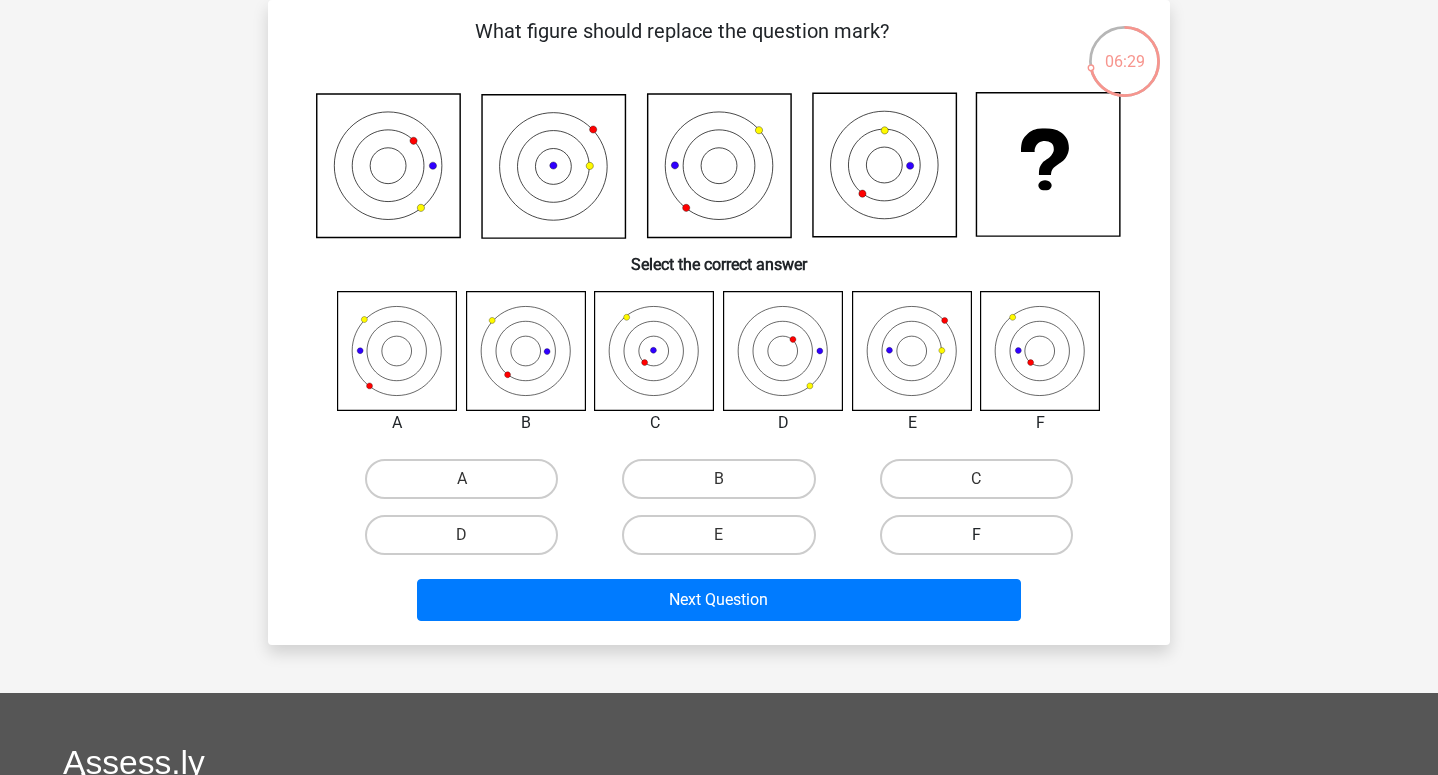 click on "F" at bounding box center (976, 535) 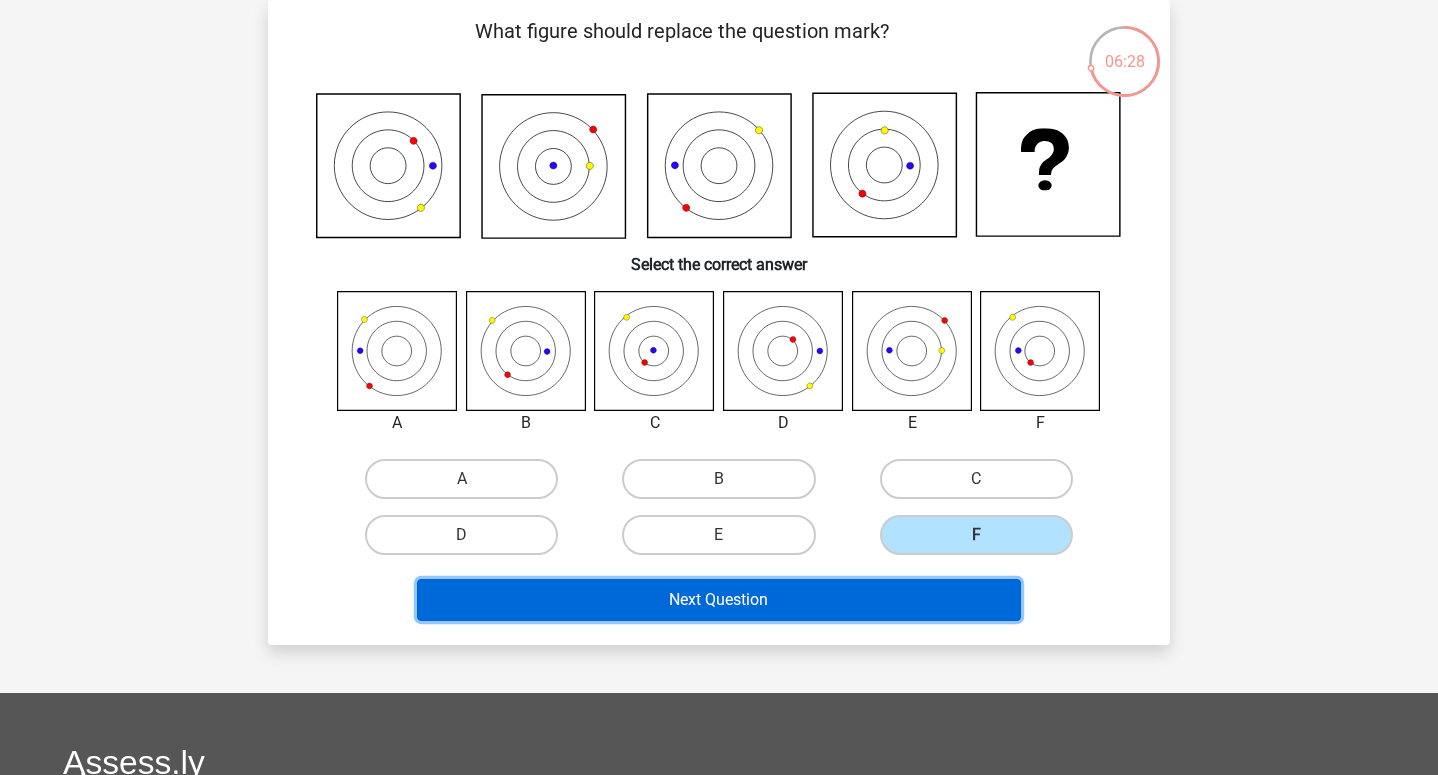click on "Next Question" at bounding box center [719, 600] 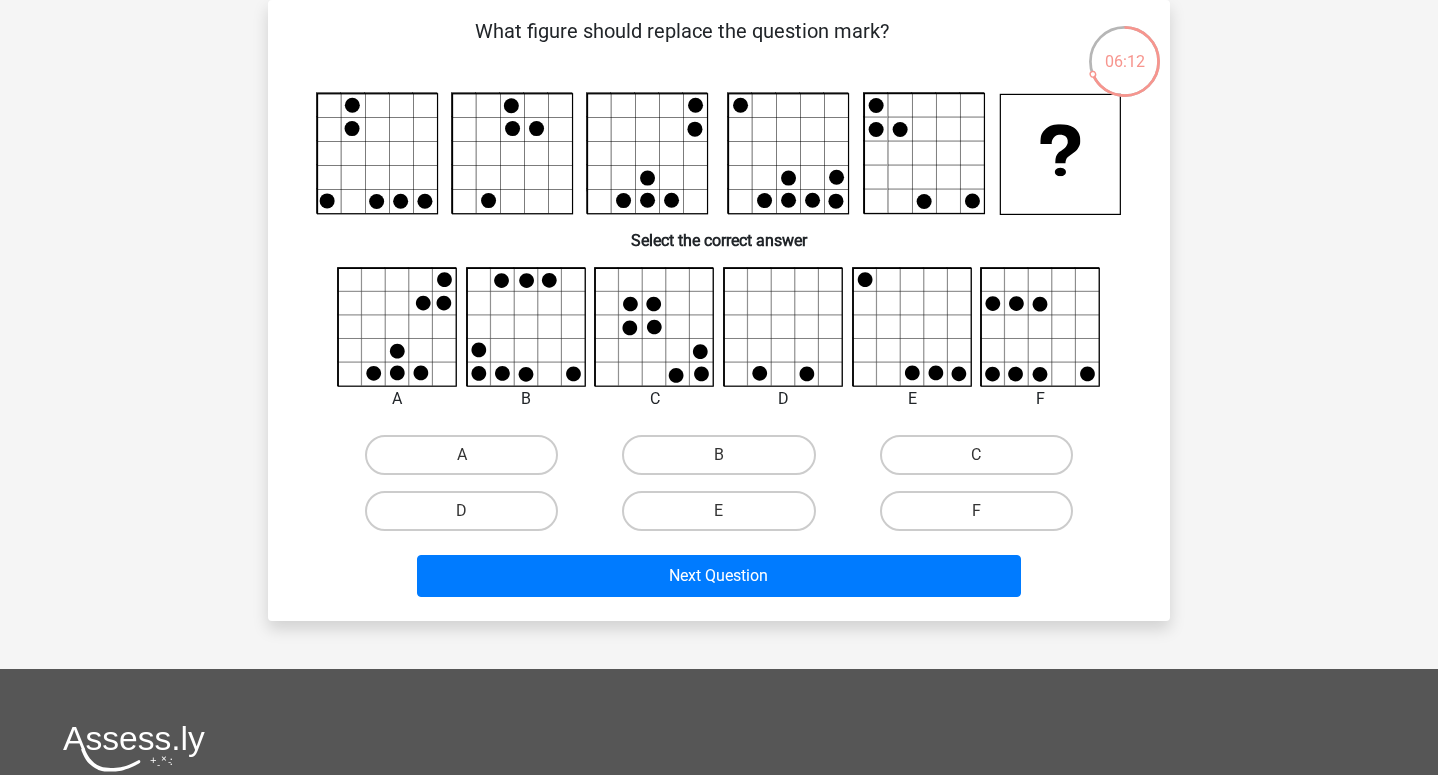 click on "06:12" at bounding box center [1124, 49] 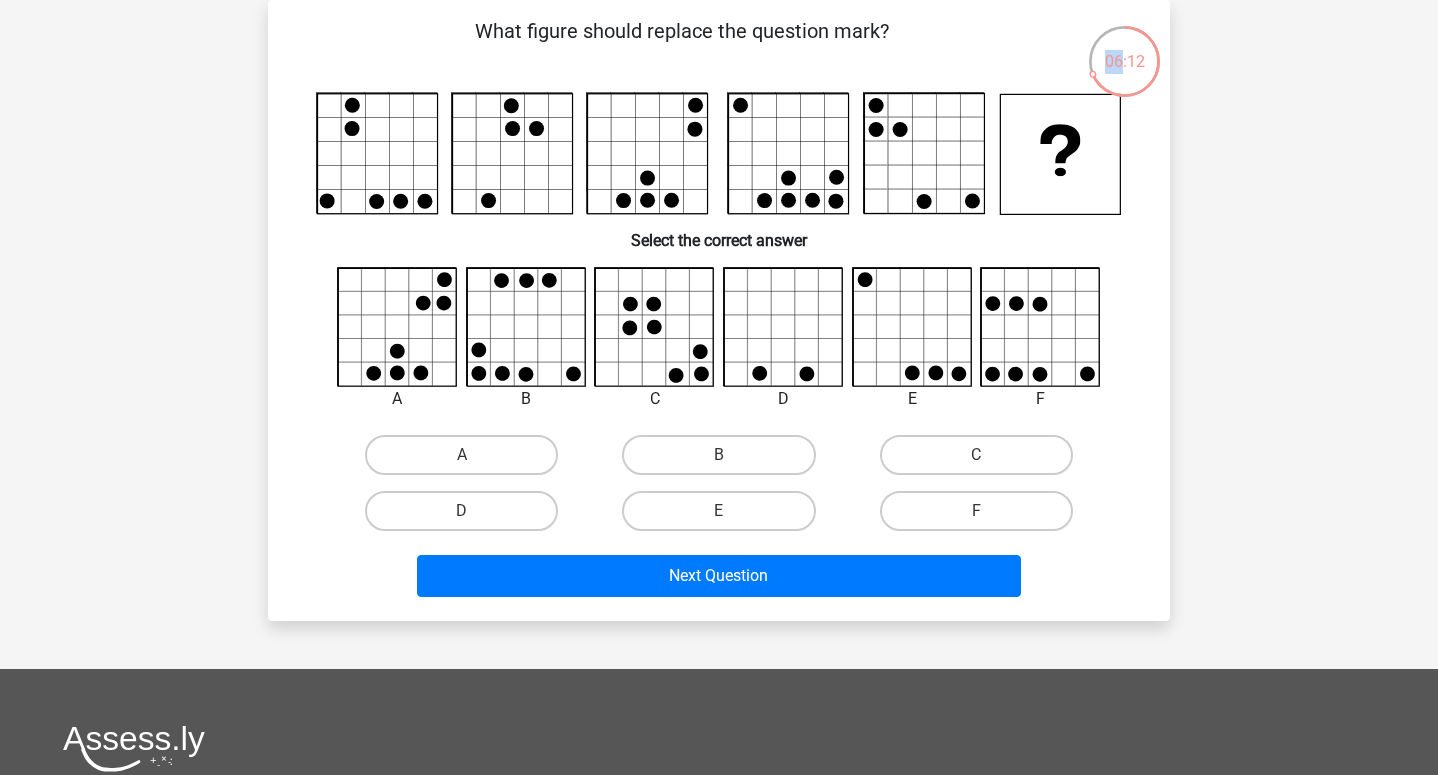 click on "06:12" at bounding box center (1124, 49) 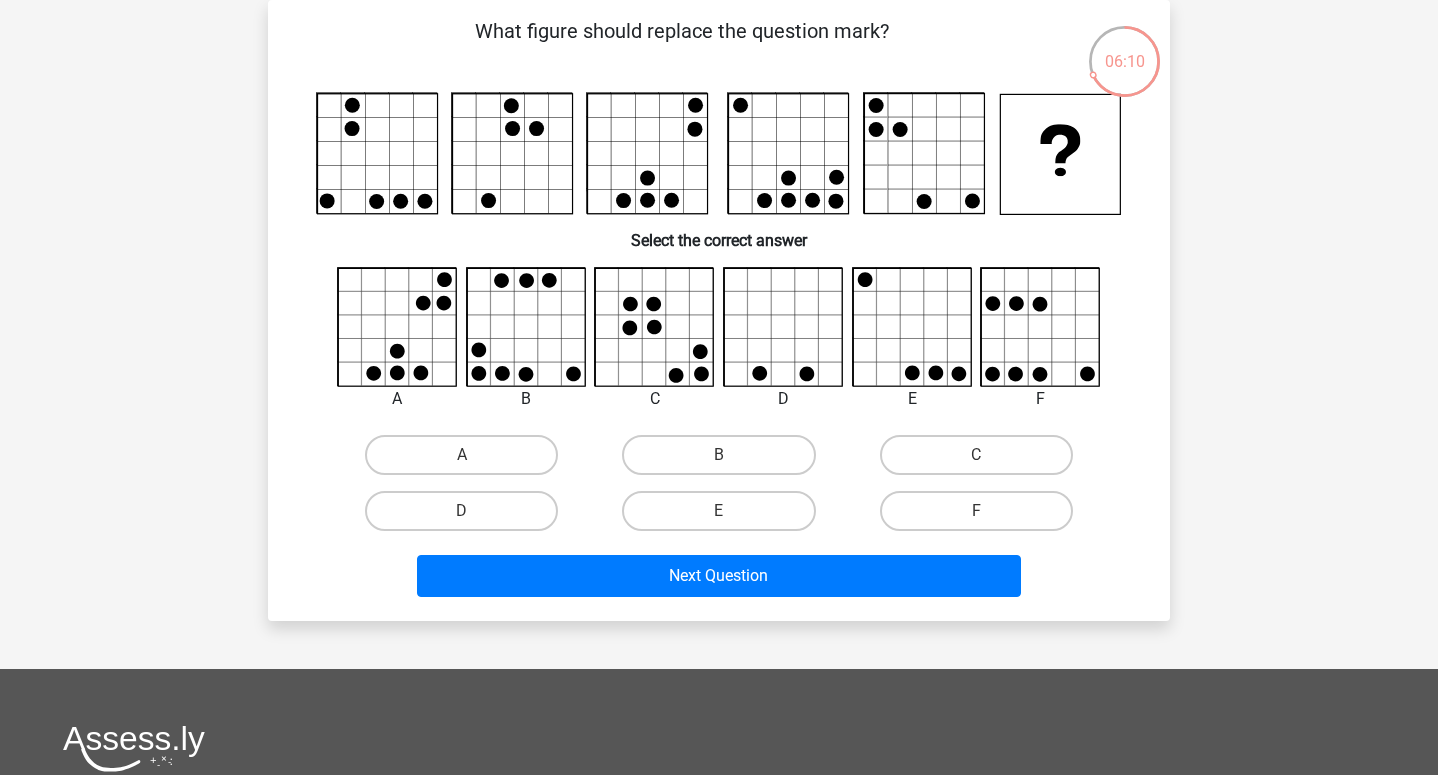 click on "06:10" at bounding box center [1124, 49] 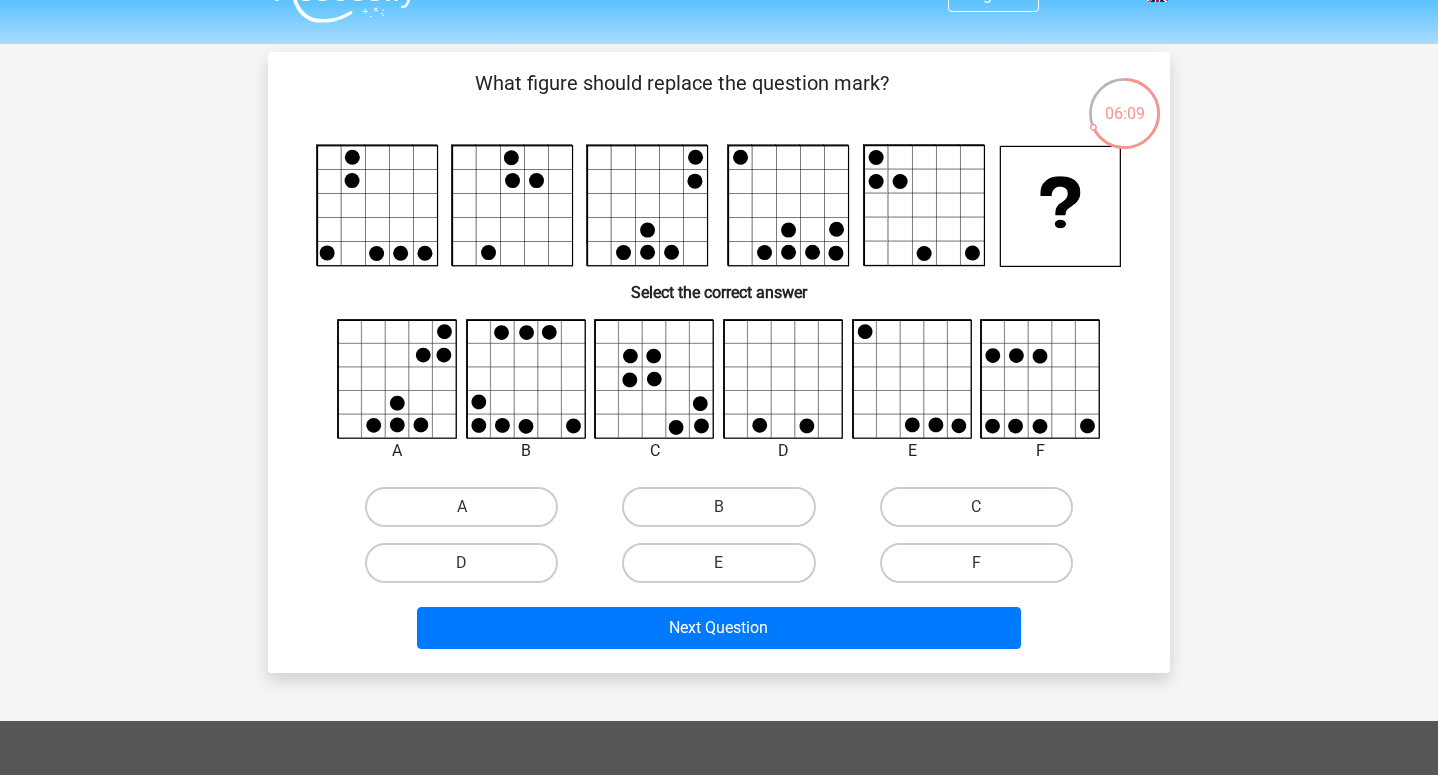 scroll, scrollTop: 0, scrollLeft: 0, axis: both 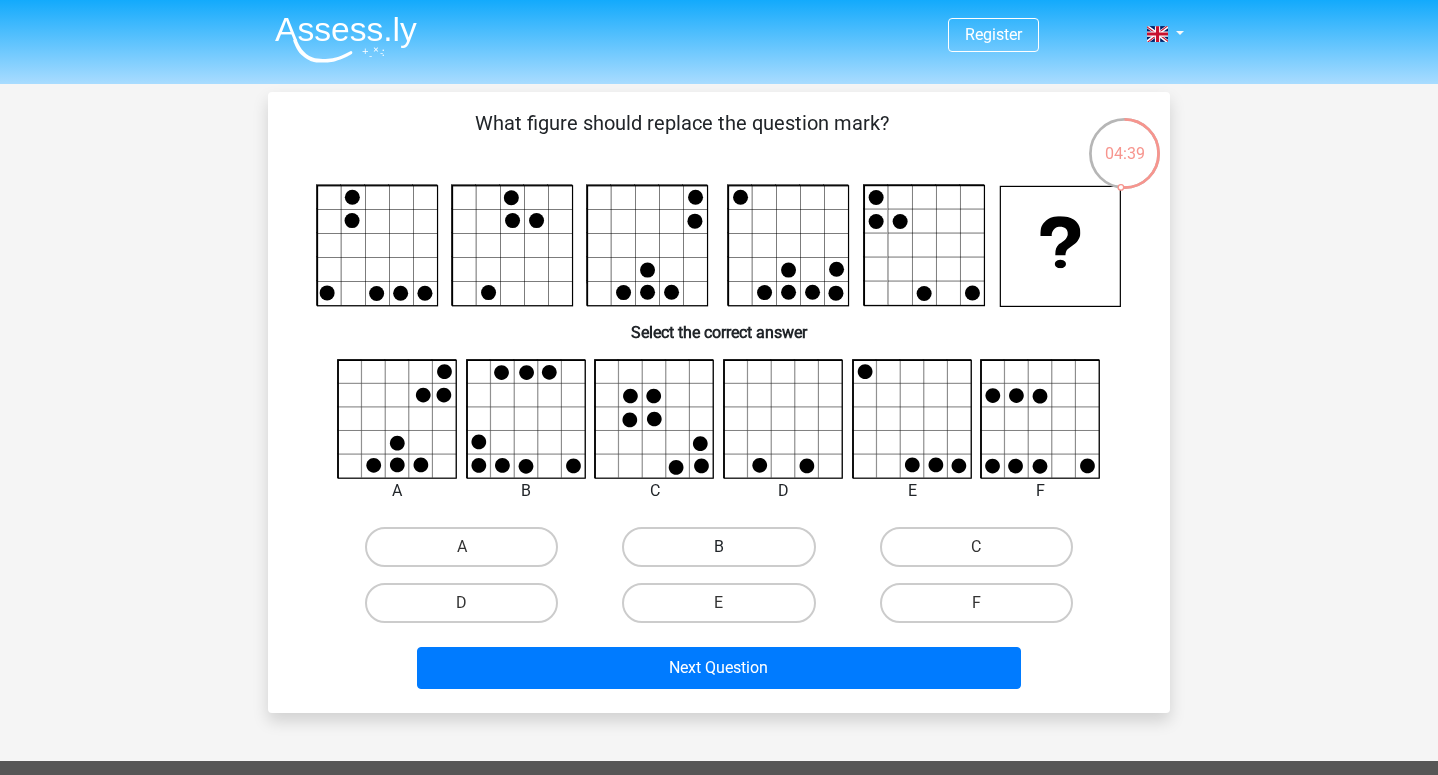click on "B" at bounding box center [718, 547] 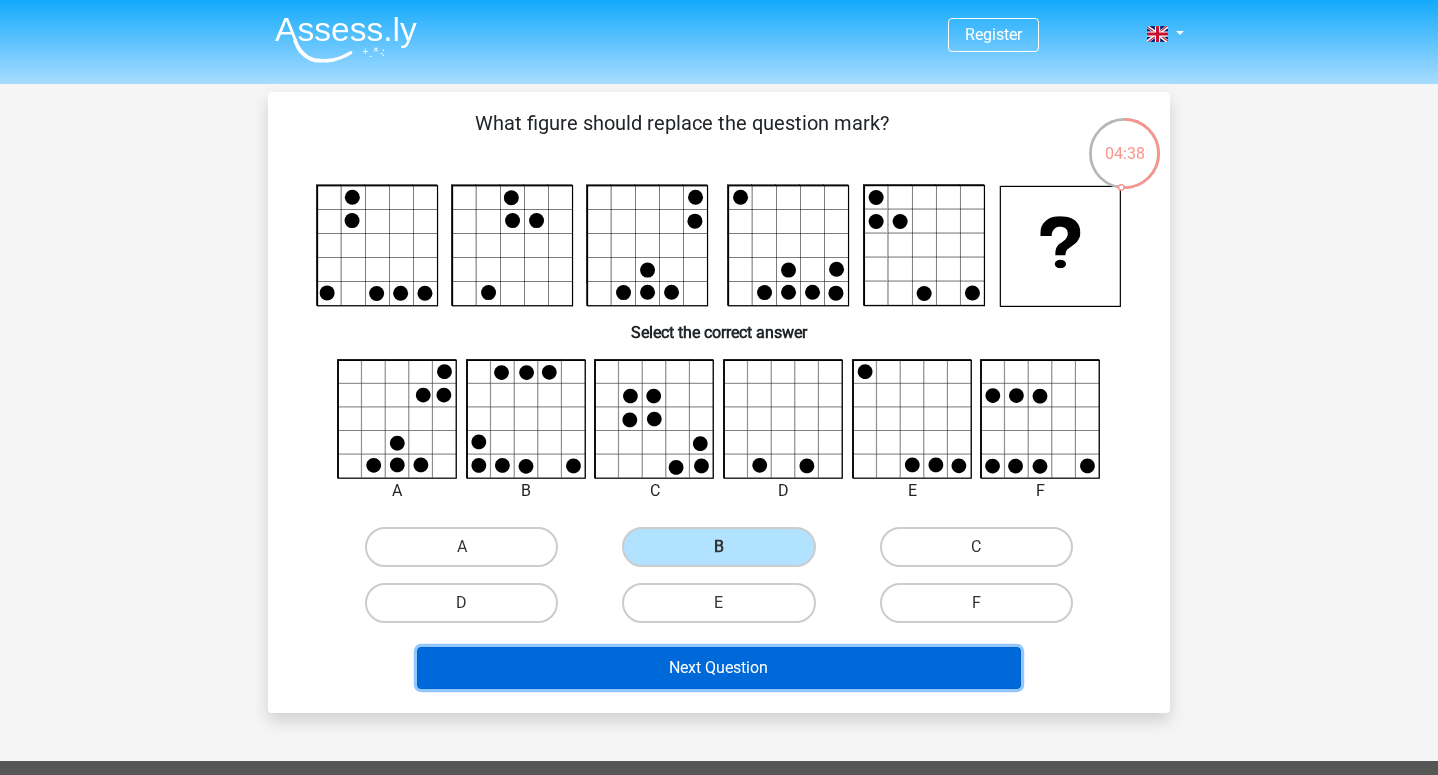 click on "Next Question" at bounding box center (719, 668) 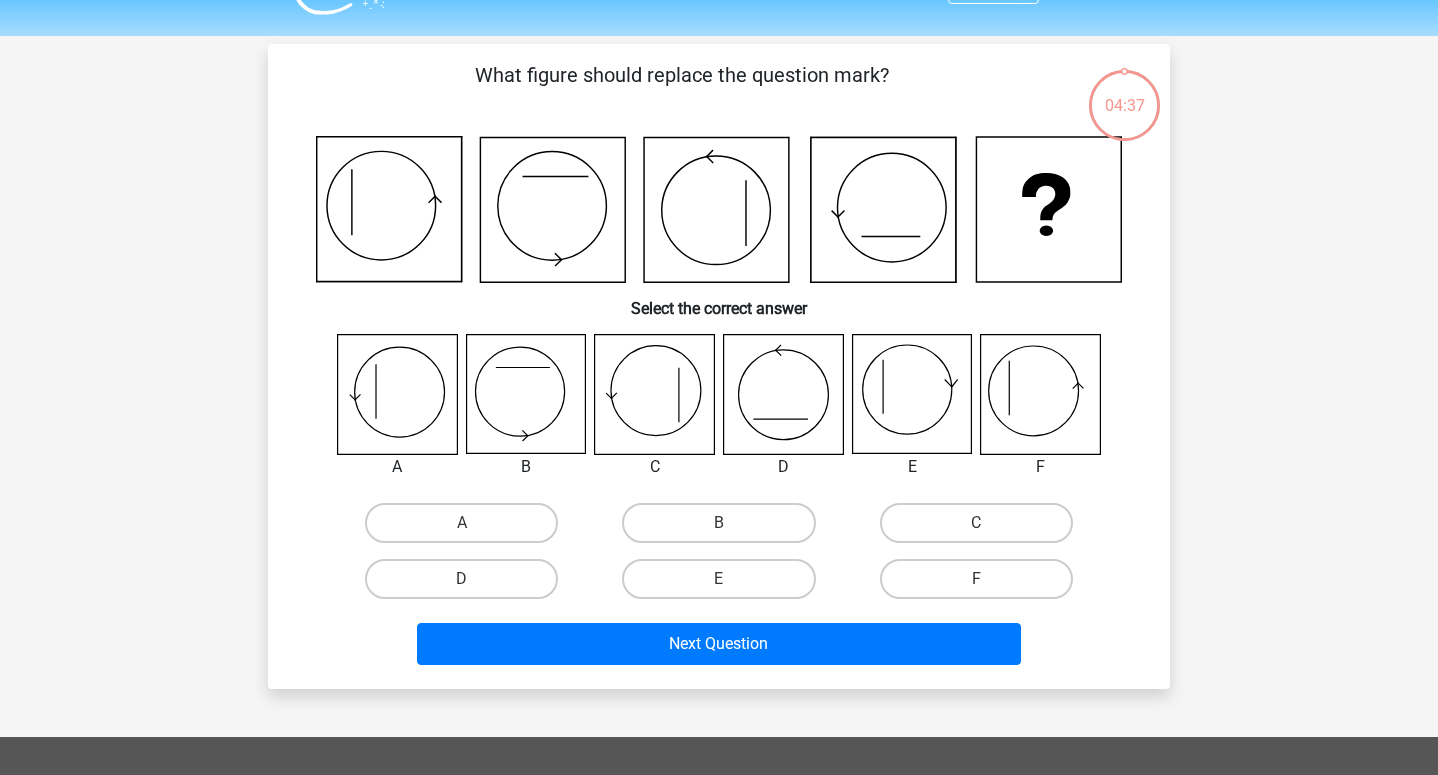 scroll, scrollTop: 92, scrollLeft: 0, axis: vertical 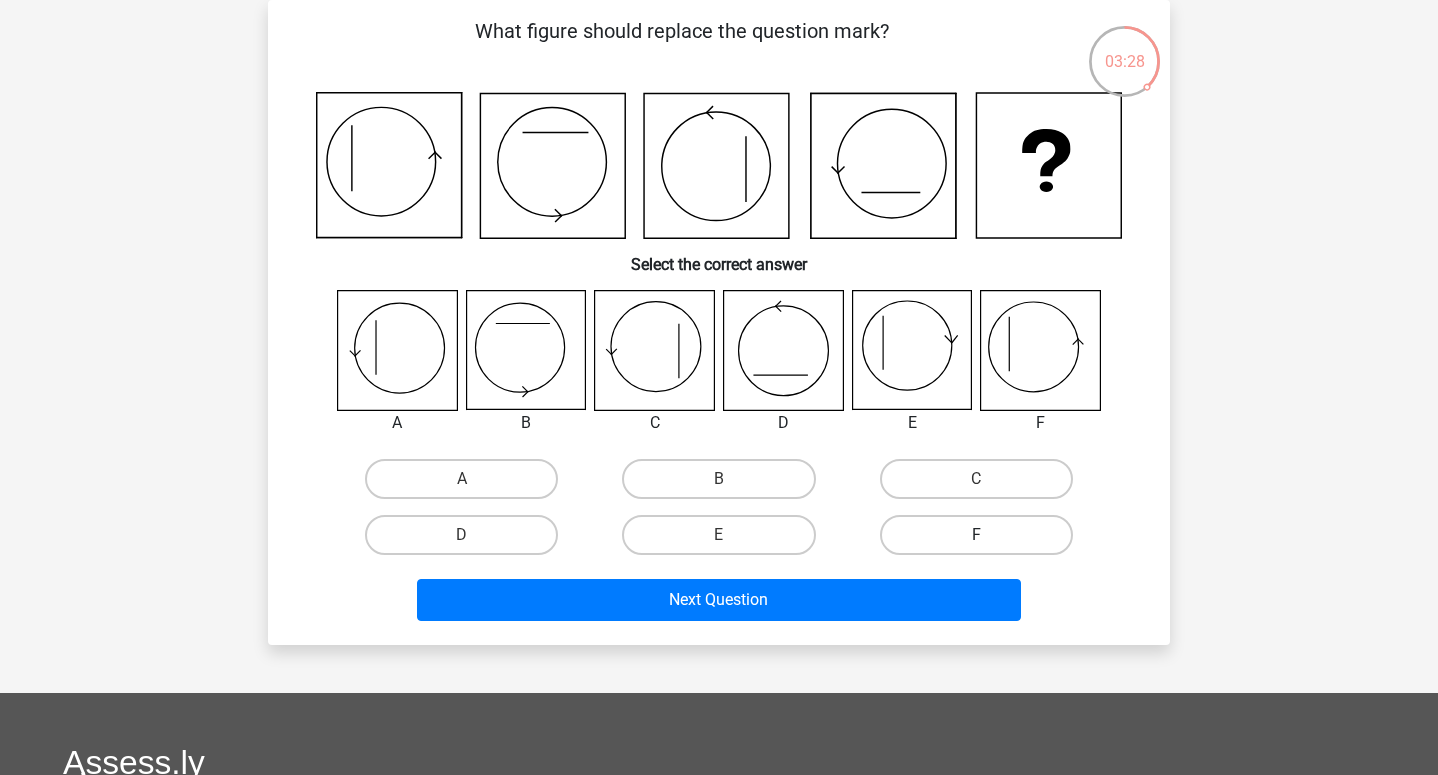 click on "F" at bounding box center [976, 535] 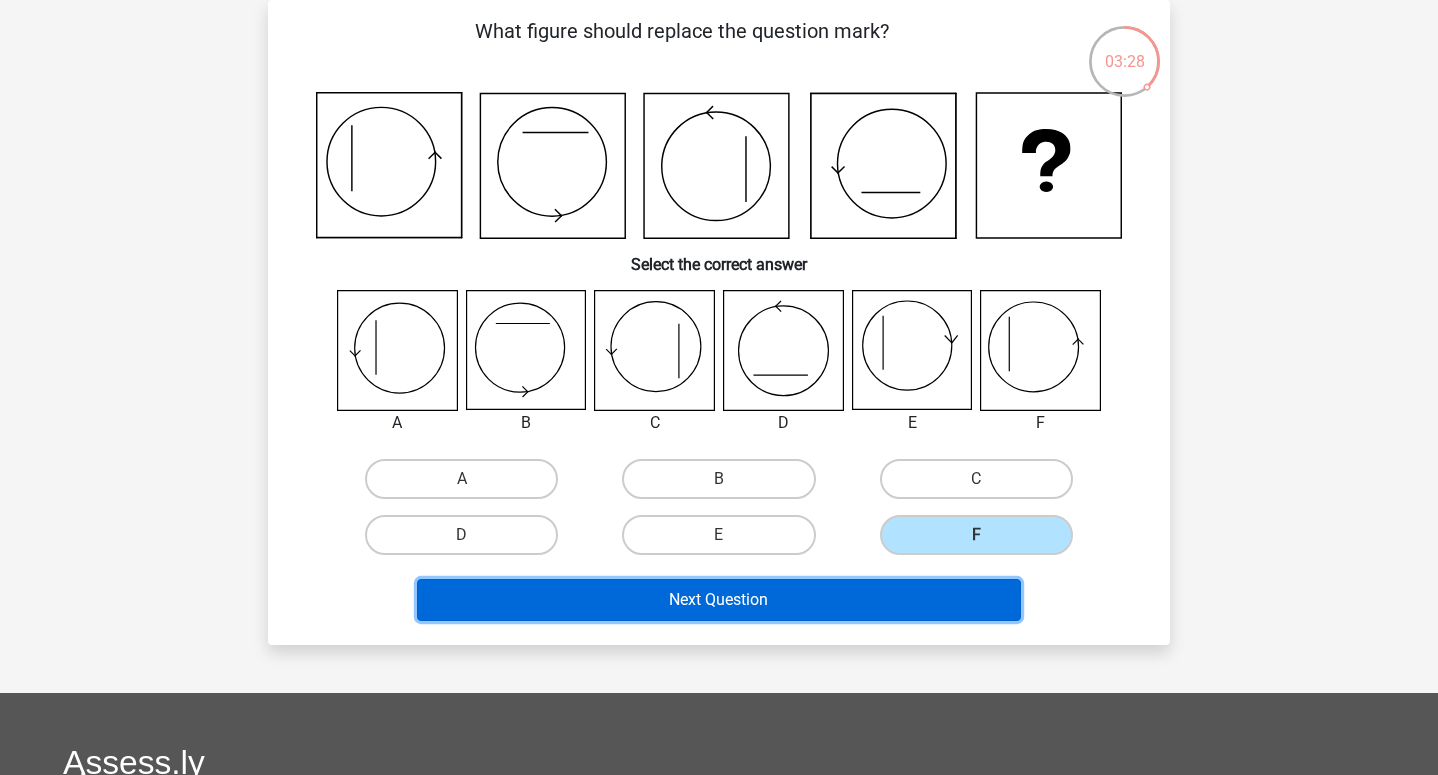 click on "Next Question" at bounding box center (719, 600) 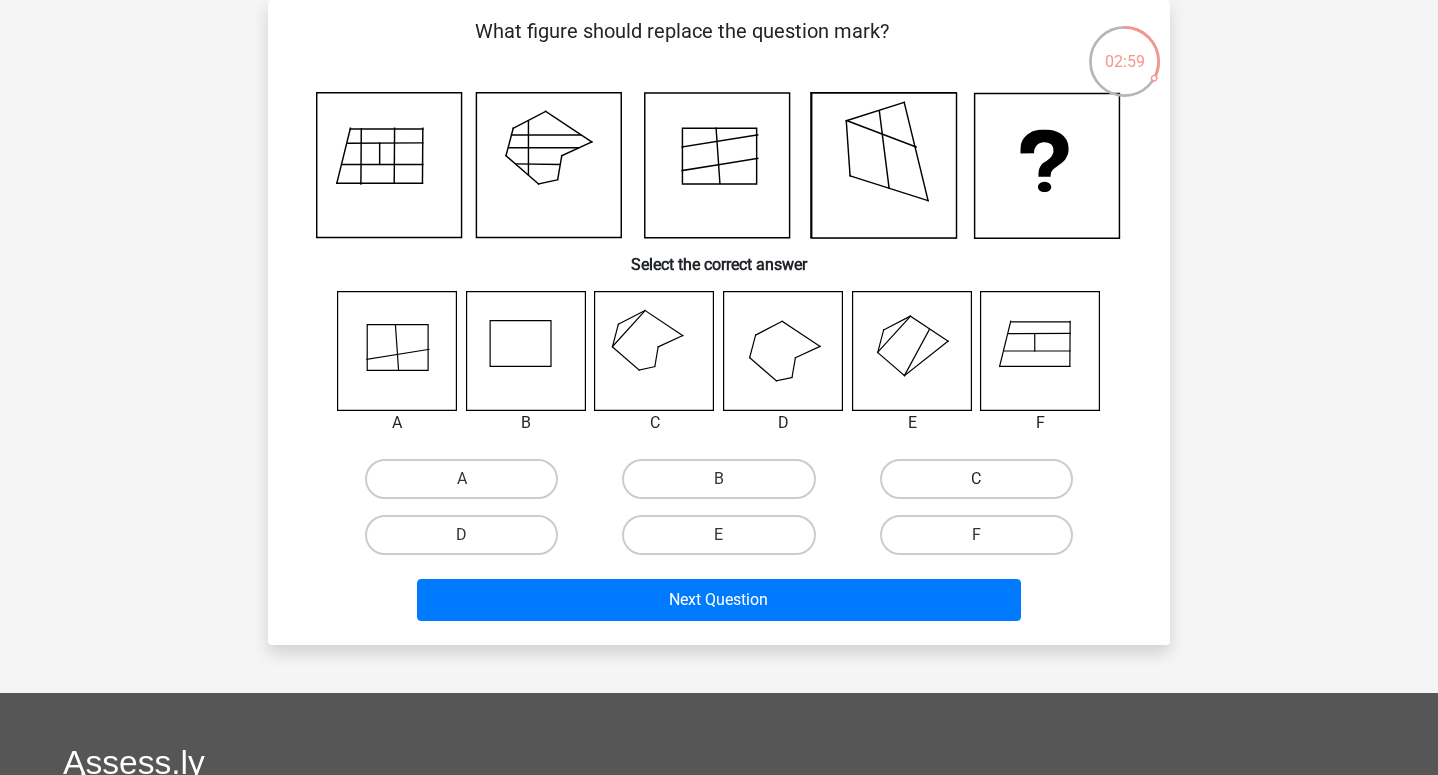 click on "C" at bounding box center (976, 479) 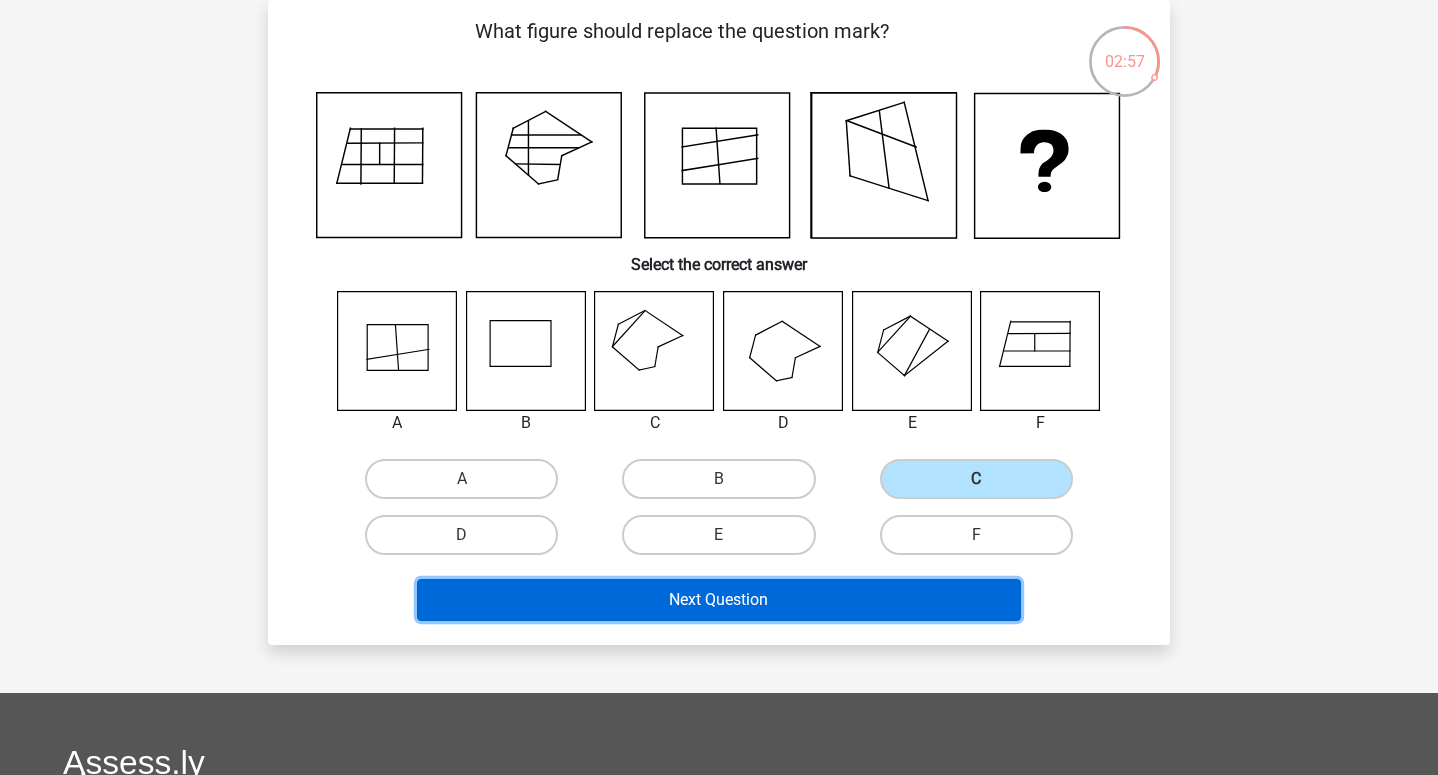 click on "Next Question" at bounding box center [719, 600] 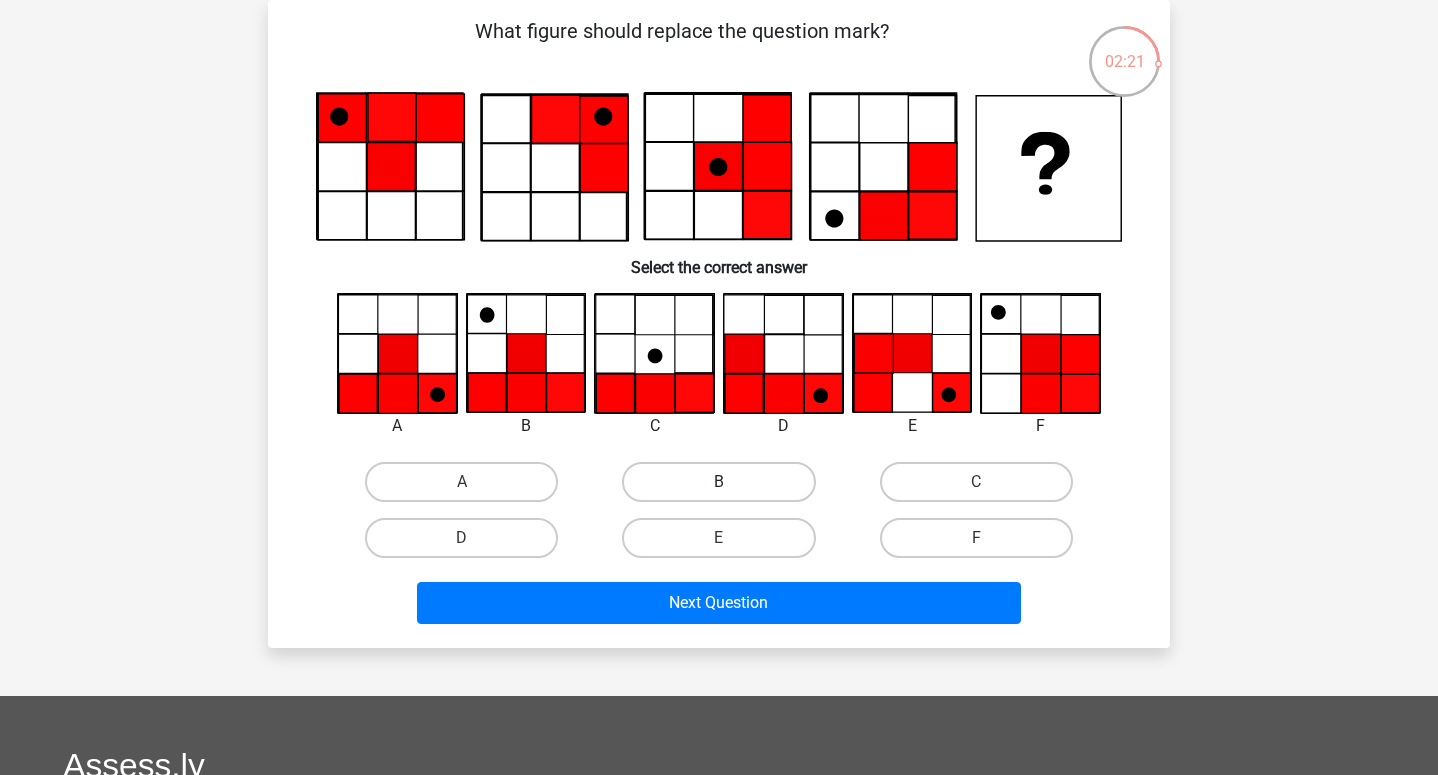 click on "B" at bounding box center [718, 482] 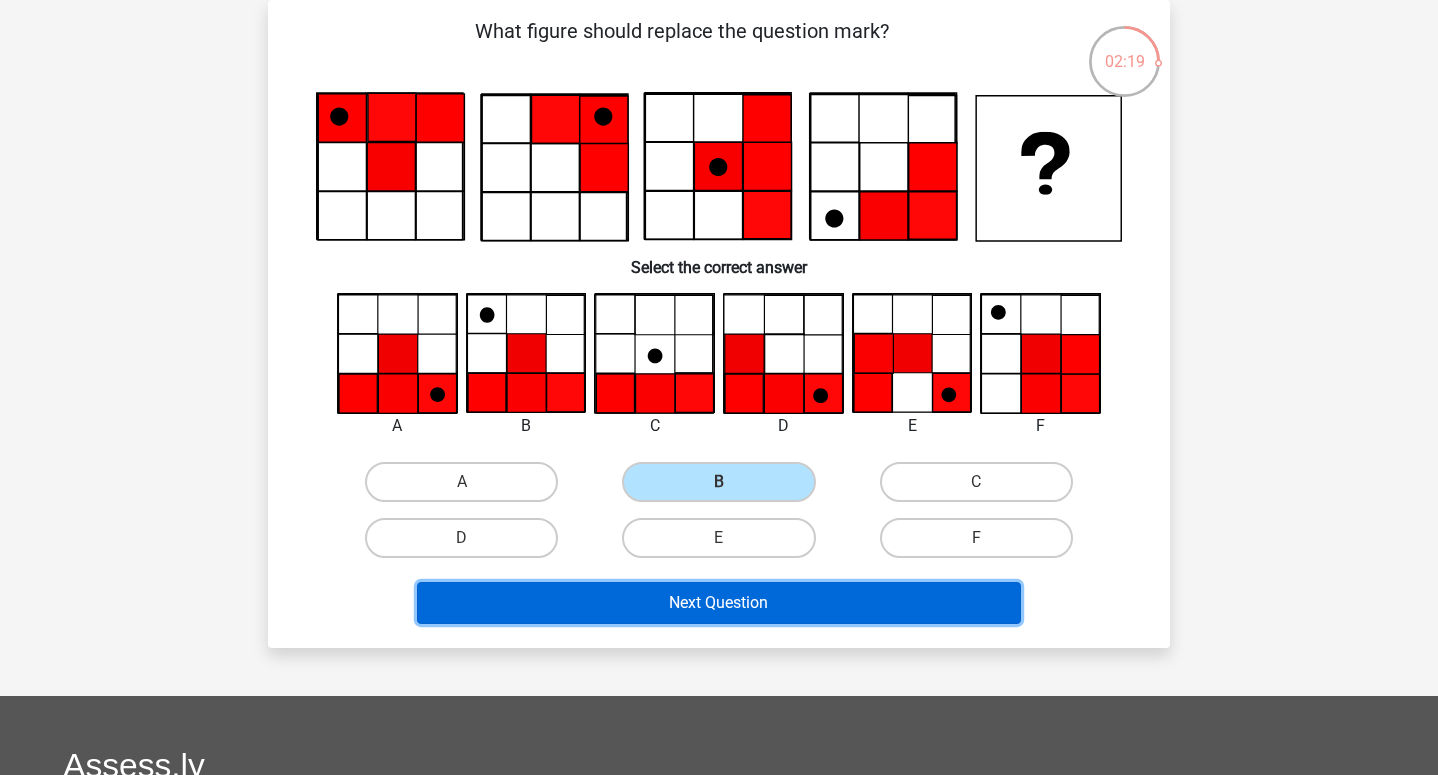 click on "Next Question" at bounding box center [719, 603] 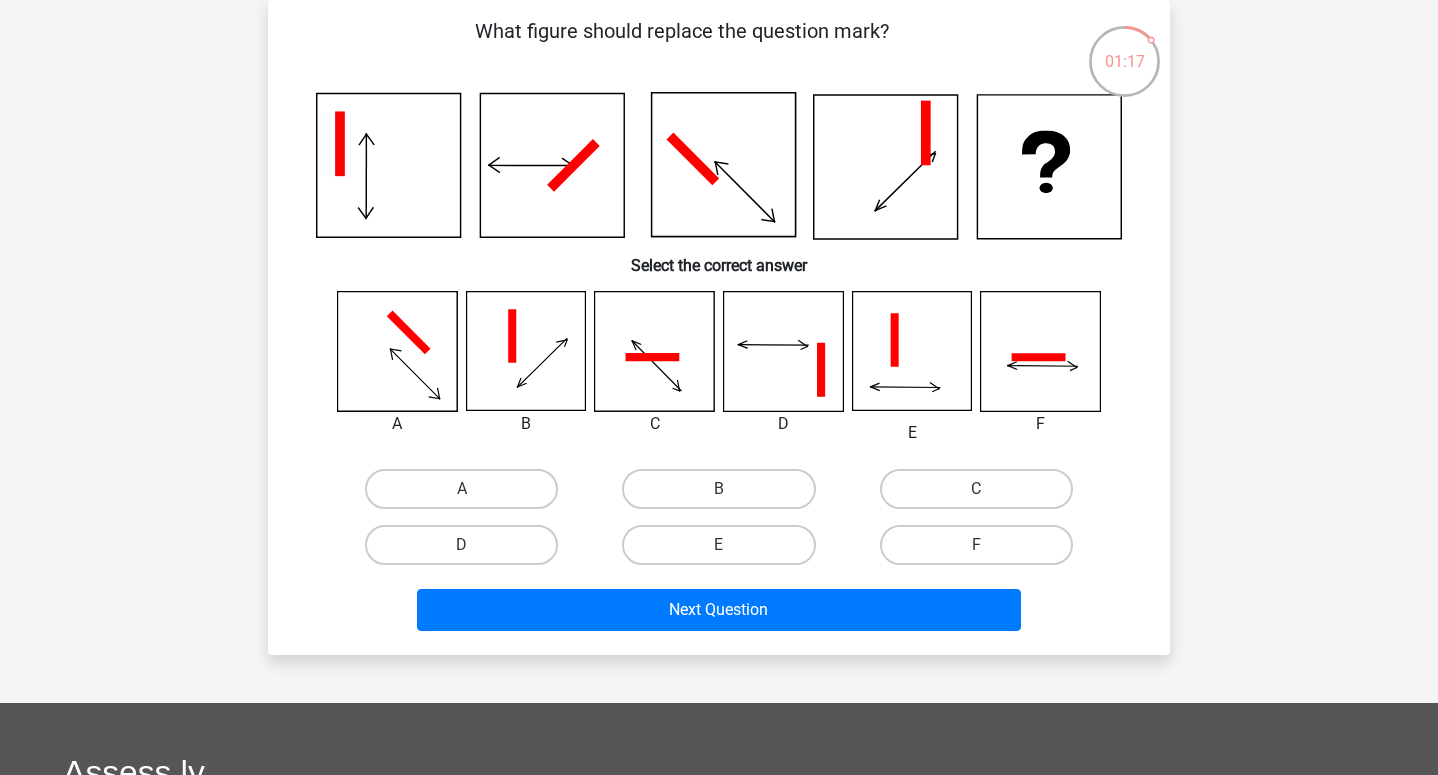 click on "D" at bounding box center [468, 551] 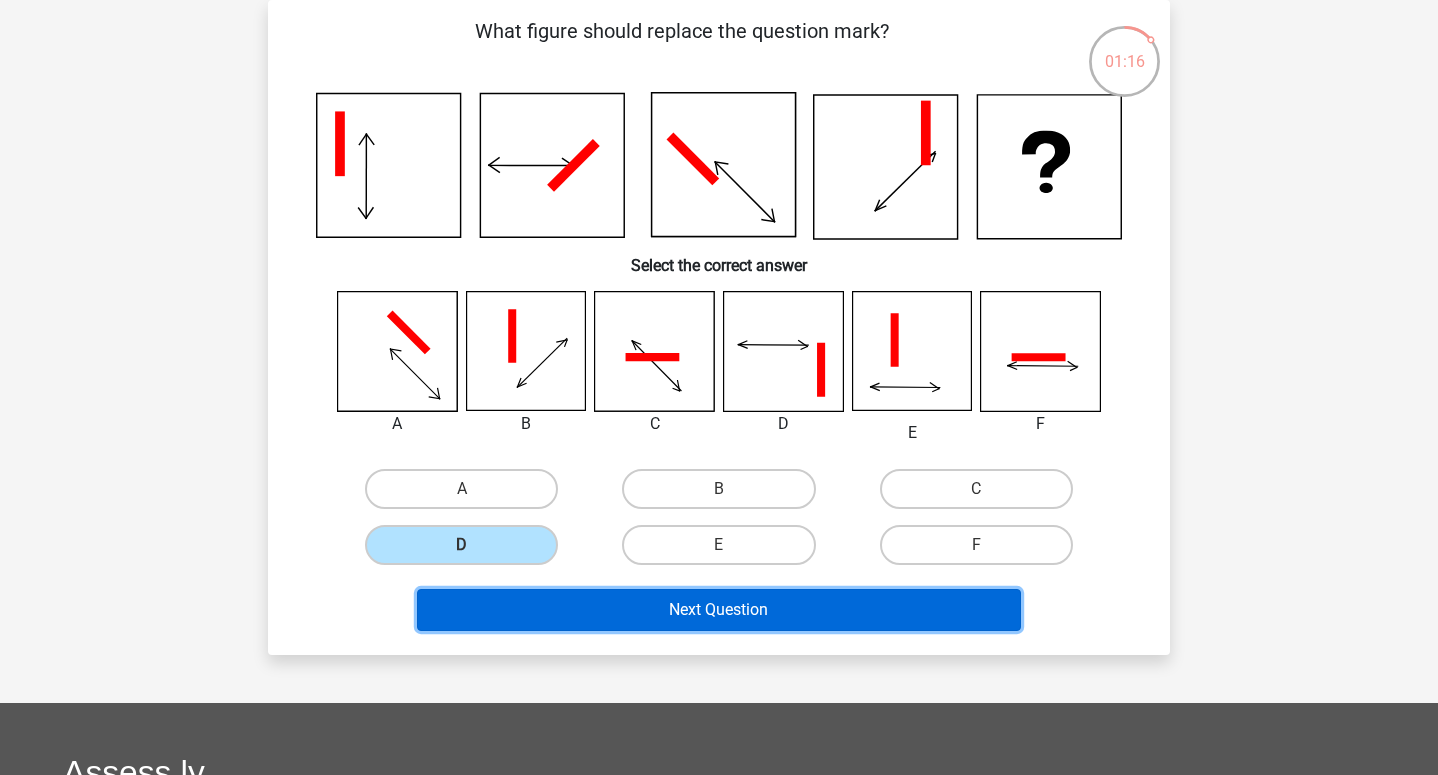 click on "Next Question" at bounding box center (719, 610) 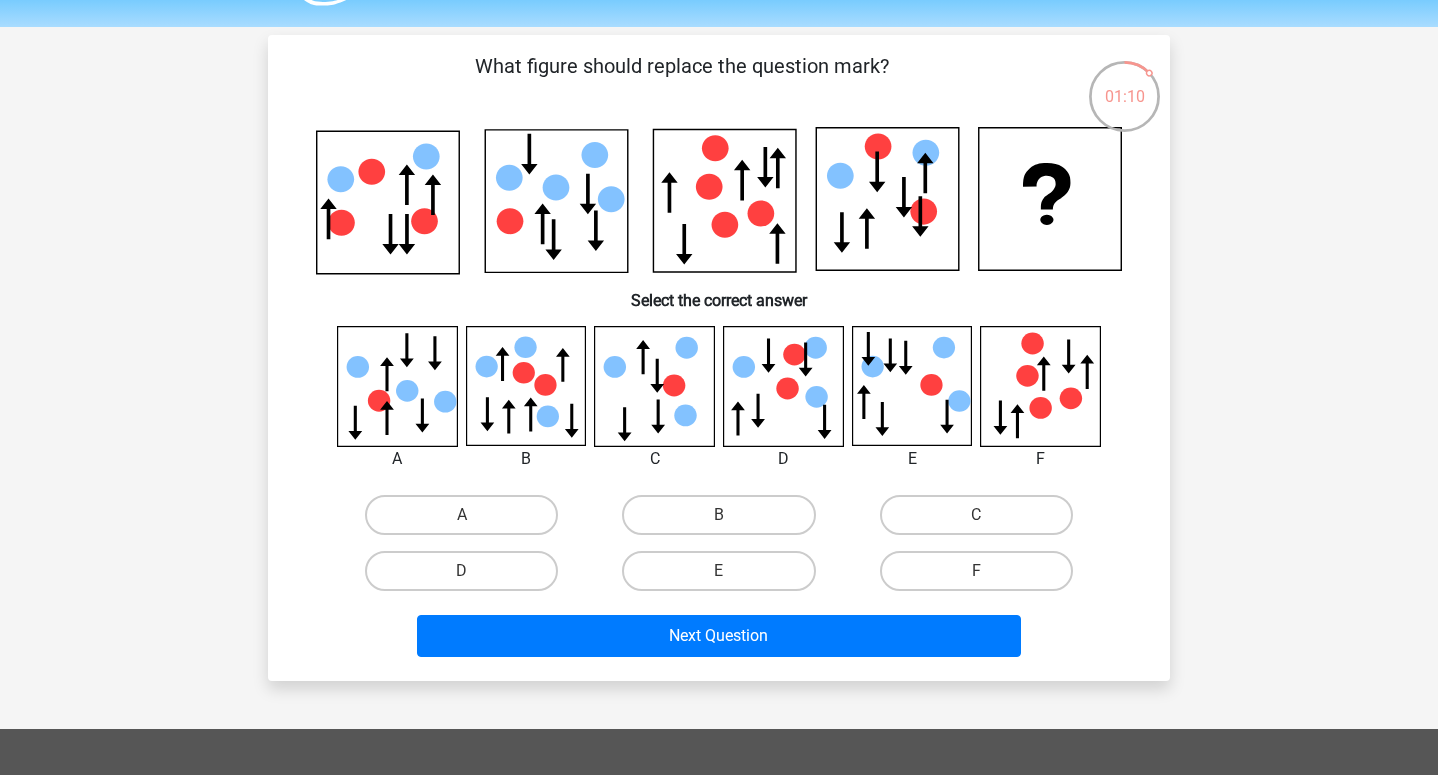 scroll, scrollTop: 68, scrollLeft: 0, axis: vertical 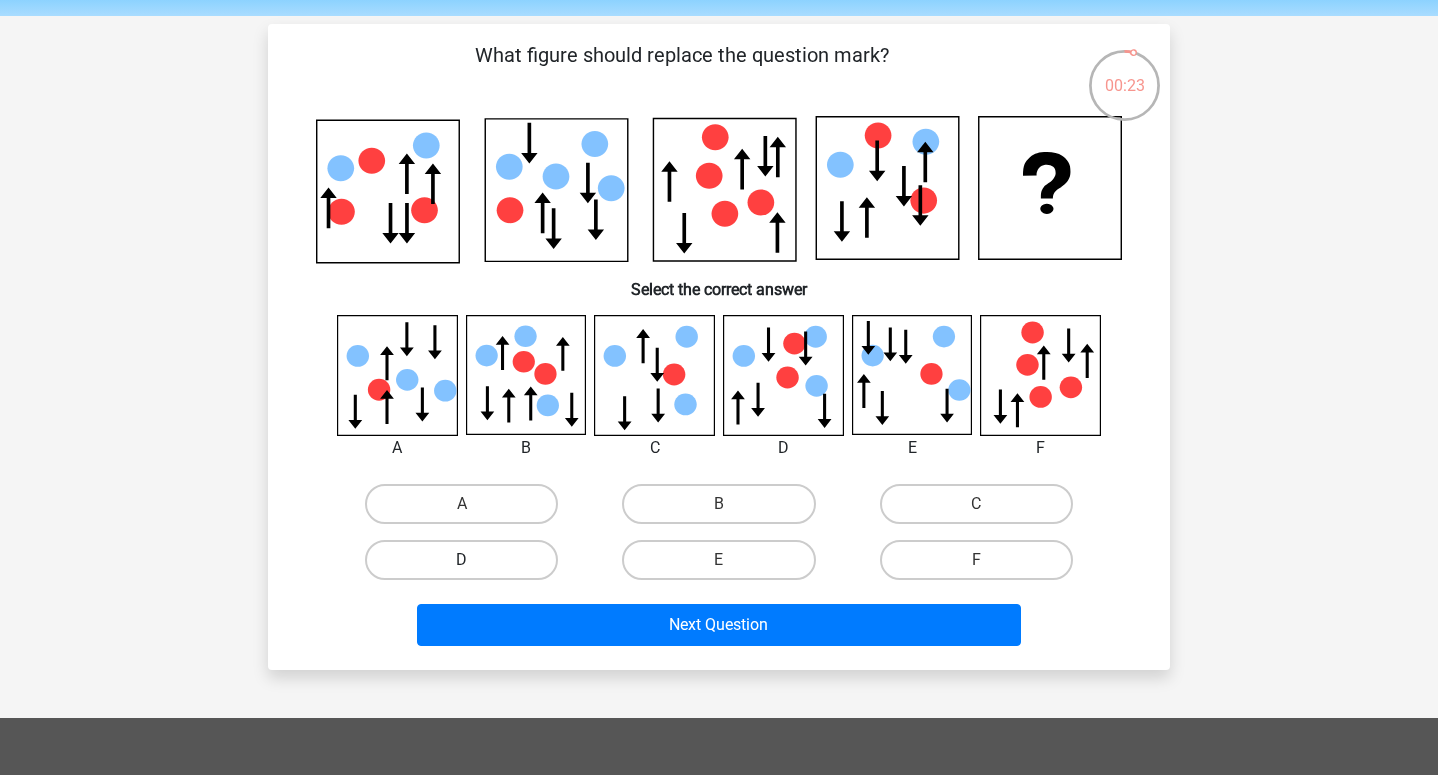 click on "D" at bounding box center [461, 560] 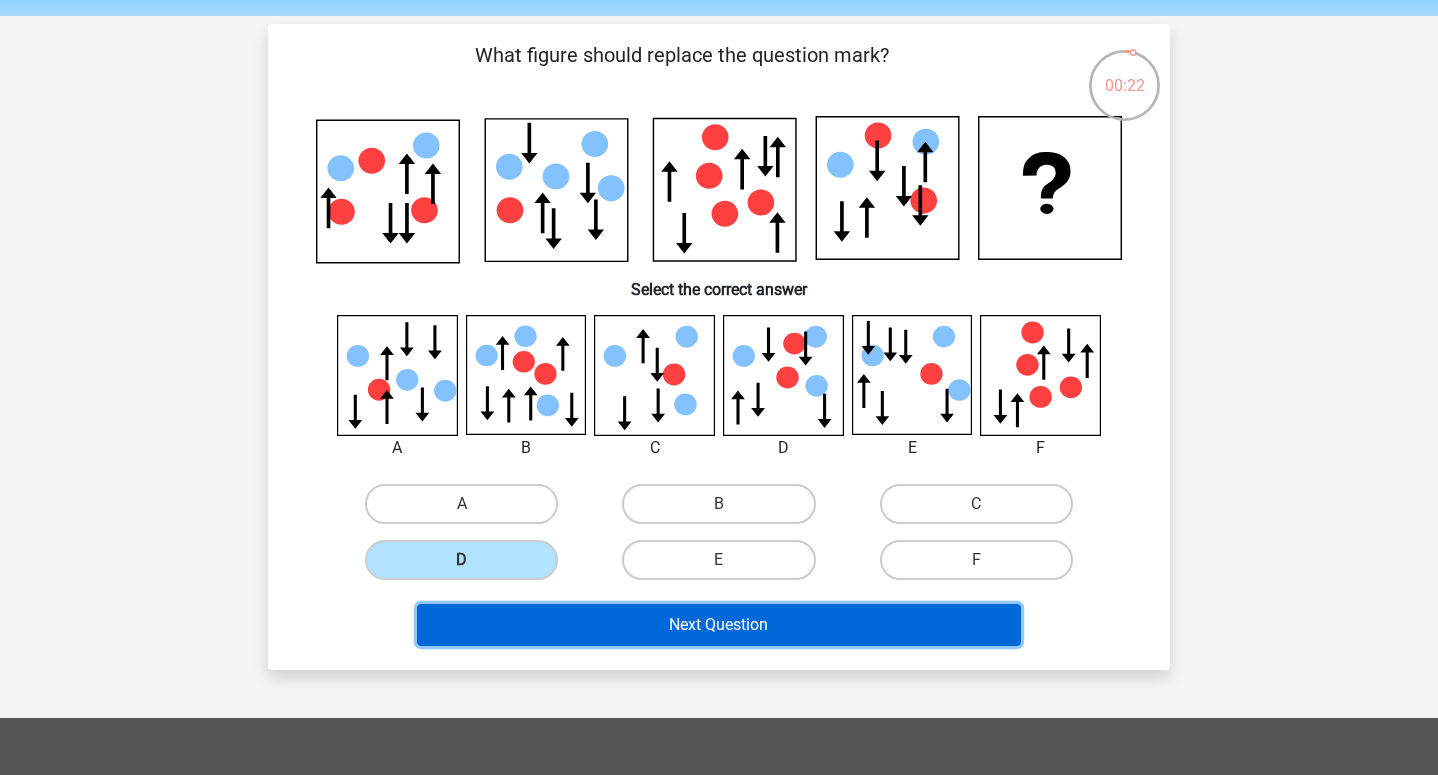 click on "Next Question" at bounding box center (719, 625) 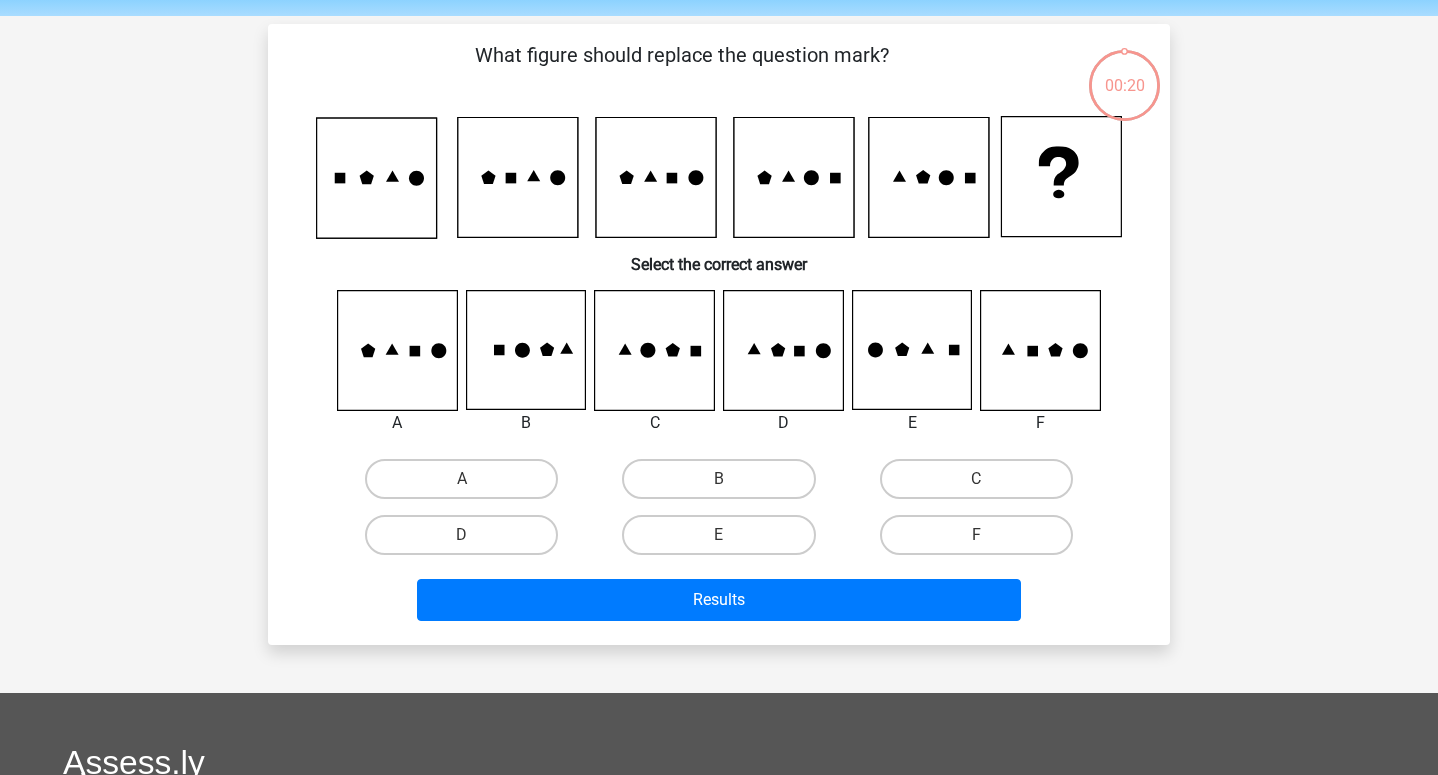 scroll, scrollTop: 92, scrollLeft: 0, axis: vertical 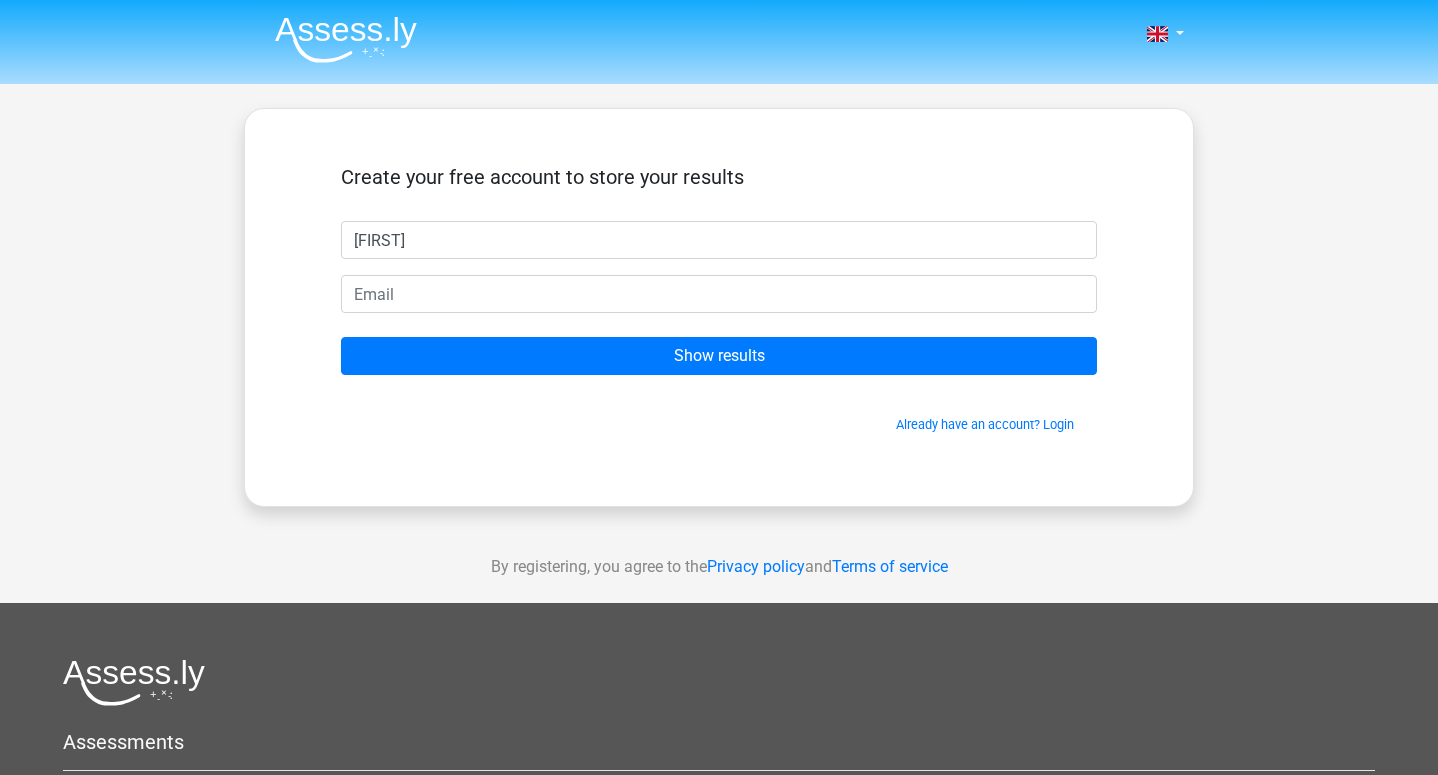 type on "[FIRST]" 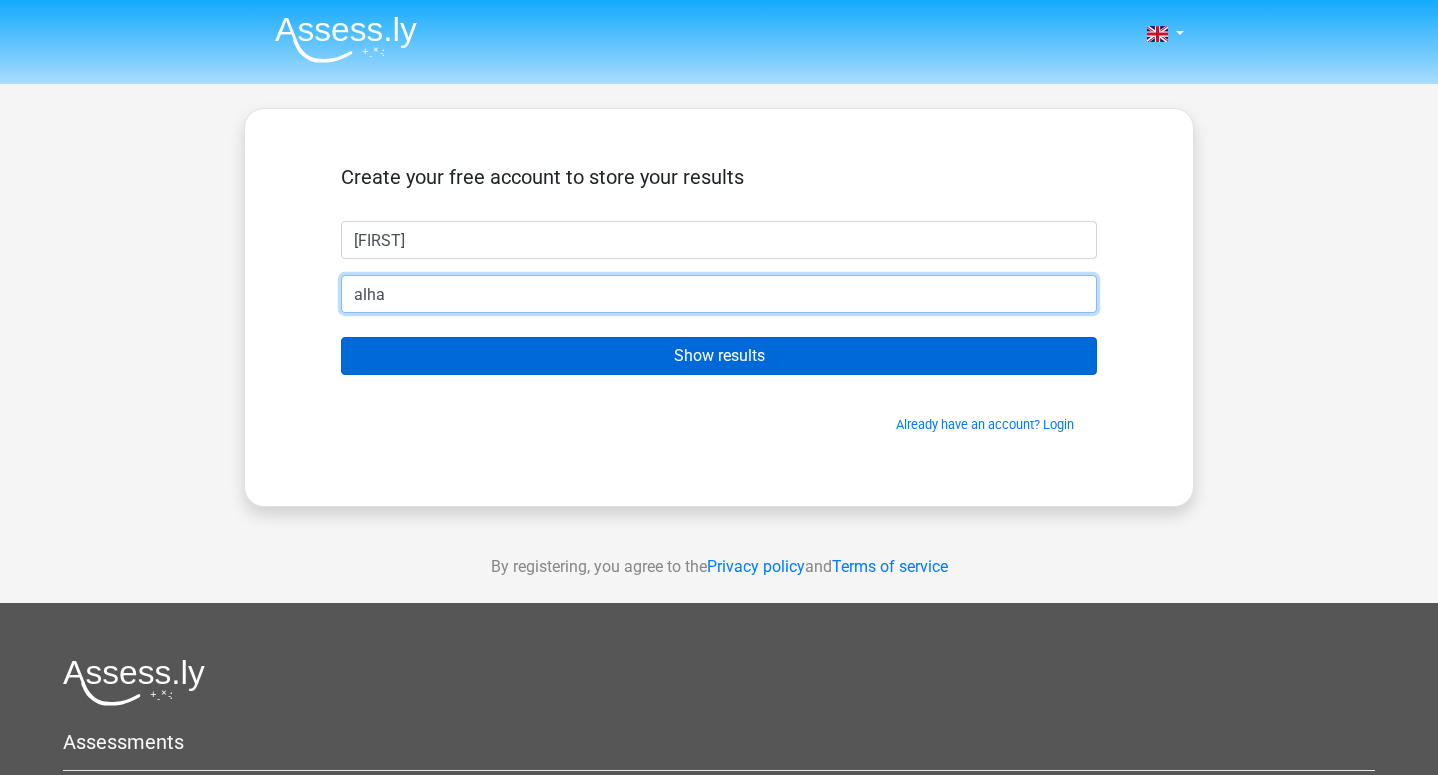 type on "[USERNAME]@[DOMAIN]" 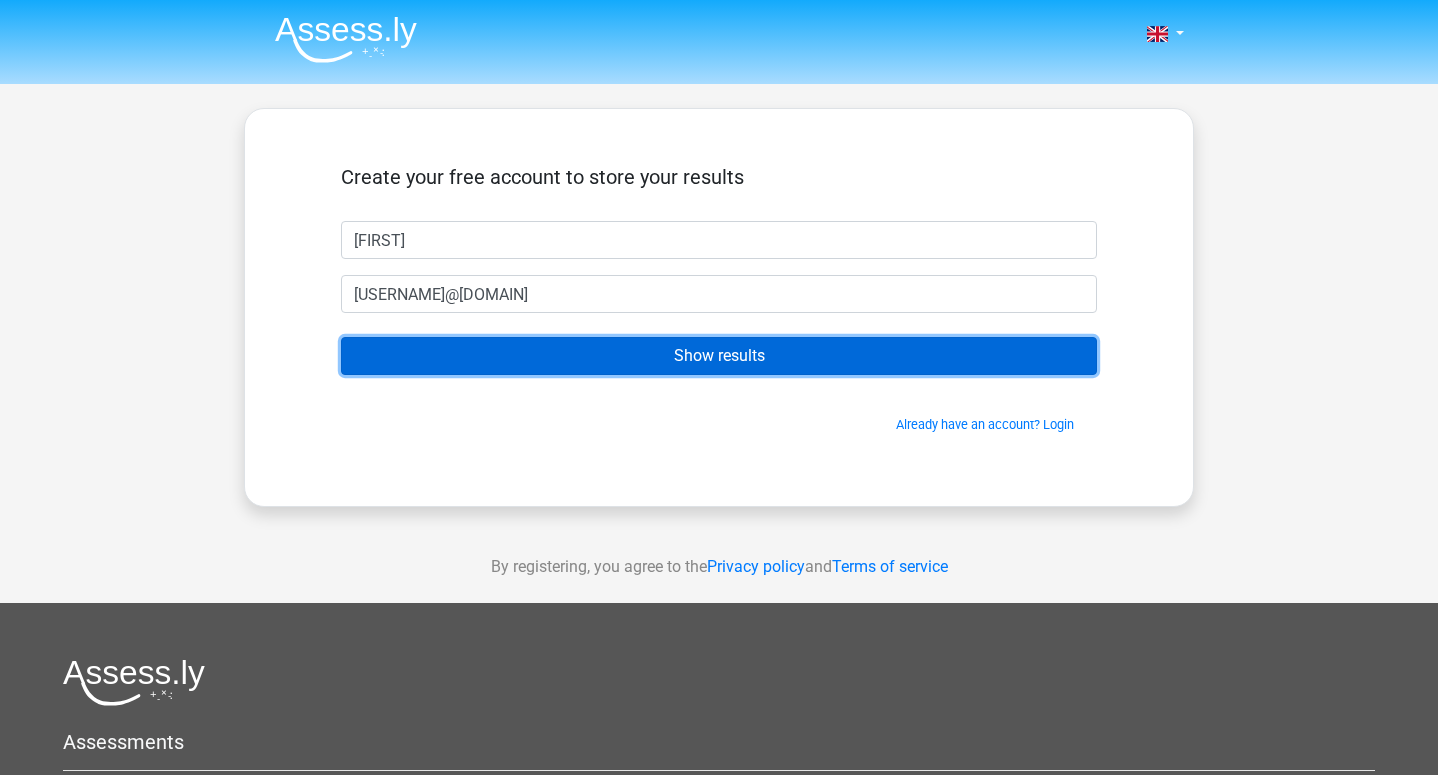 click on "Show results" at bounding box center (719, 356) 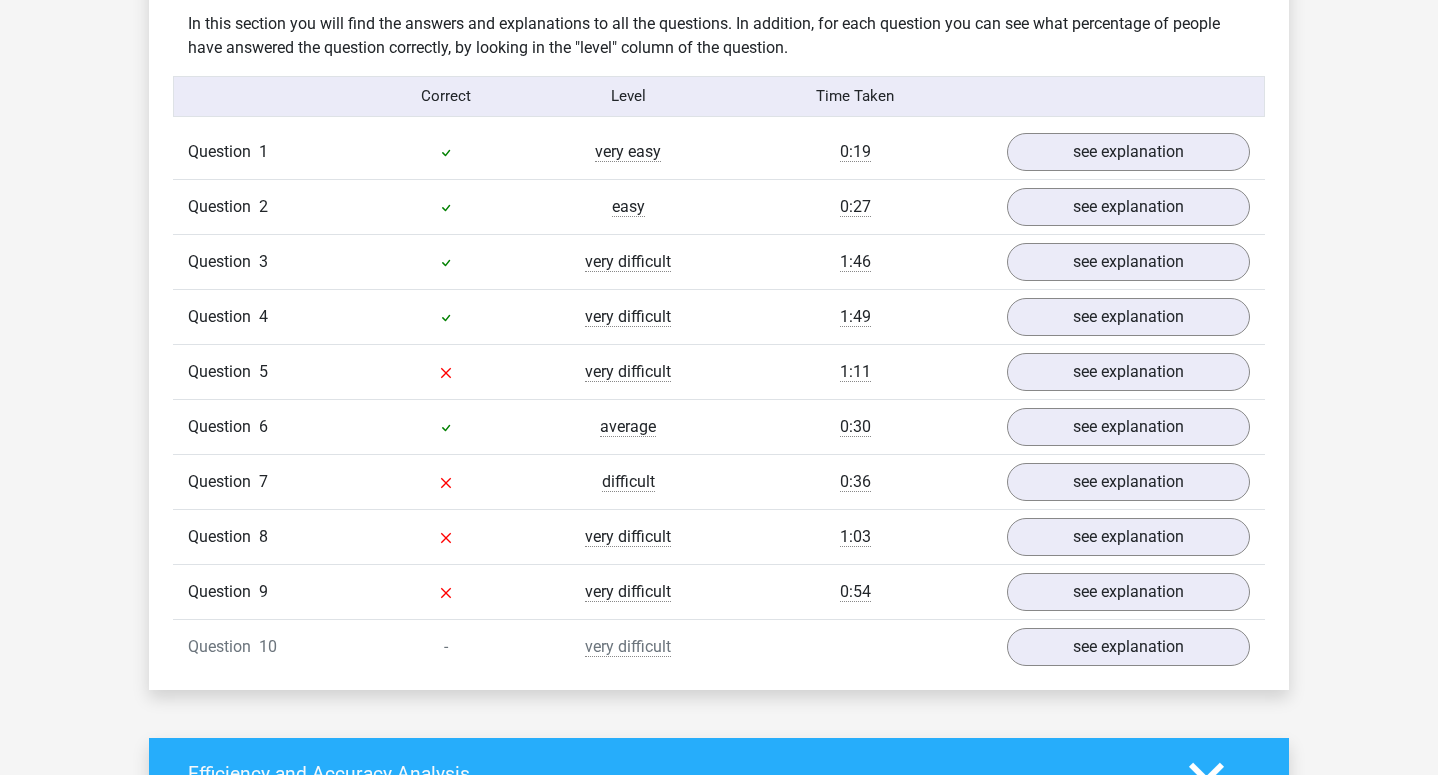 scroll, scrollTop: 1562, scrollLeft: 0, axis: vertical 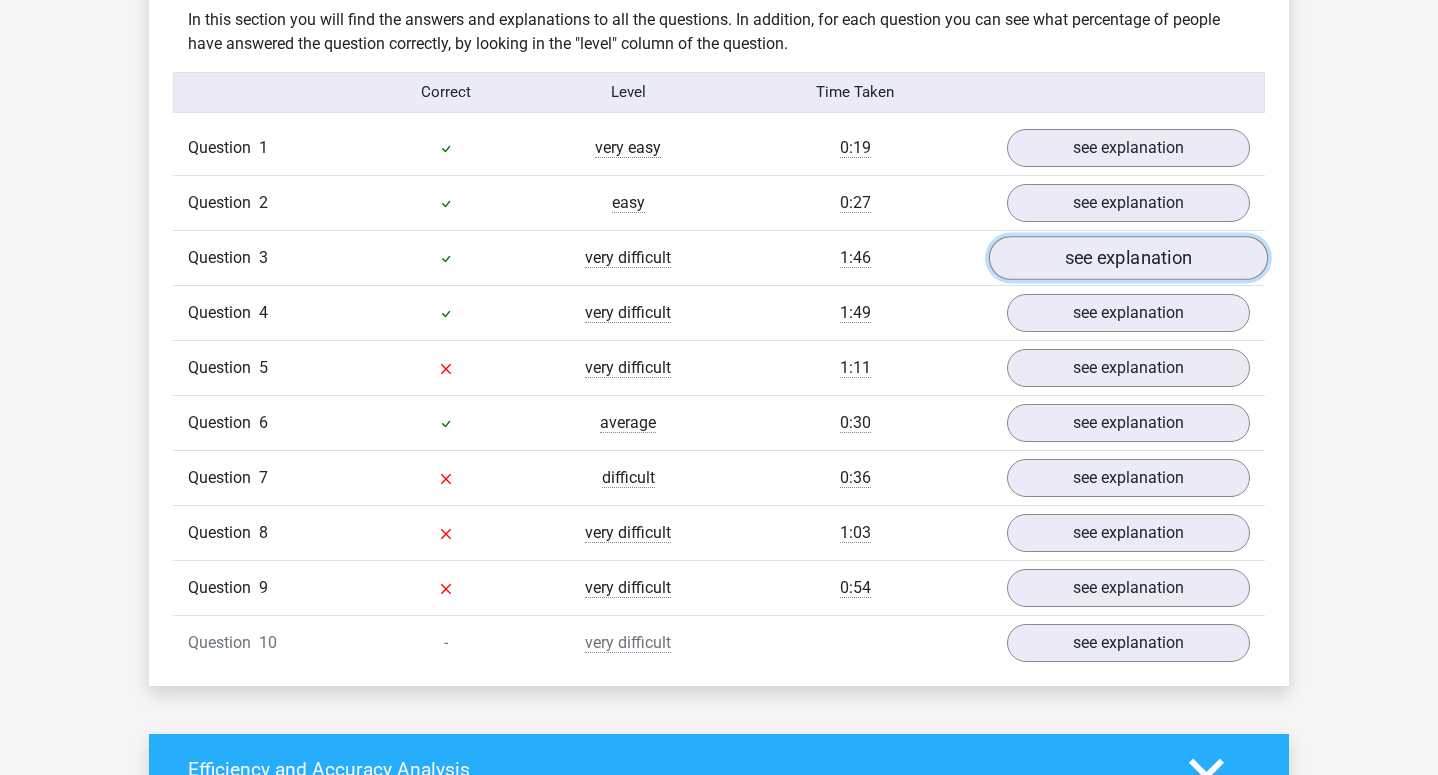 click on "see explanation" at bounding box center (1128, 258) 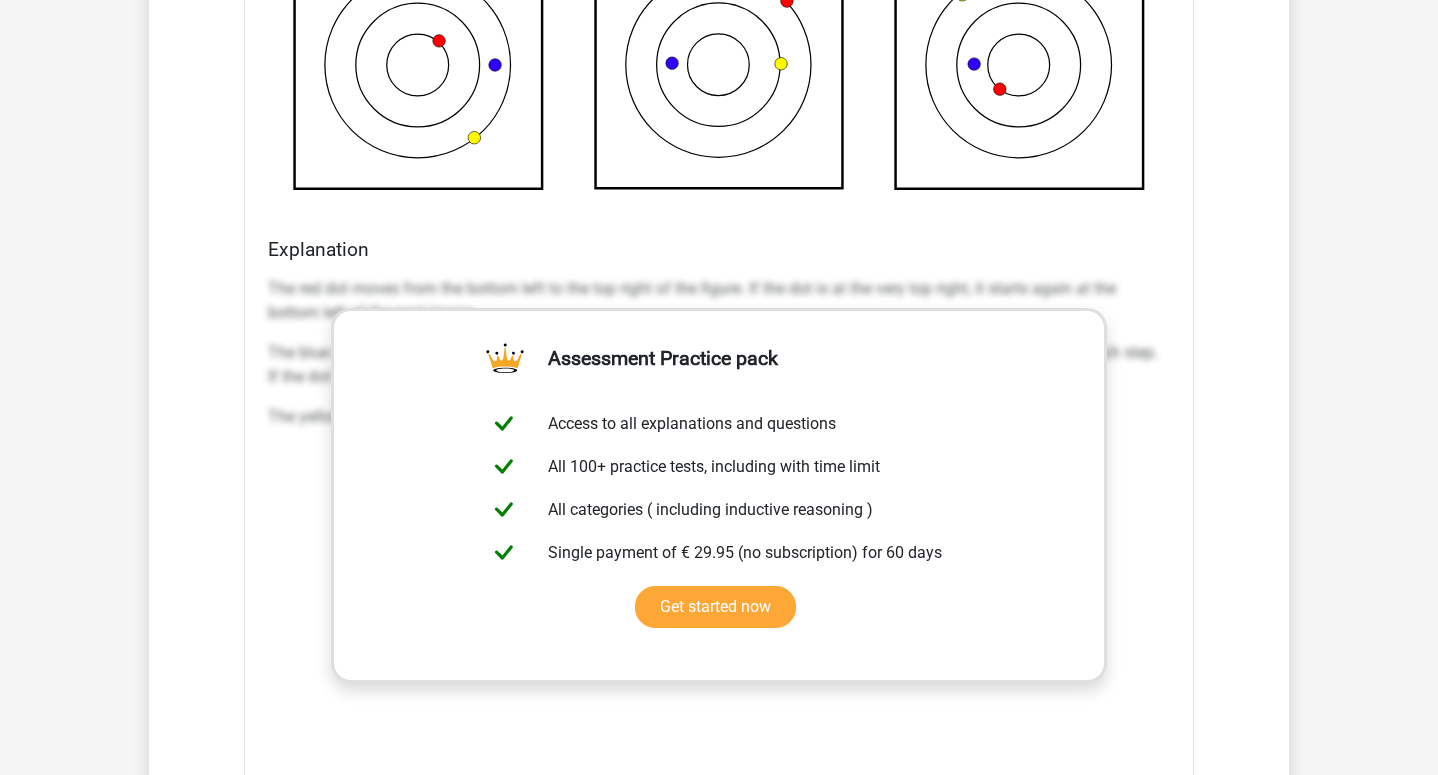 scroll, scrollTop: 2539, scrollLeft: 0, axis: vertical 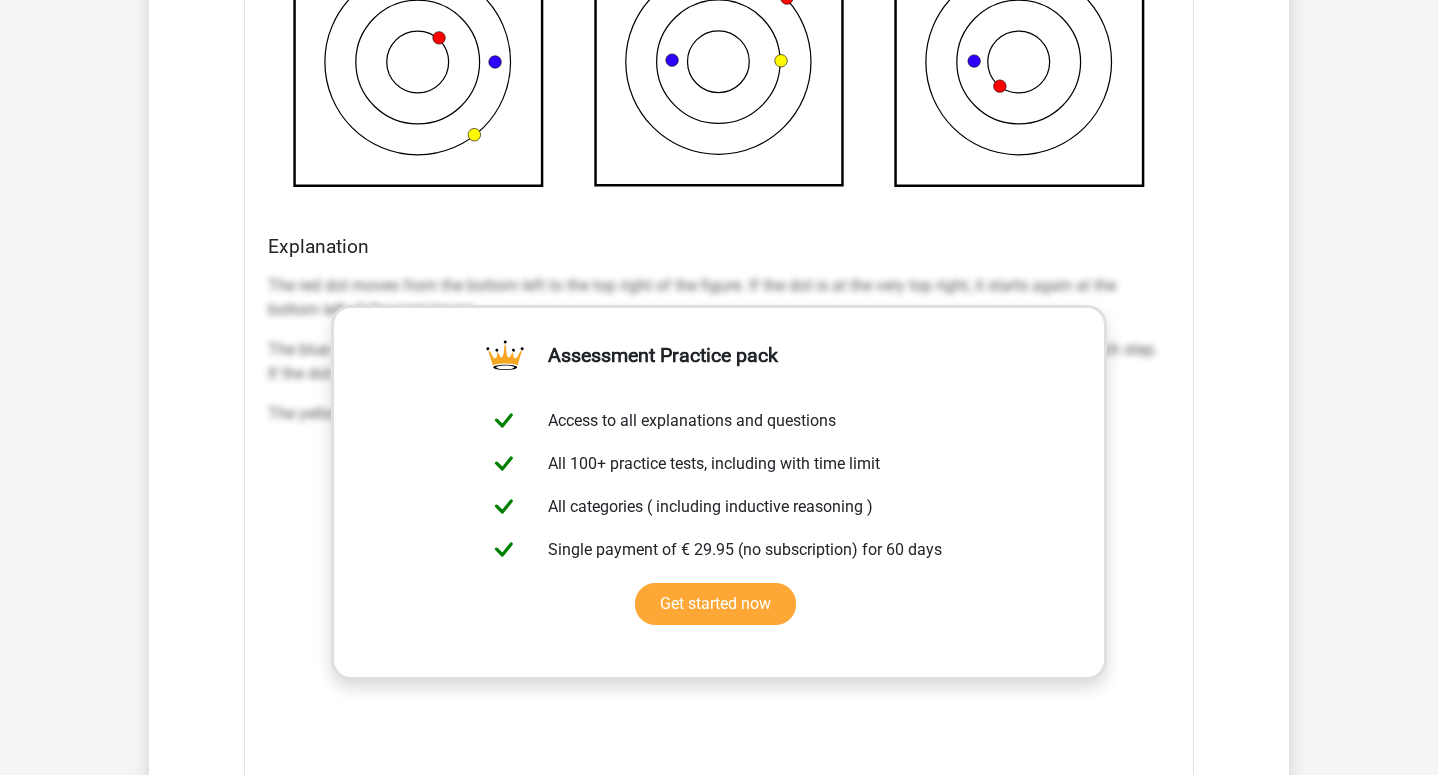 click on "Question
1
very easy
0:19
see explanation
What figure should replace the question mark?
a
b
c
d" at bounding box center [719, 255] 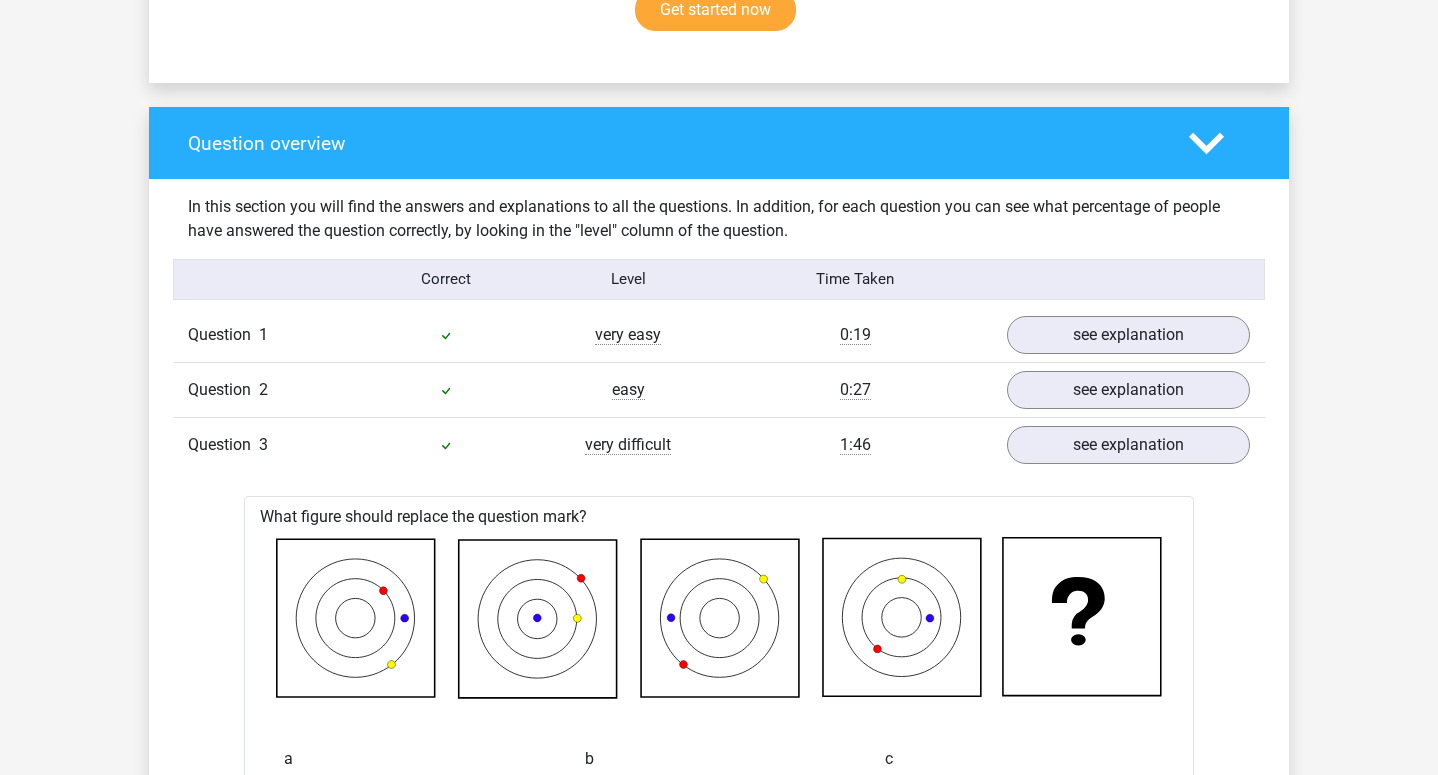 scroll, scrollTop: 1373, scrollLeft: 0, axis: vertical 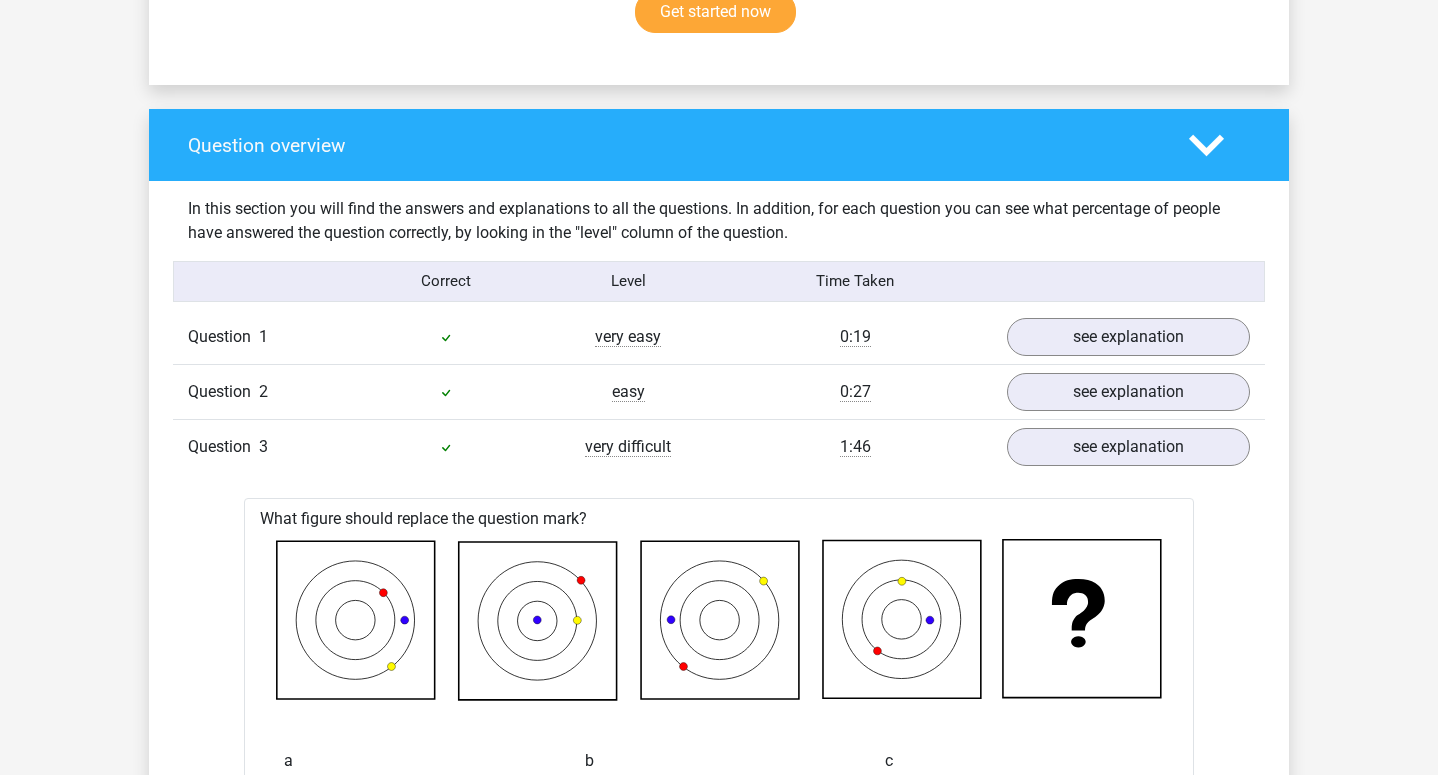 click 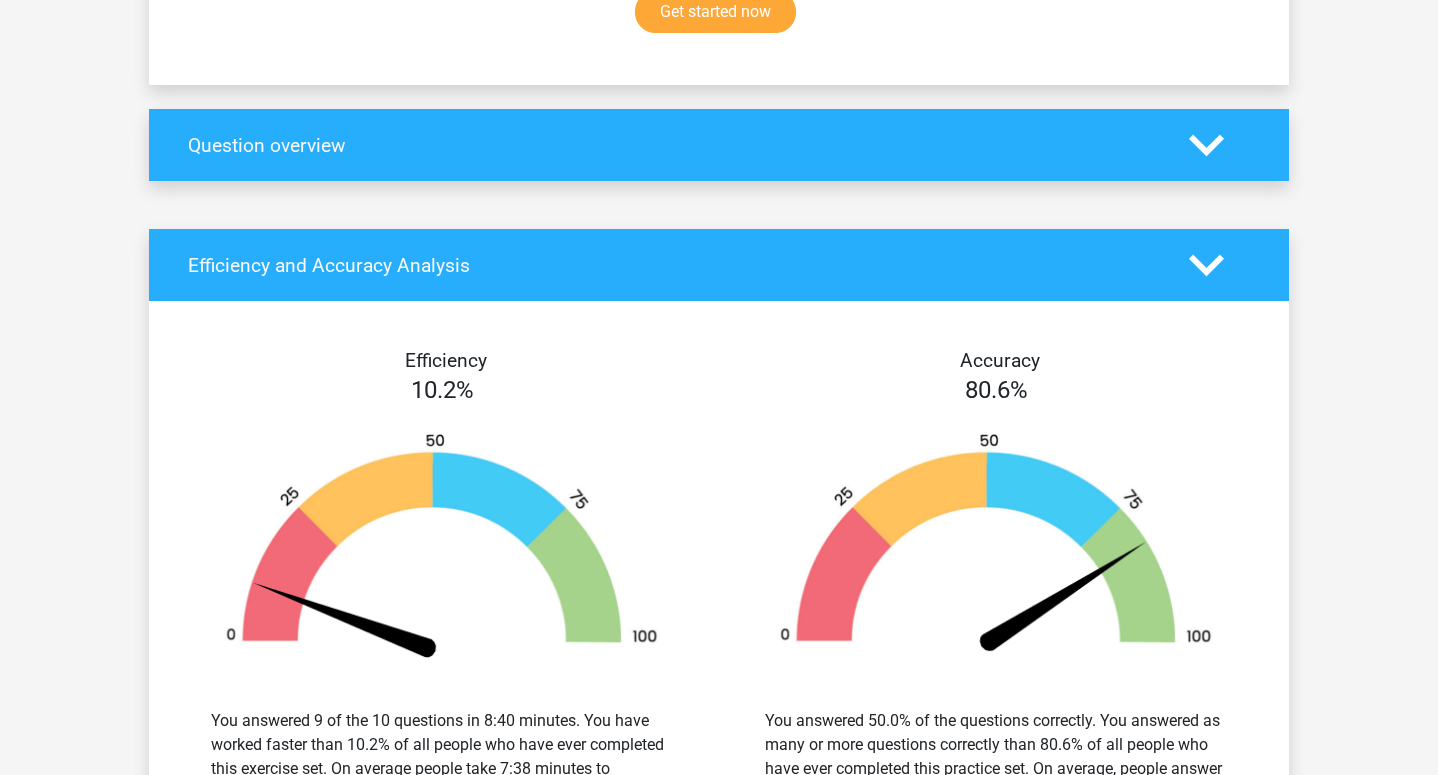click 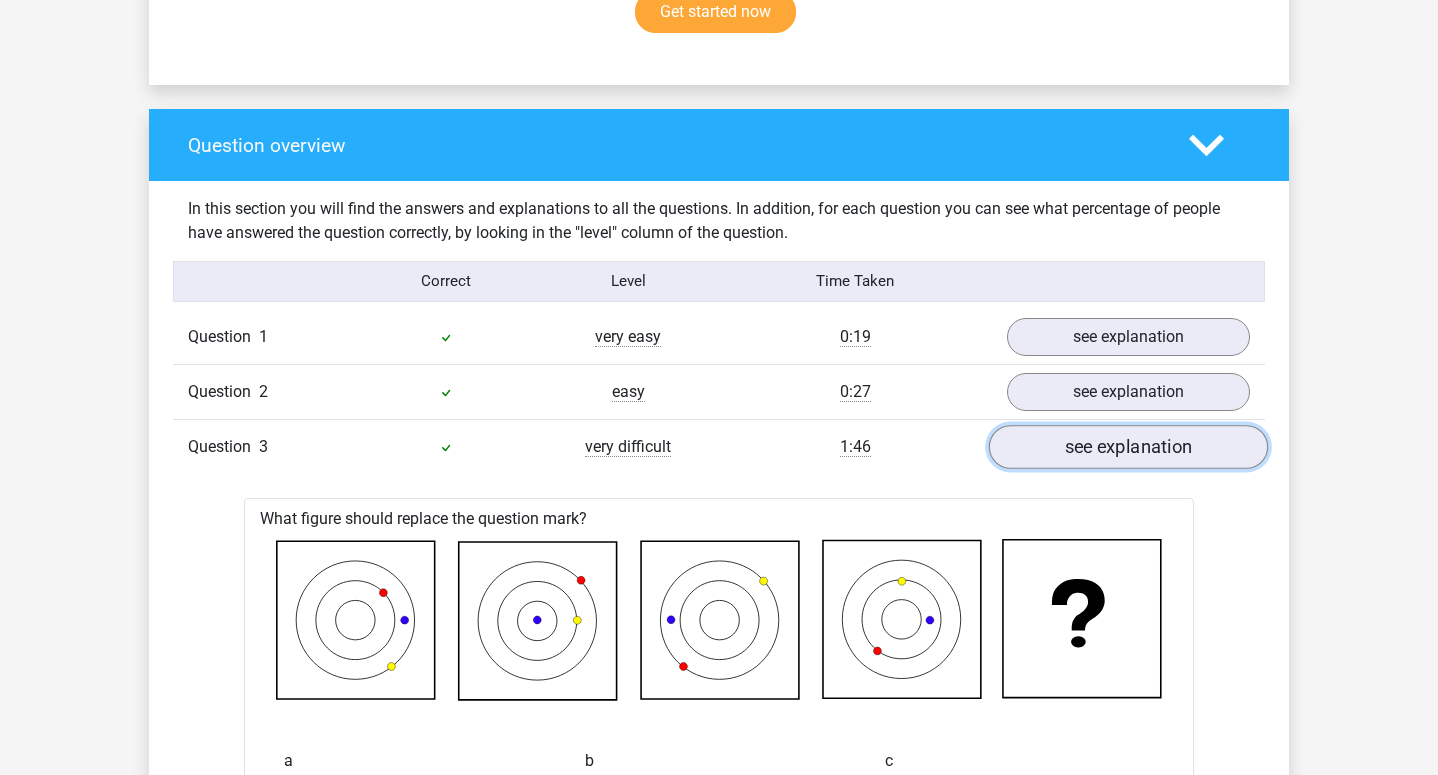 click on "see explanation" at bounding box center (1128, 447) 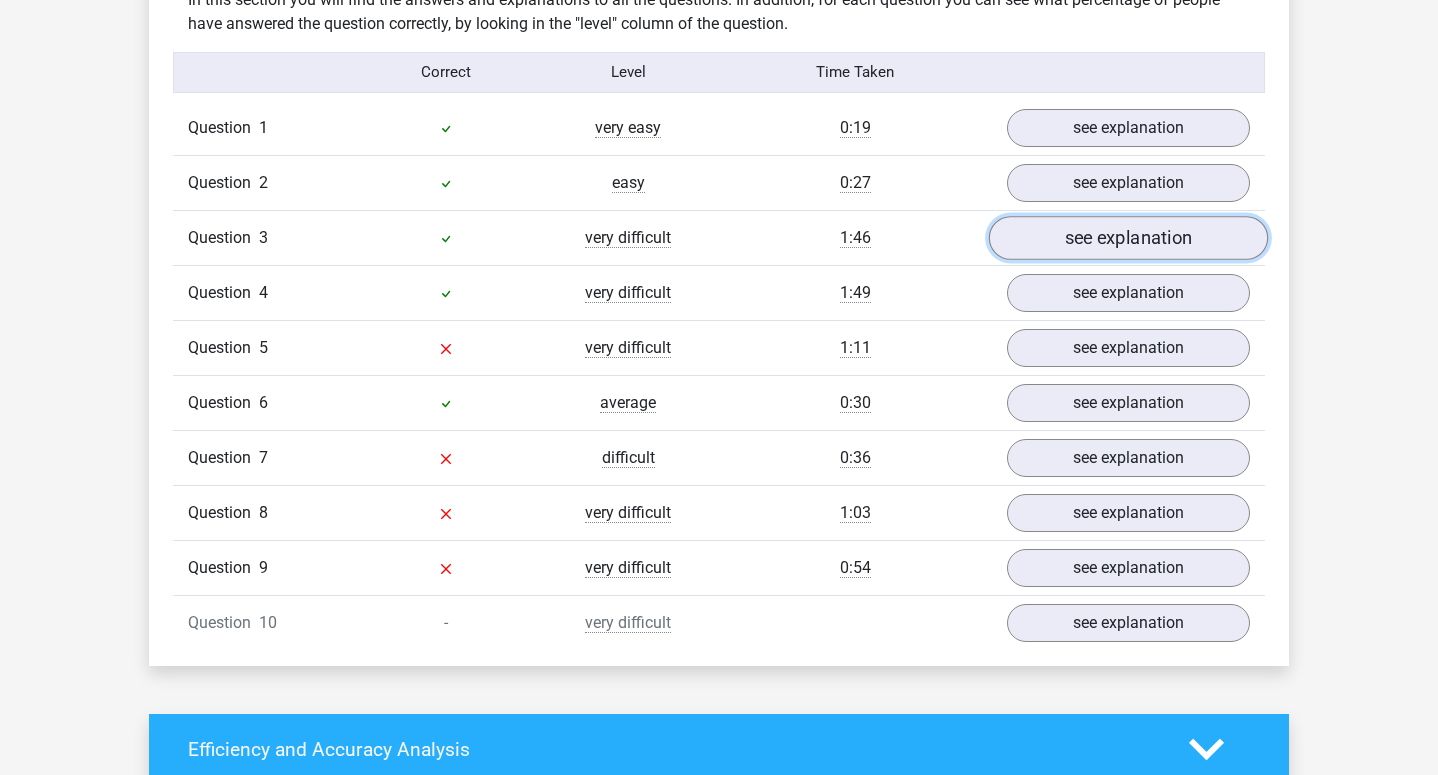 scroll, scrollTop: 1585, scrollLeft: 0, axis: vertical 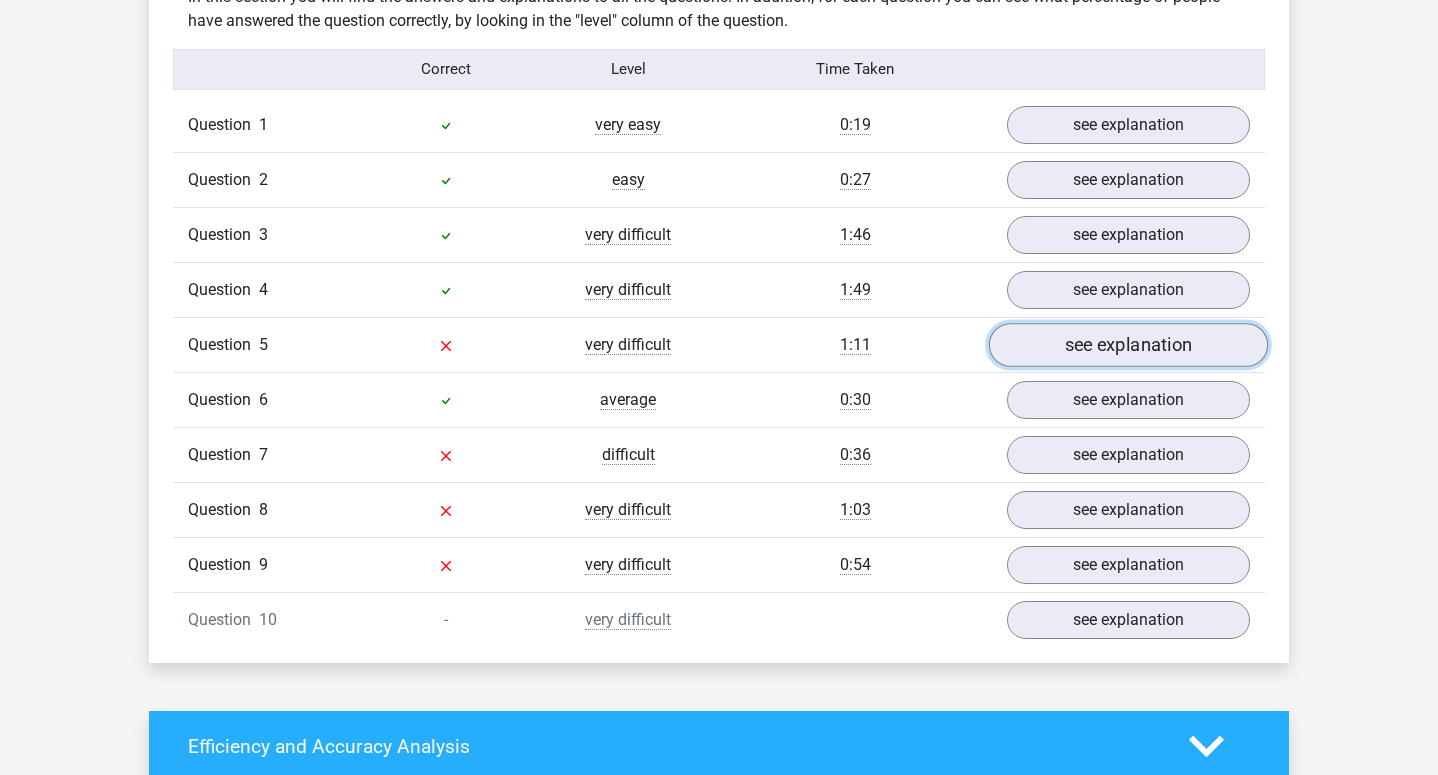 click on "see explanation" at bounding box center [1128, 345] 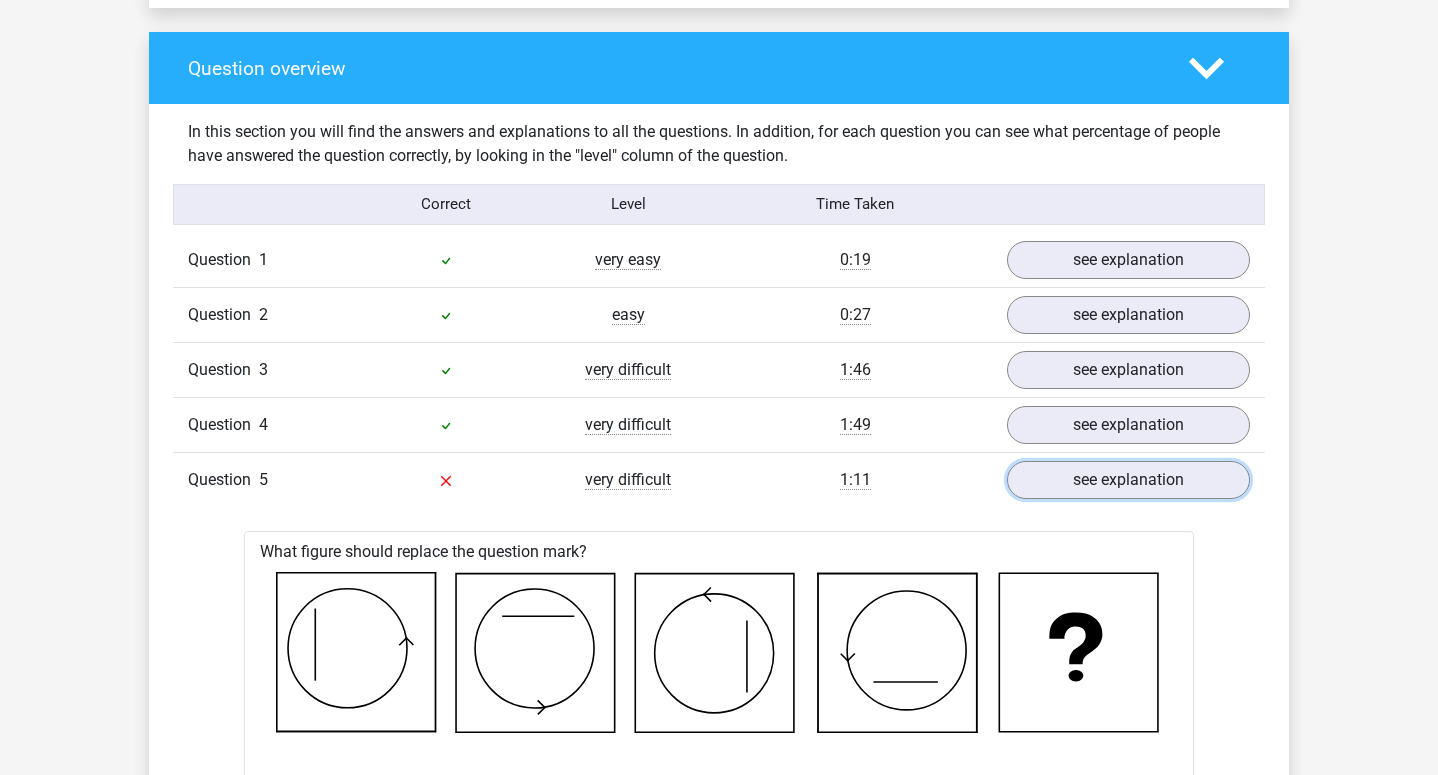 scroll, scrollTop: 1452, scrollLeft: 0, axis: vertical 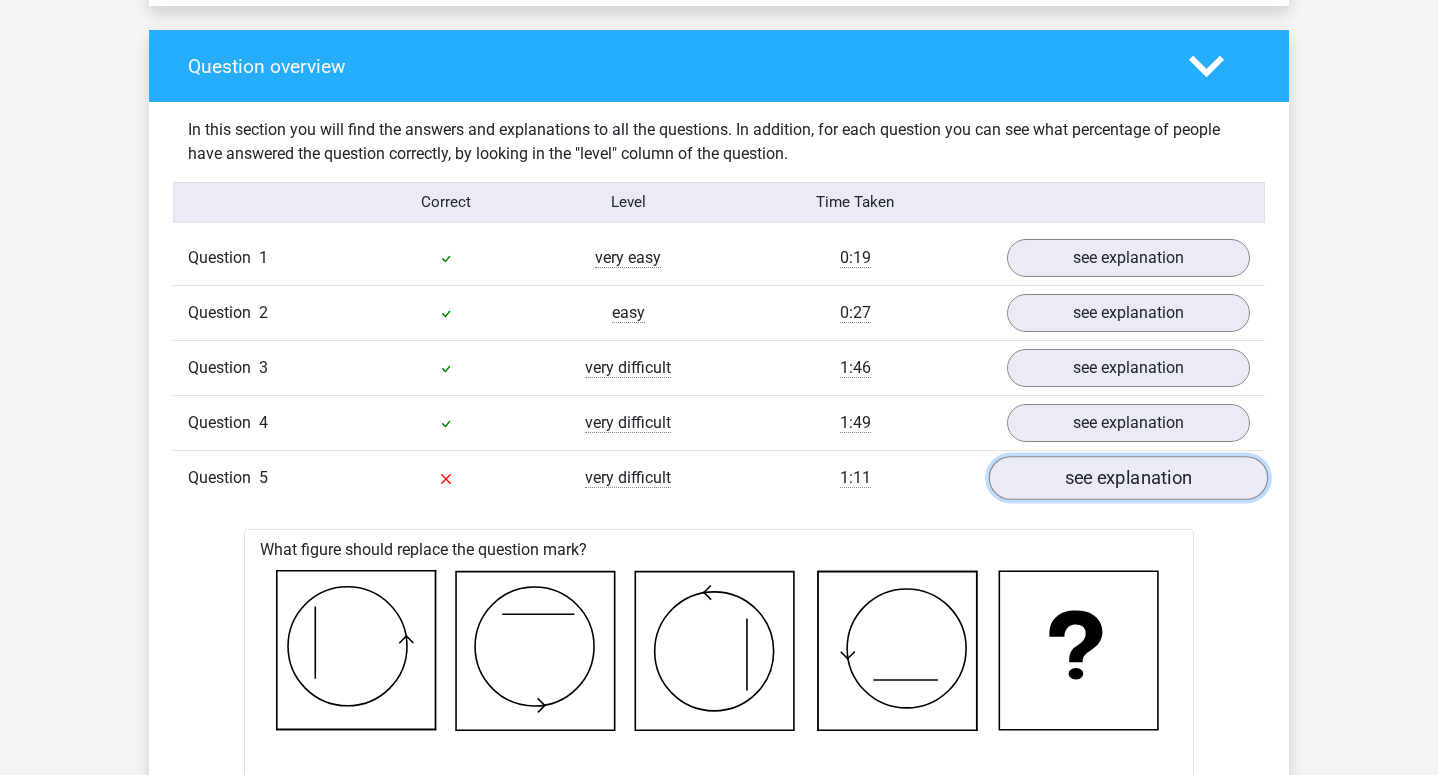 click on "see explanation" at bounding box center (1128, 478) 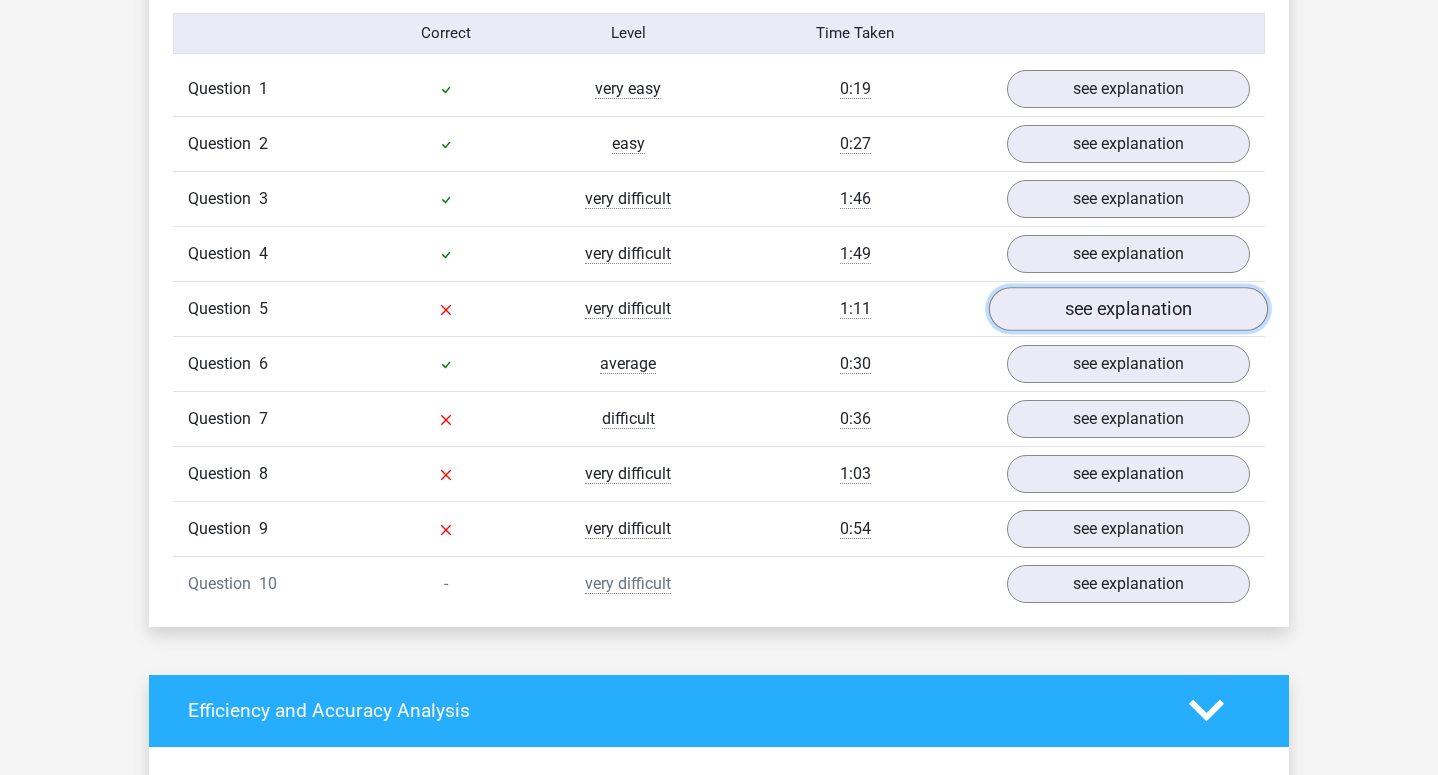 scroll, scrollTop: 1623, scrollLeft: 0, axis: vertical 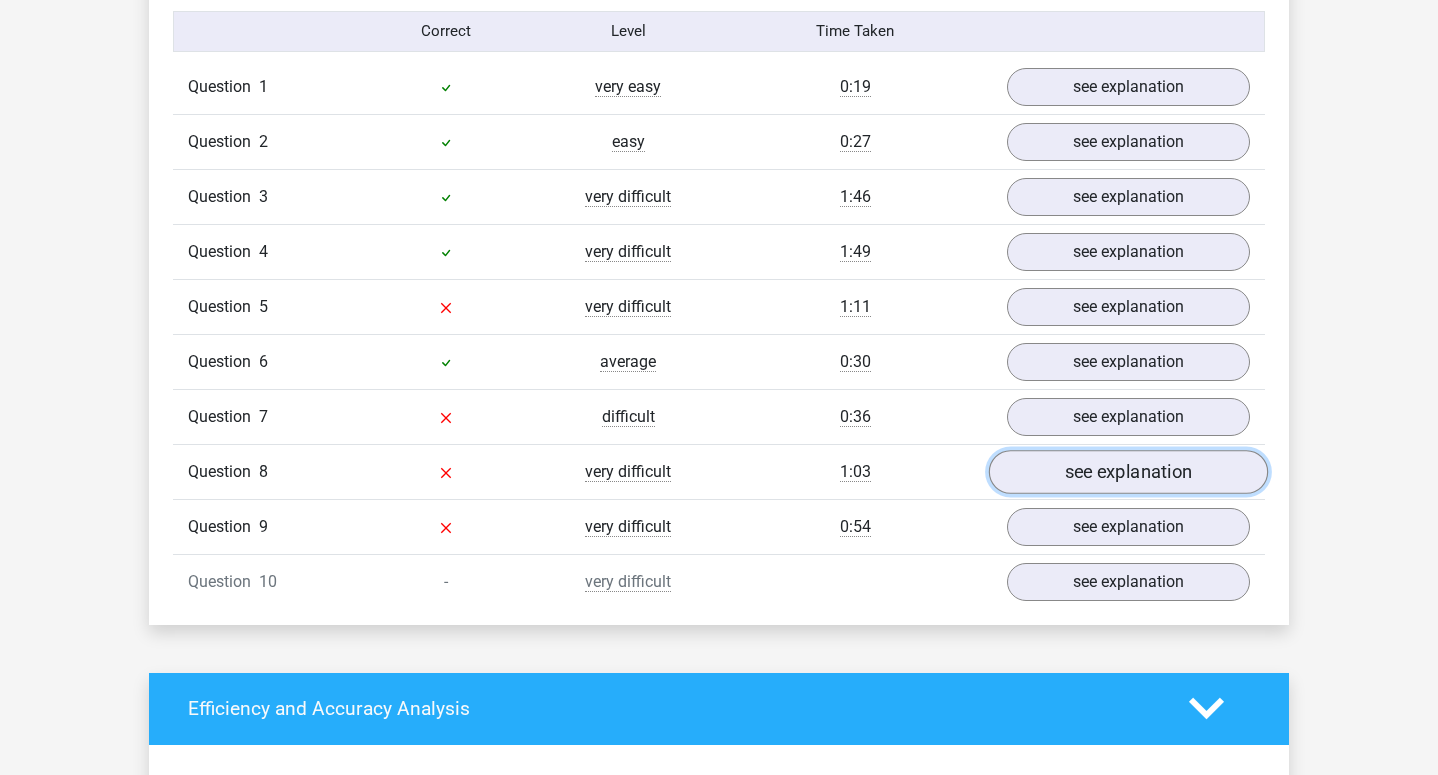 click on "see explanation" at bounding box center (1128, 472) 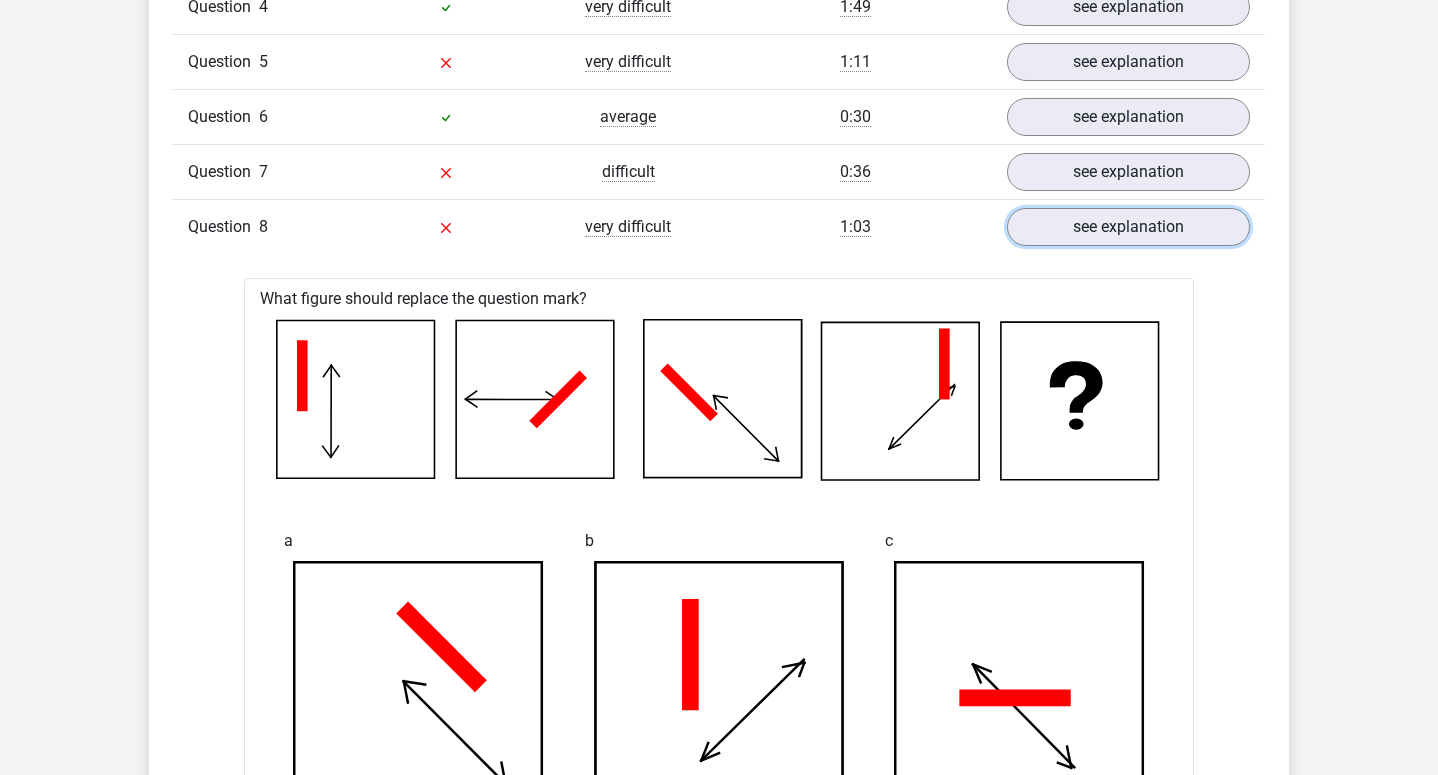 scroll, scrollTop: 1825, scrollLeft: 0, axis: vertical 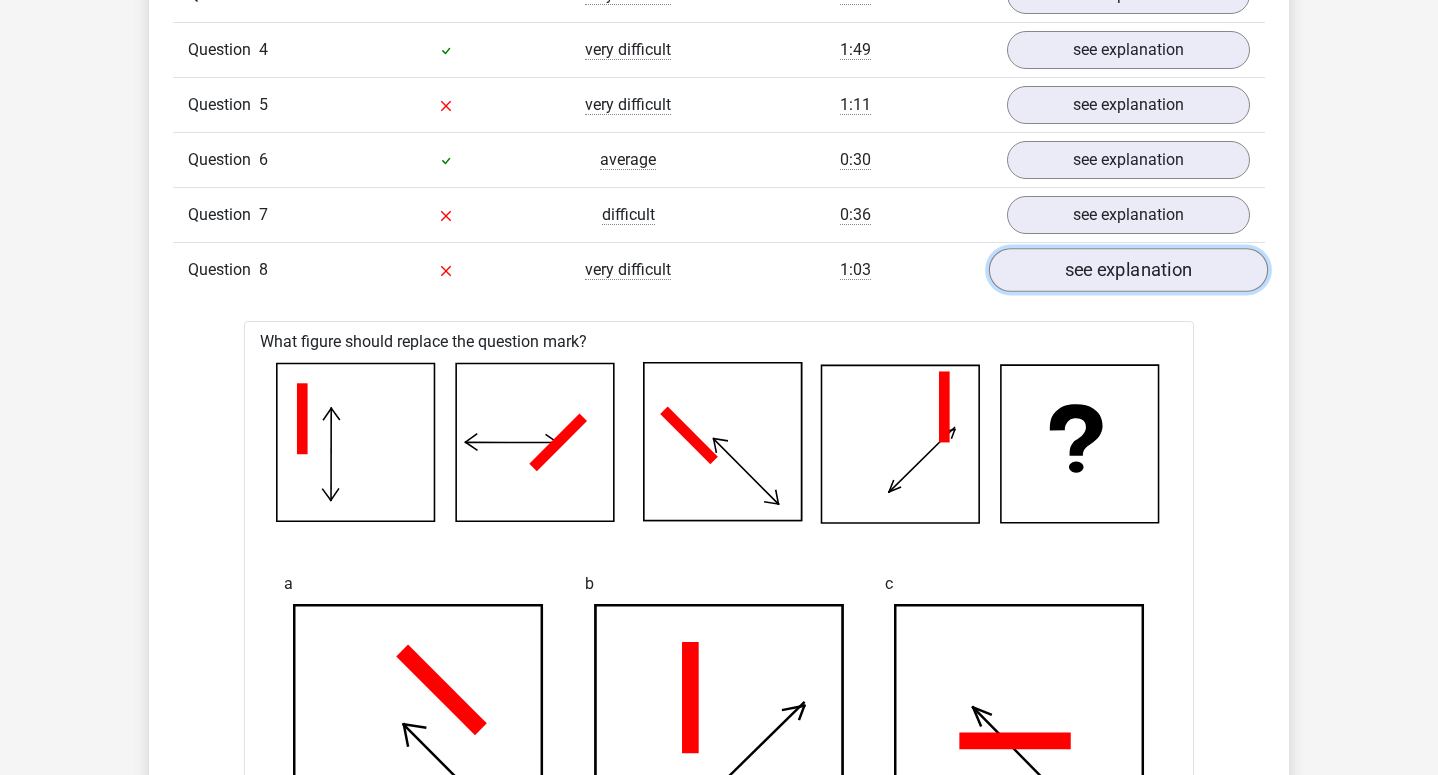 click on "see explanation" at bounding box center [1128, 270] 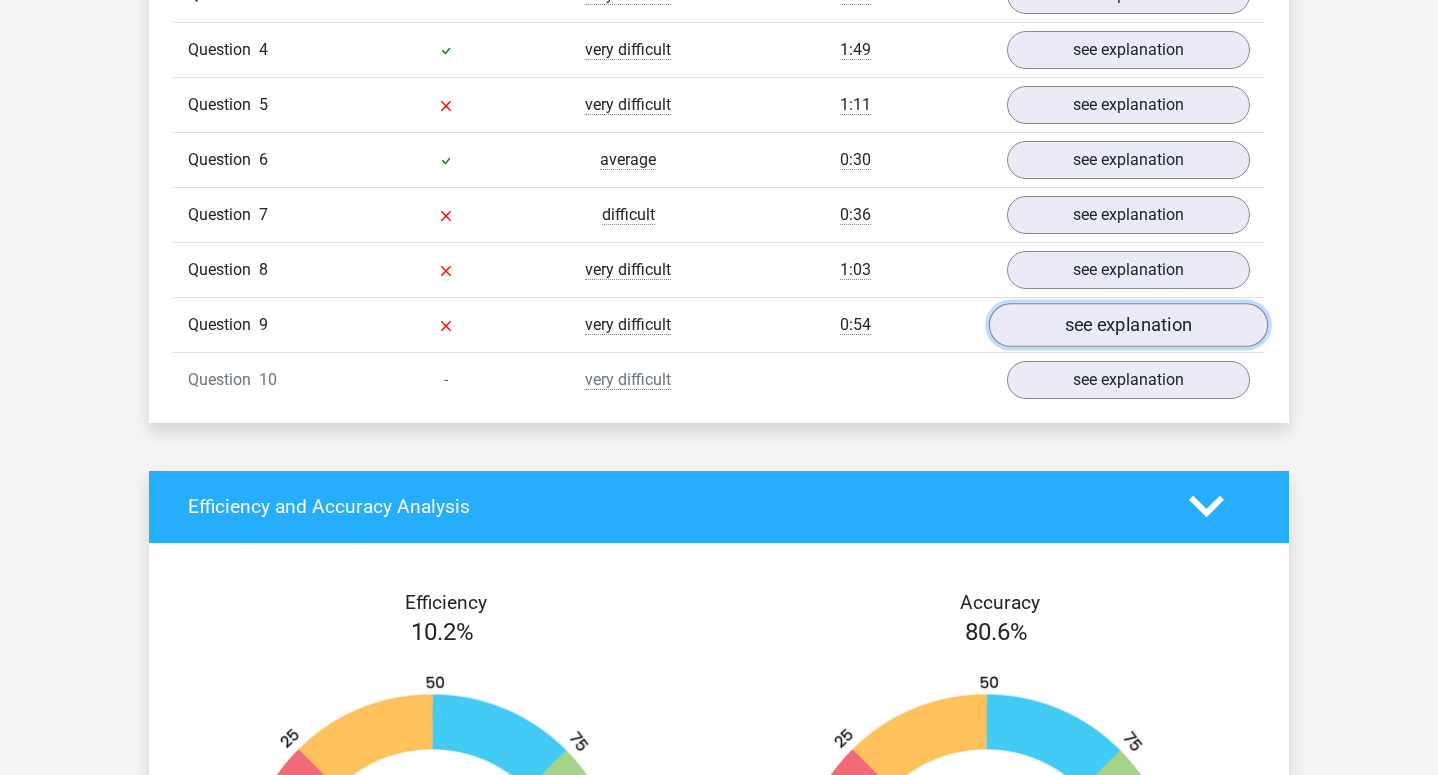 click on "see explanation" at bounding box center (1128, 325) 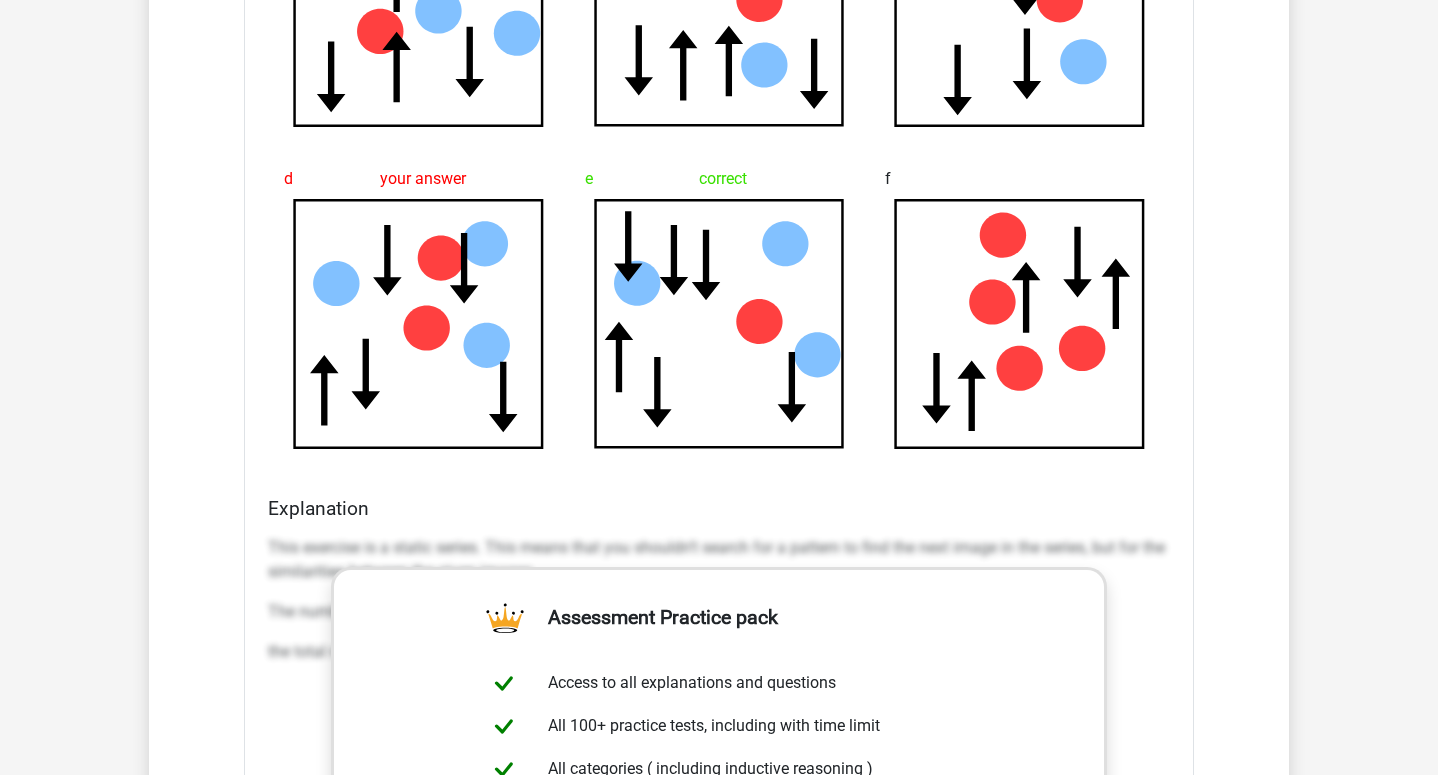 scroll, scrollTop: 2606, scrollLeft: 0, axis: vertical 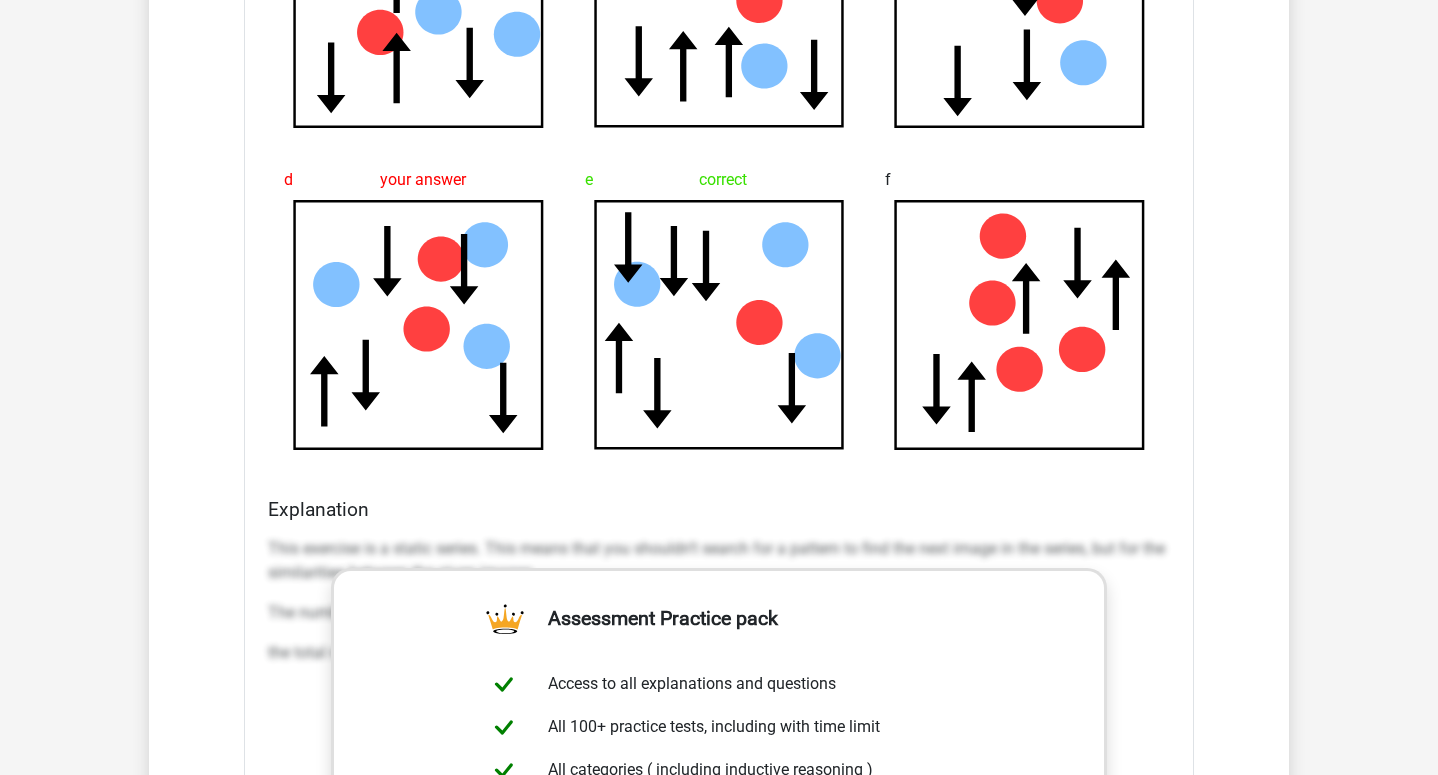 drag, startPoint x: 768, startPoint y: 321, endPoint x: 753, endPoint y: 321, distance: 15 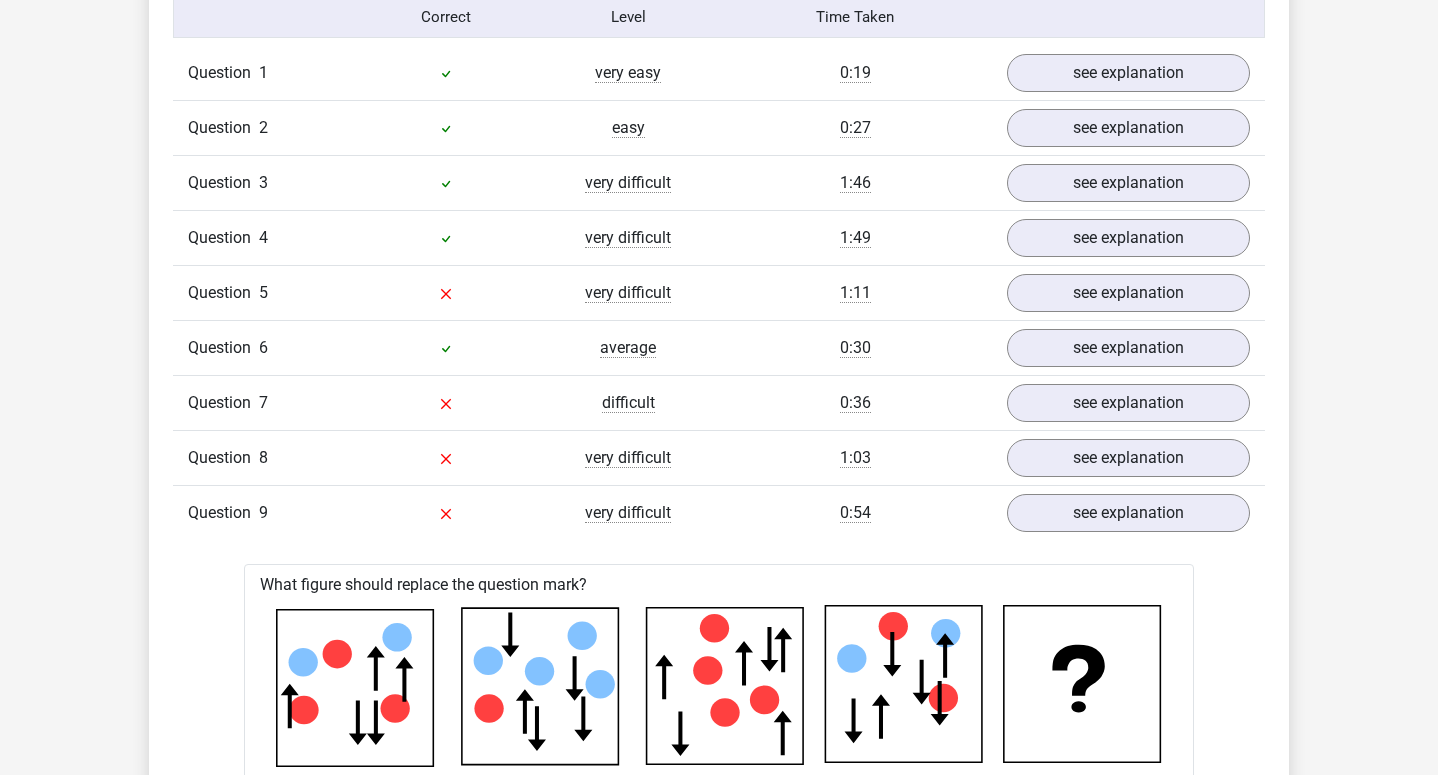 scroll, scrollTop: 1639, scrollLeft: 0, axis: vertical 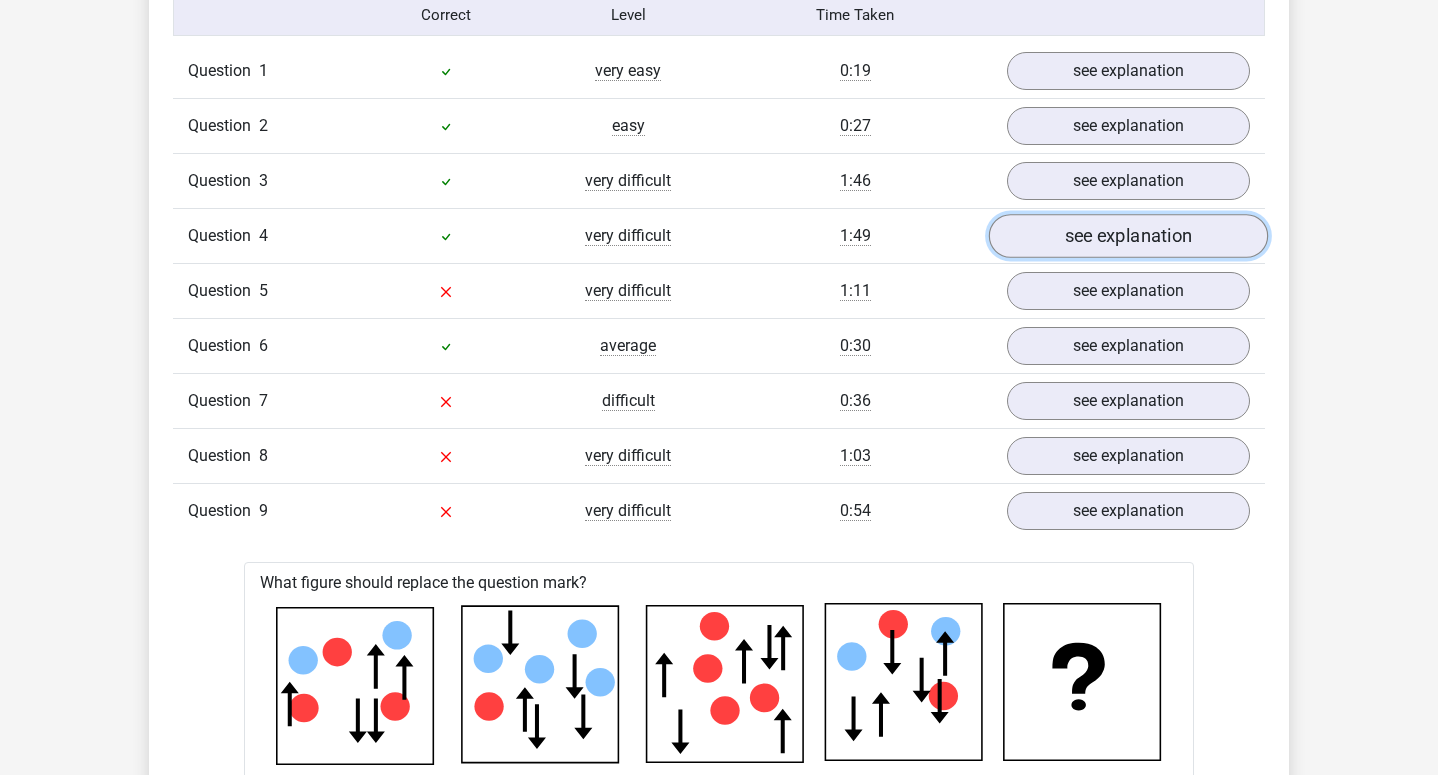click on "see explanation" at bounding box center [1128, 236] 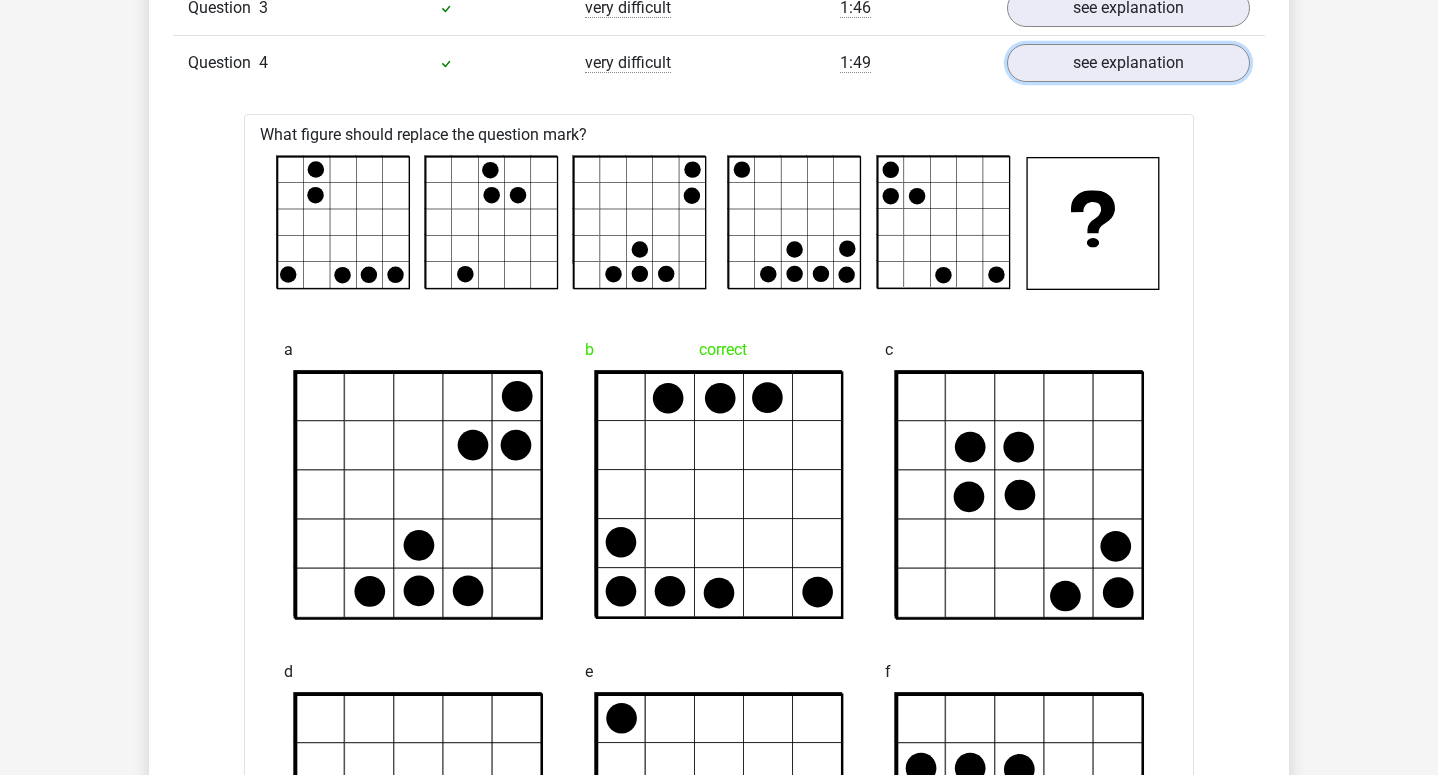 scroll, scrollTop: 1796, scrollLeft: 0, axis: vertical 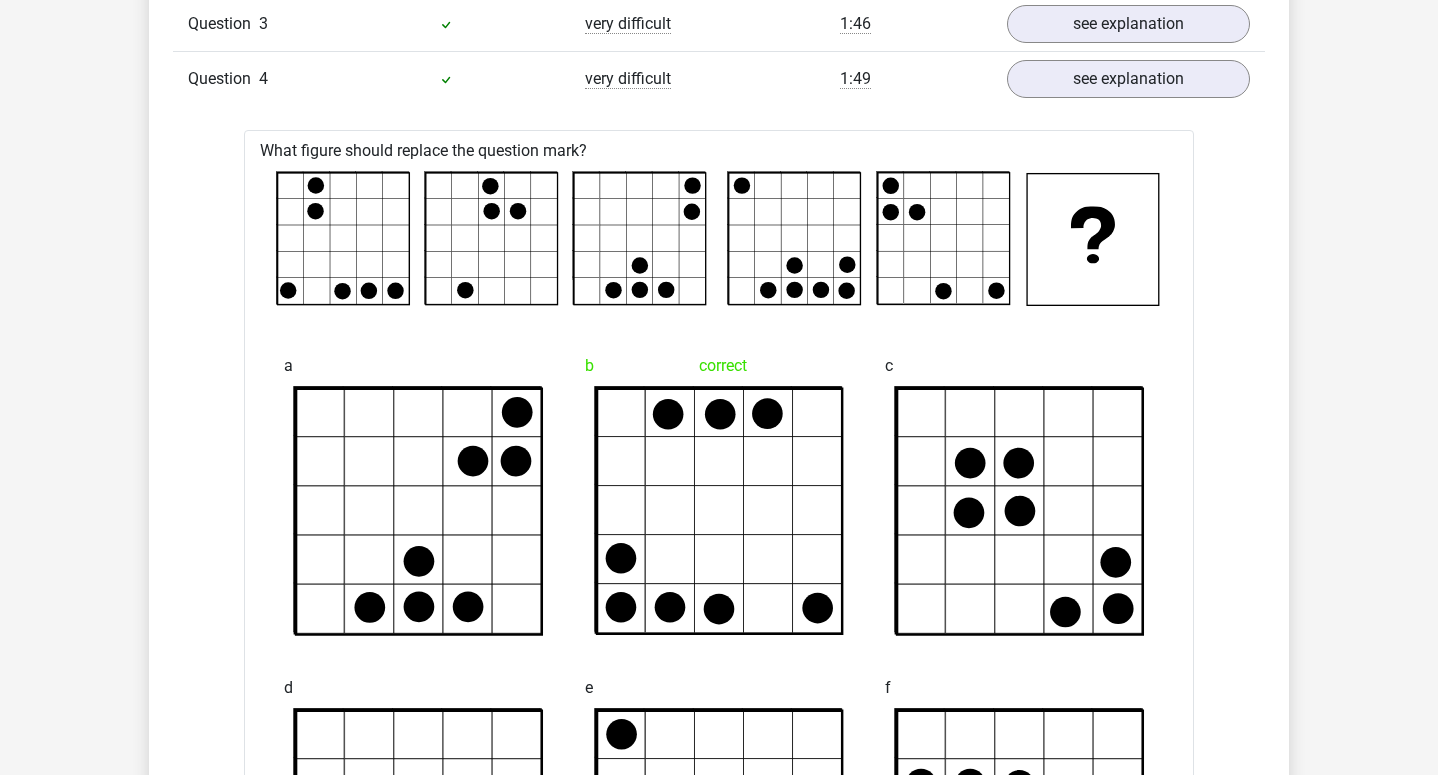 click on "Question
1
very easy
0:19
see explanation
What figure should replace the question mark?
a
b
c
d" at bounding box center (719, 1594) 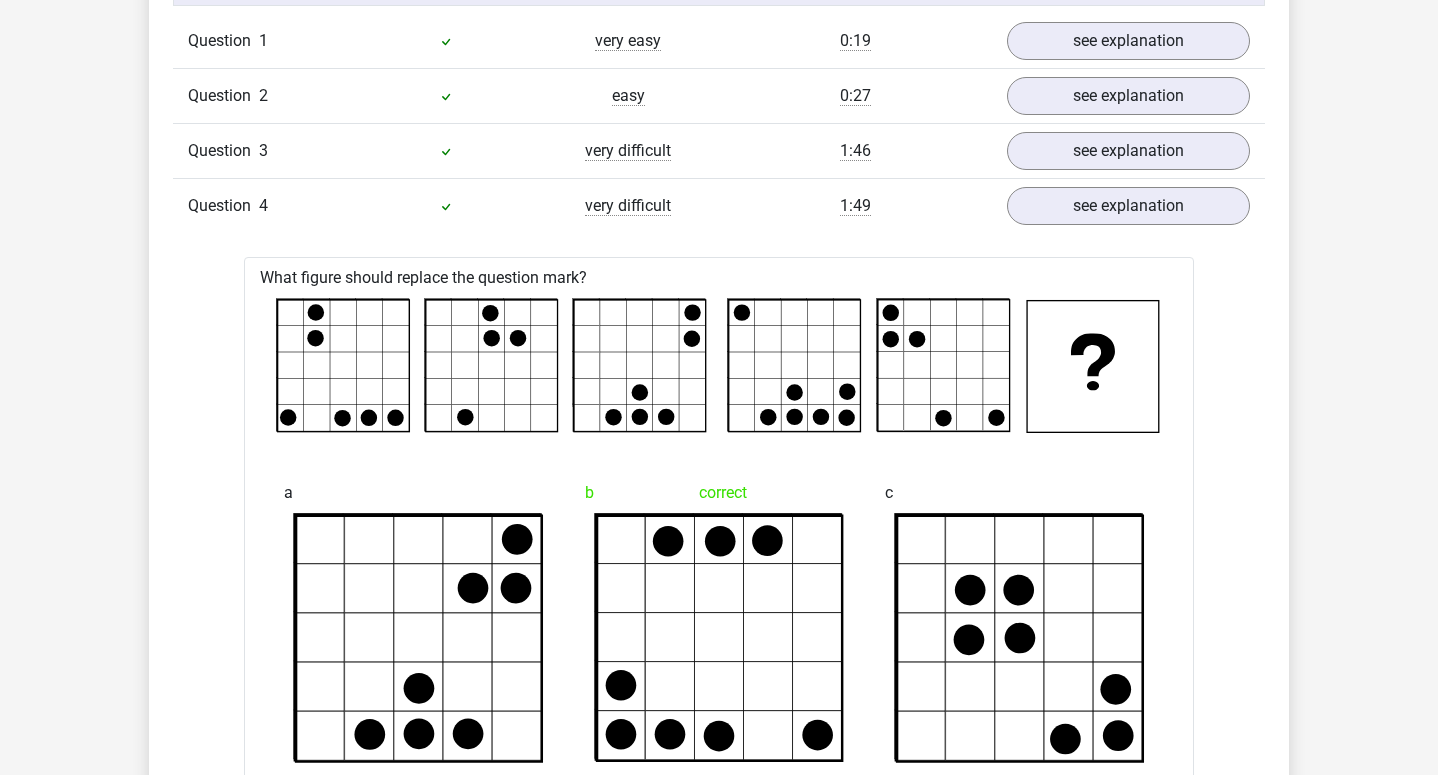 scroll, scrollTop: 1668, scrollLeft: 0, axis: vertical 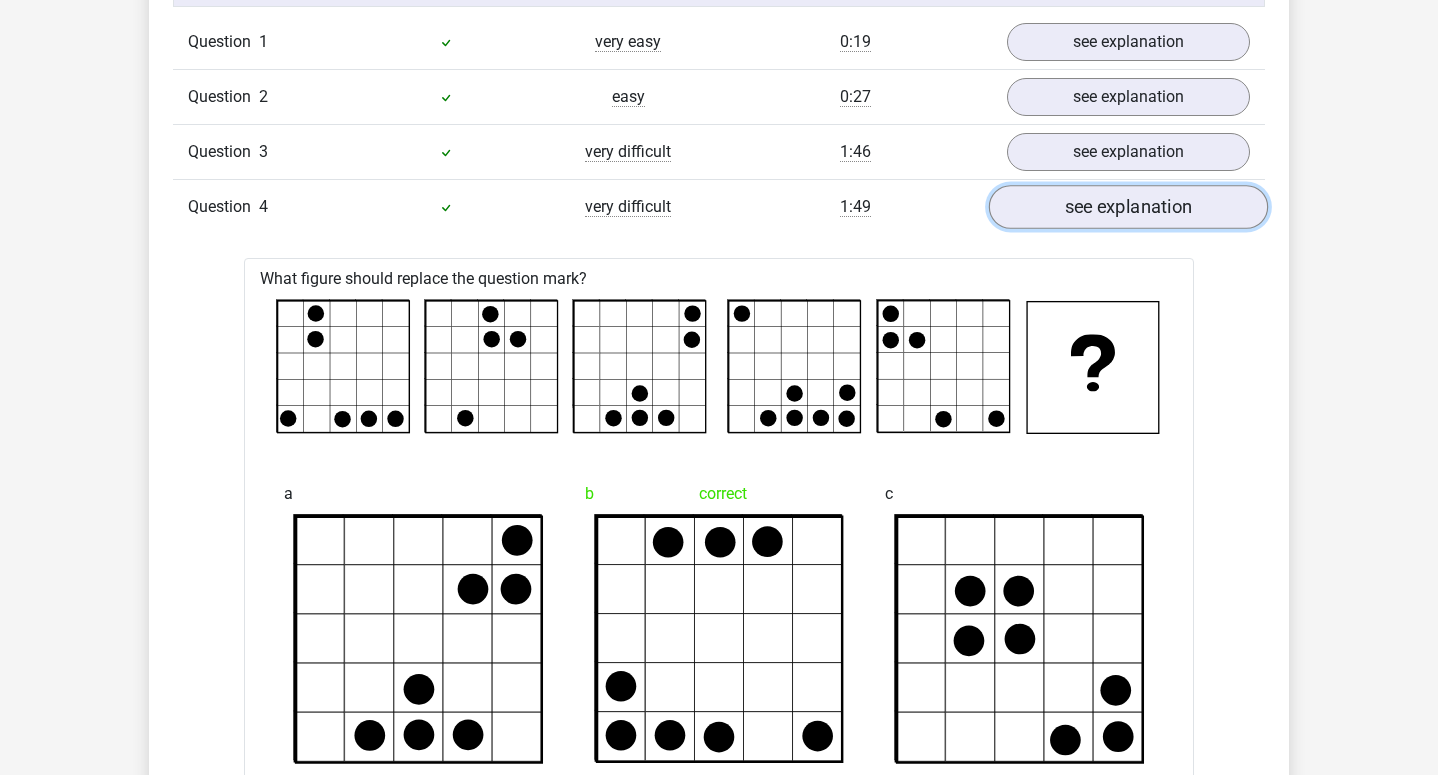 click on "see explanation" at bounding box center (1128, 207) 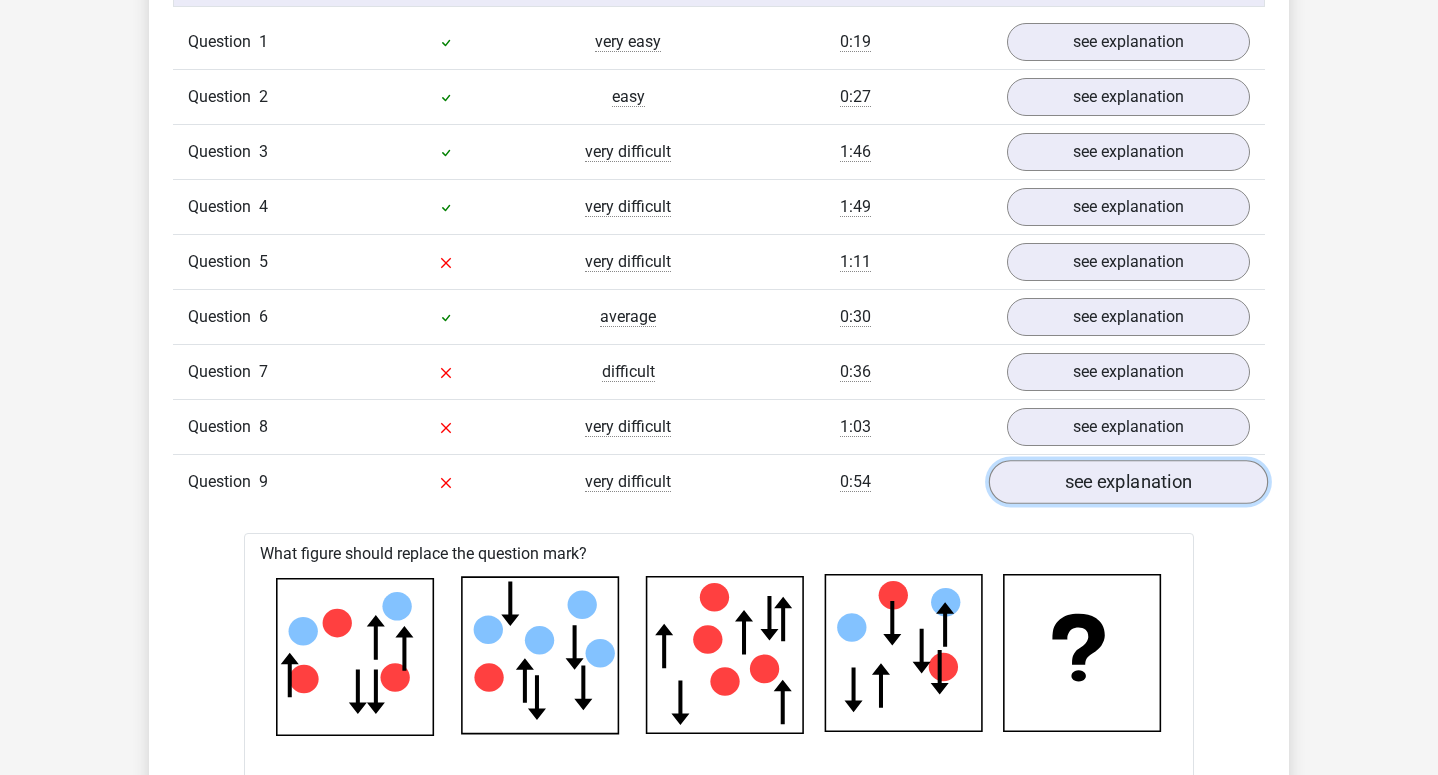 click on "see explanation" at bounding box center (1128, 482) 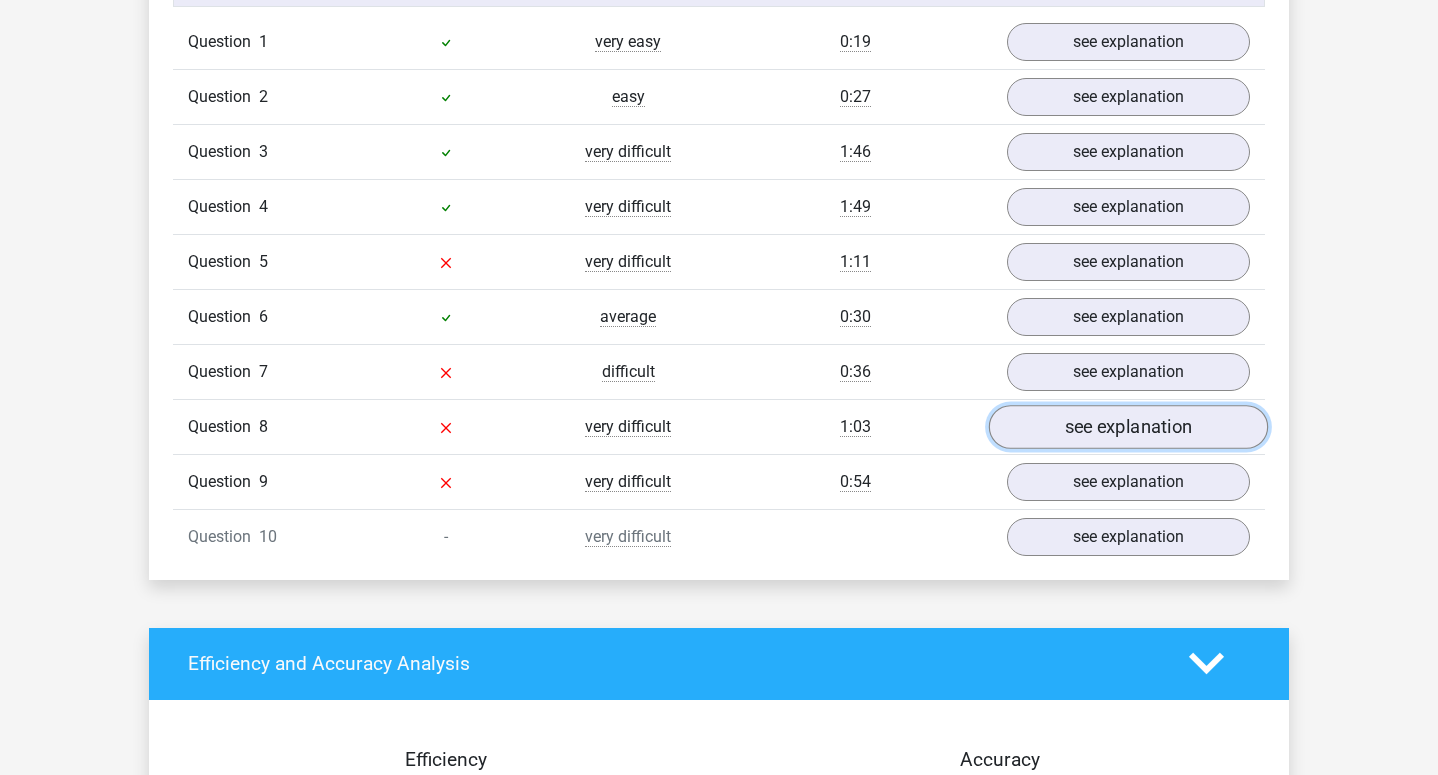 click on "see explanation" at bounding box center [1128, 427] 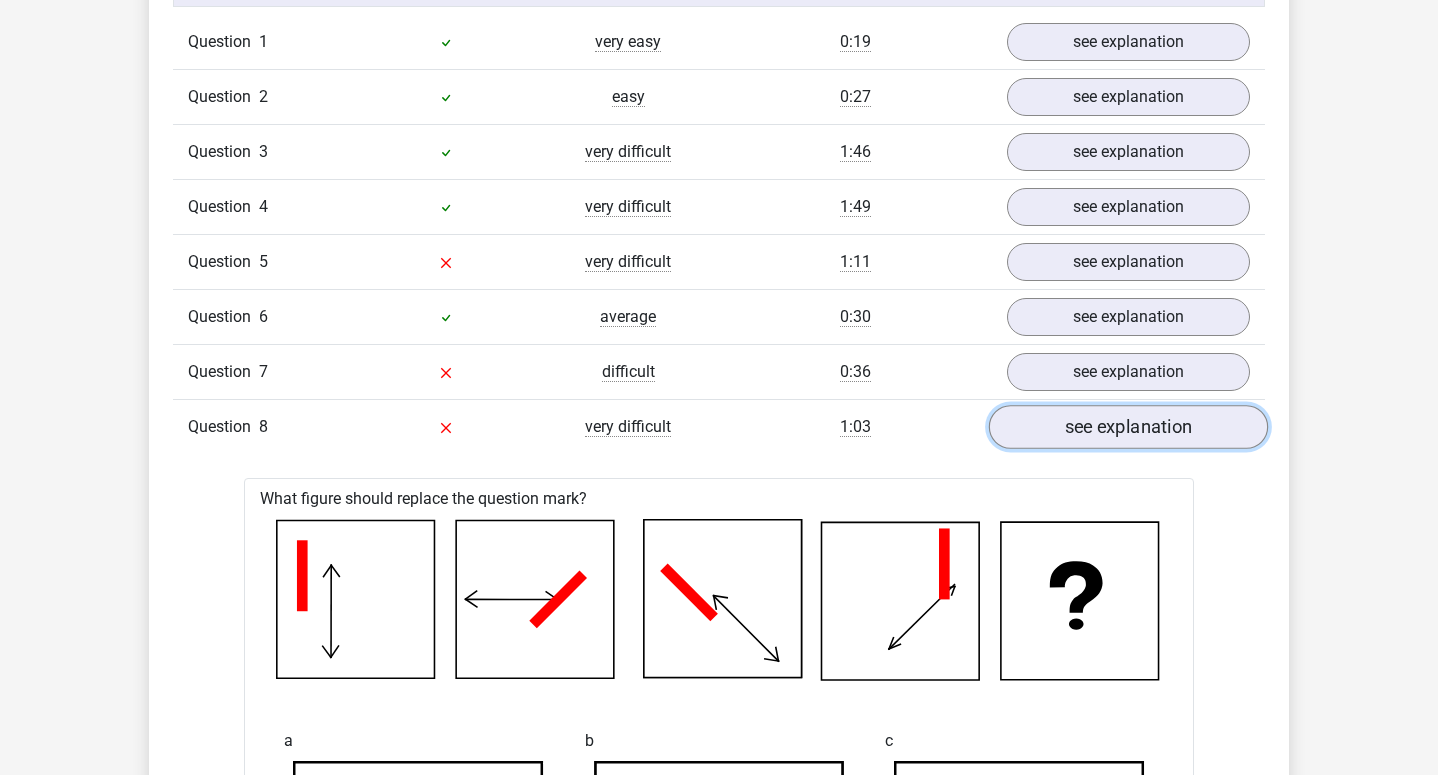 click on "see explanation" at bounding box center (1128, 427) 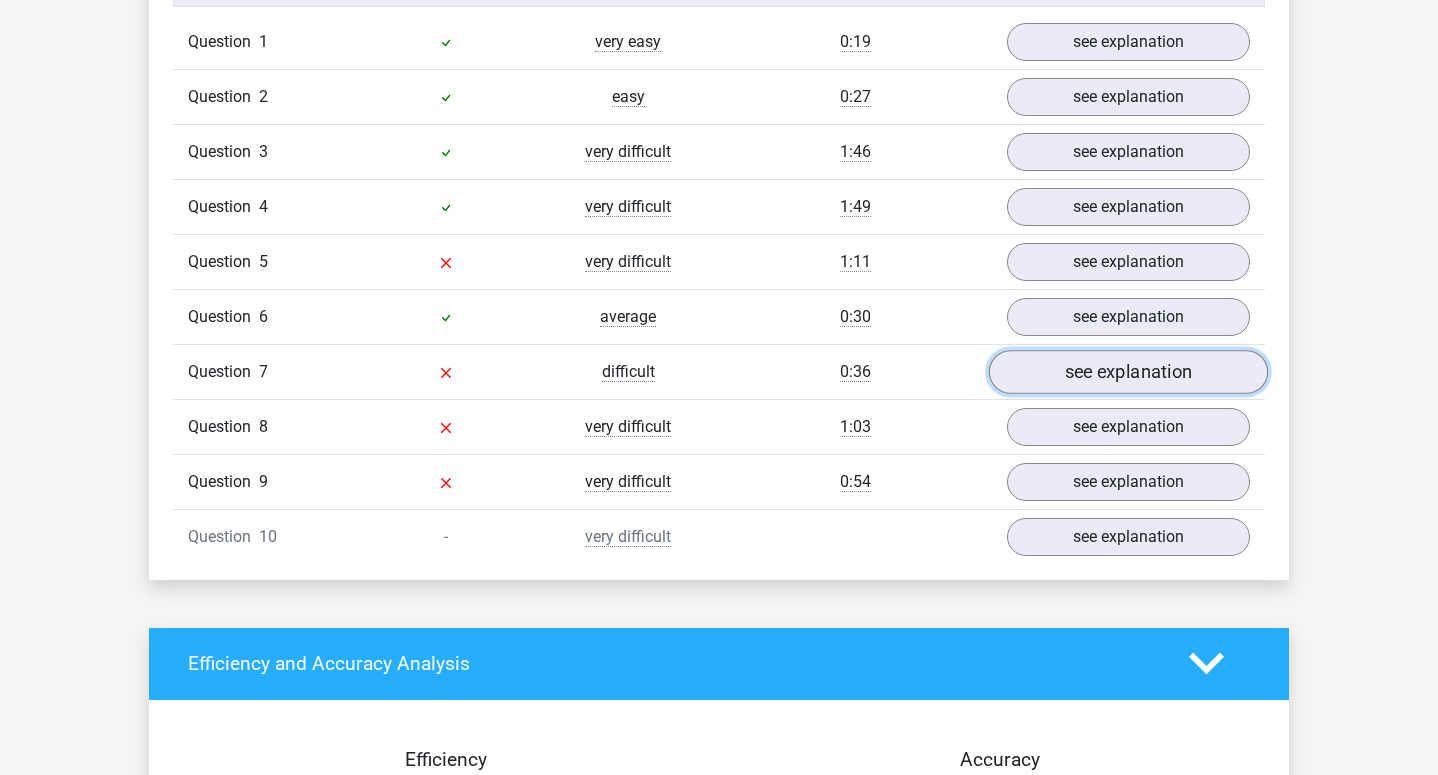 click on "see explanation" at bounding box center [1128, 372] 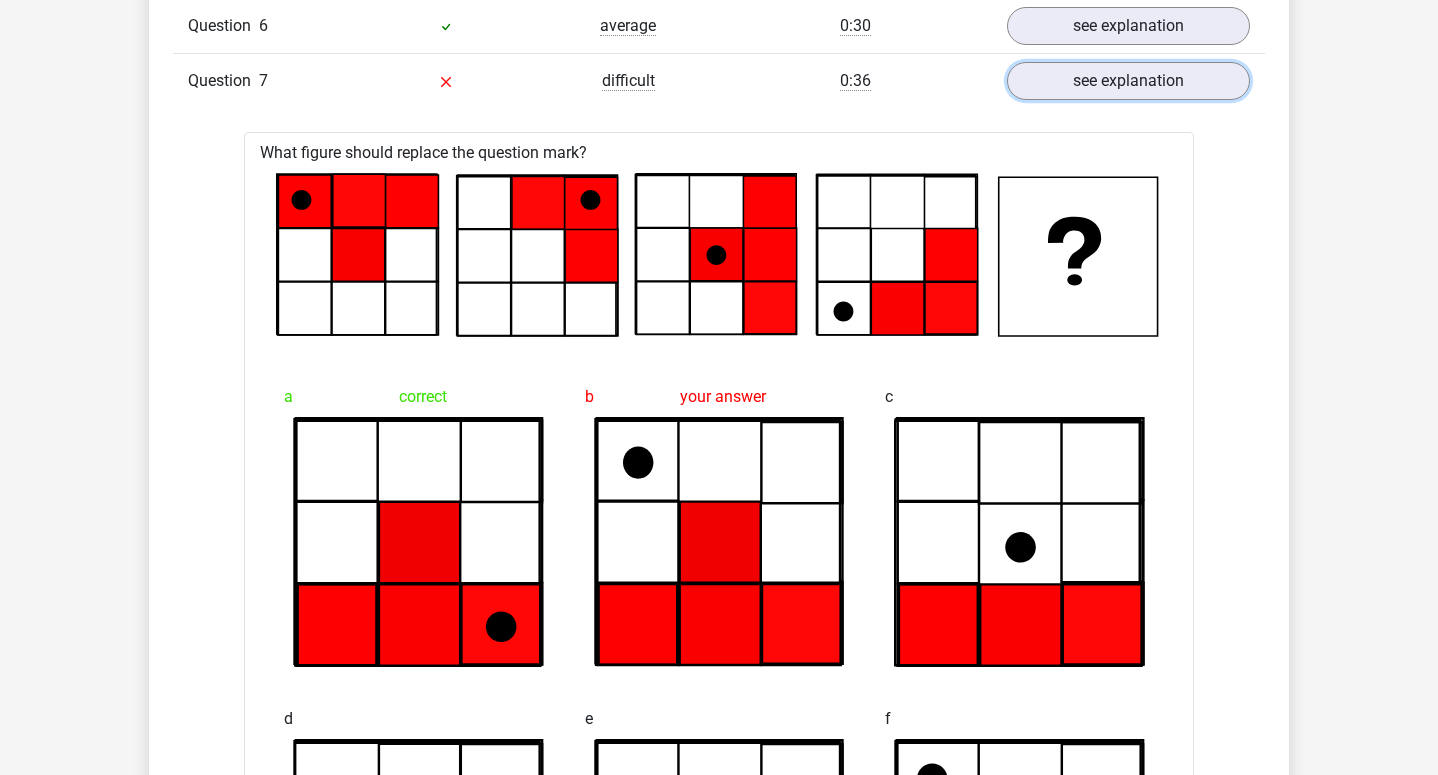 scroll, scrollTop: 1958, scrollLeft: 0, axis: vertical 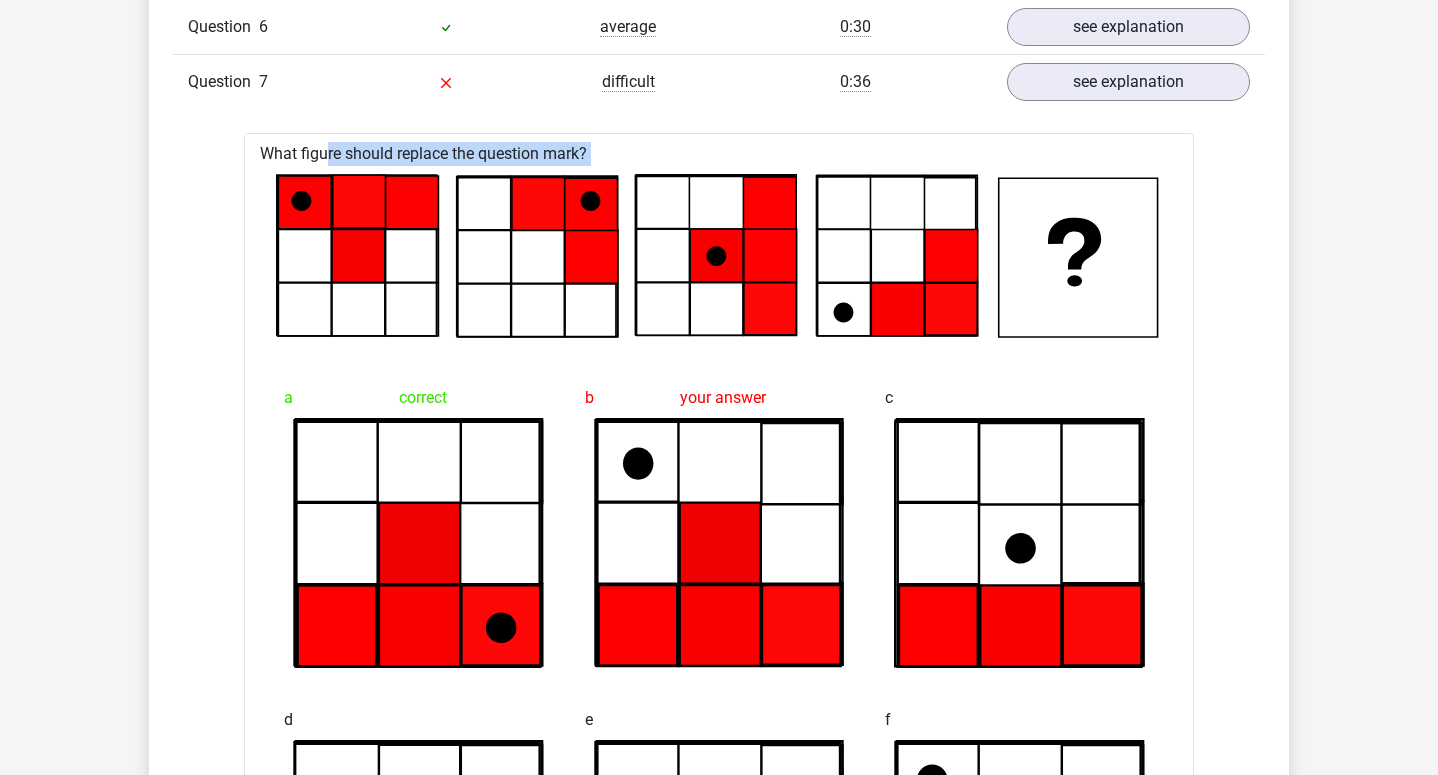 drag, startPoint x: 228, startPoint y: 163, endPoint x: 869, endPoint y: 298, distance: 655.0618 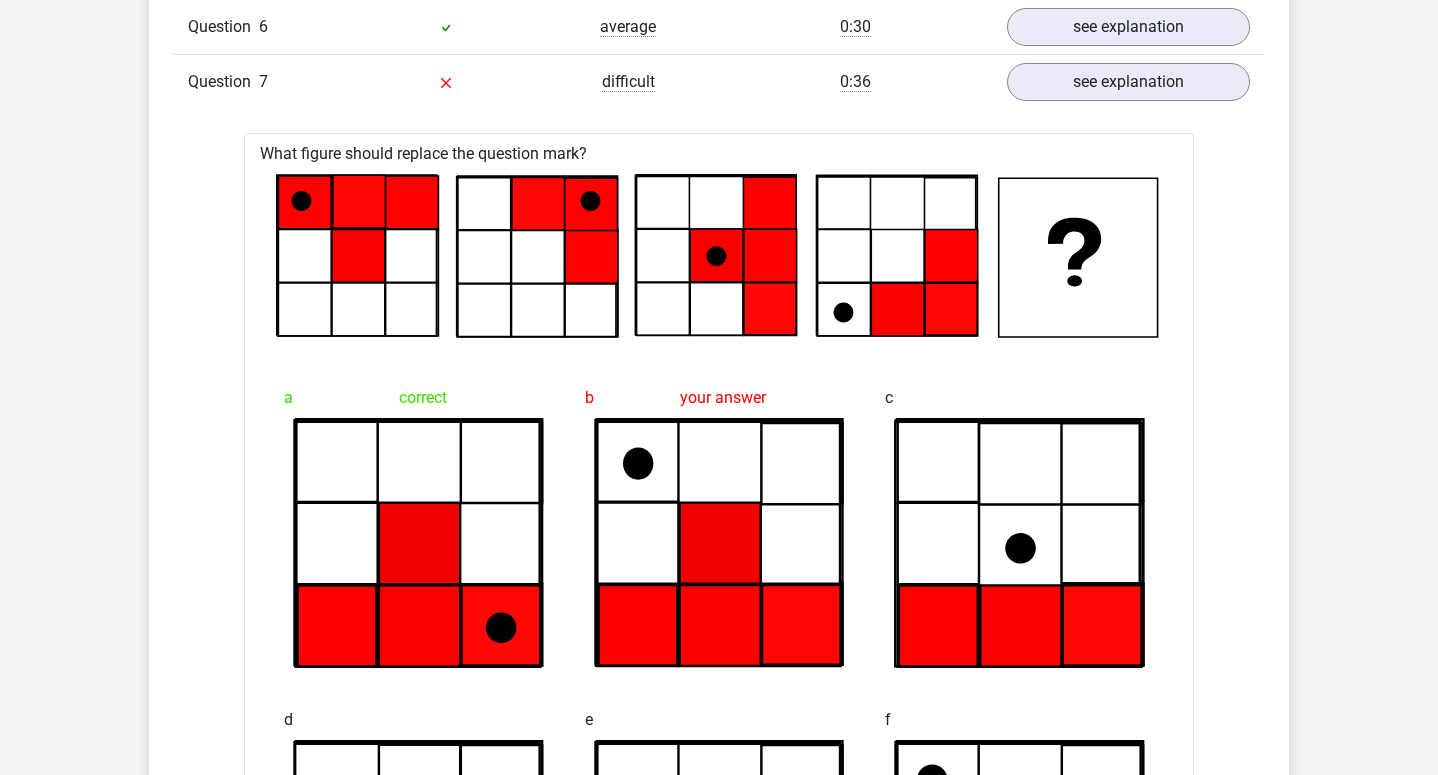 drag, startPoint x: 1181, startPoint y: 333, endPoint x: 830, endPoint y: 229, distance: 366.0833 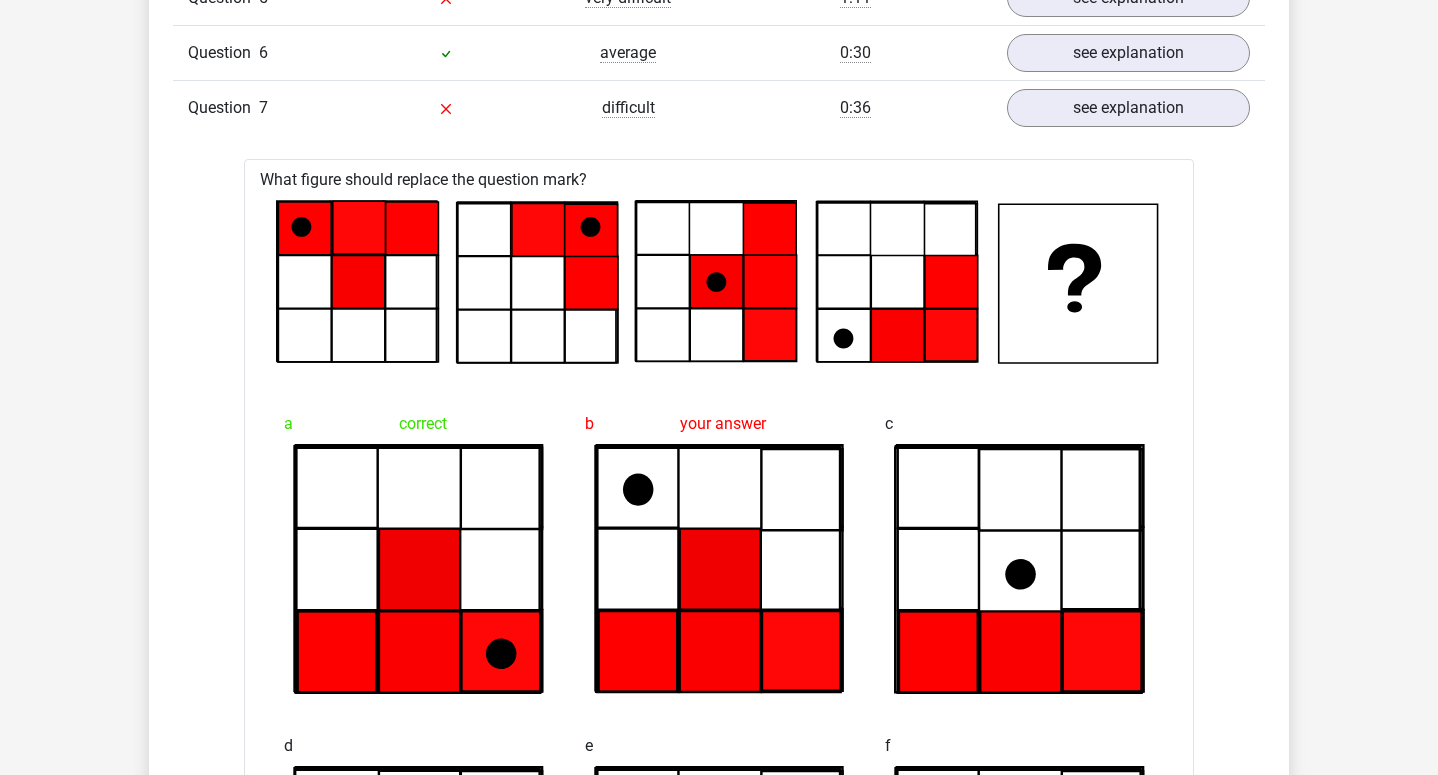 scroll, scrollTop: 1927, scrollLeft: 0, axis: vertical 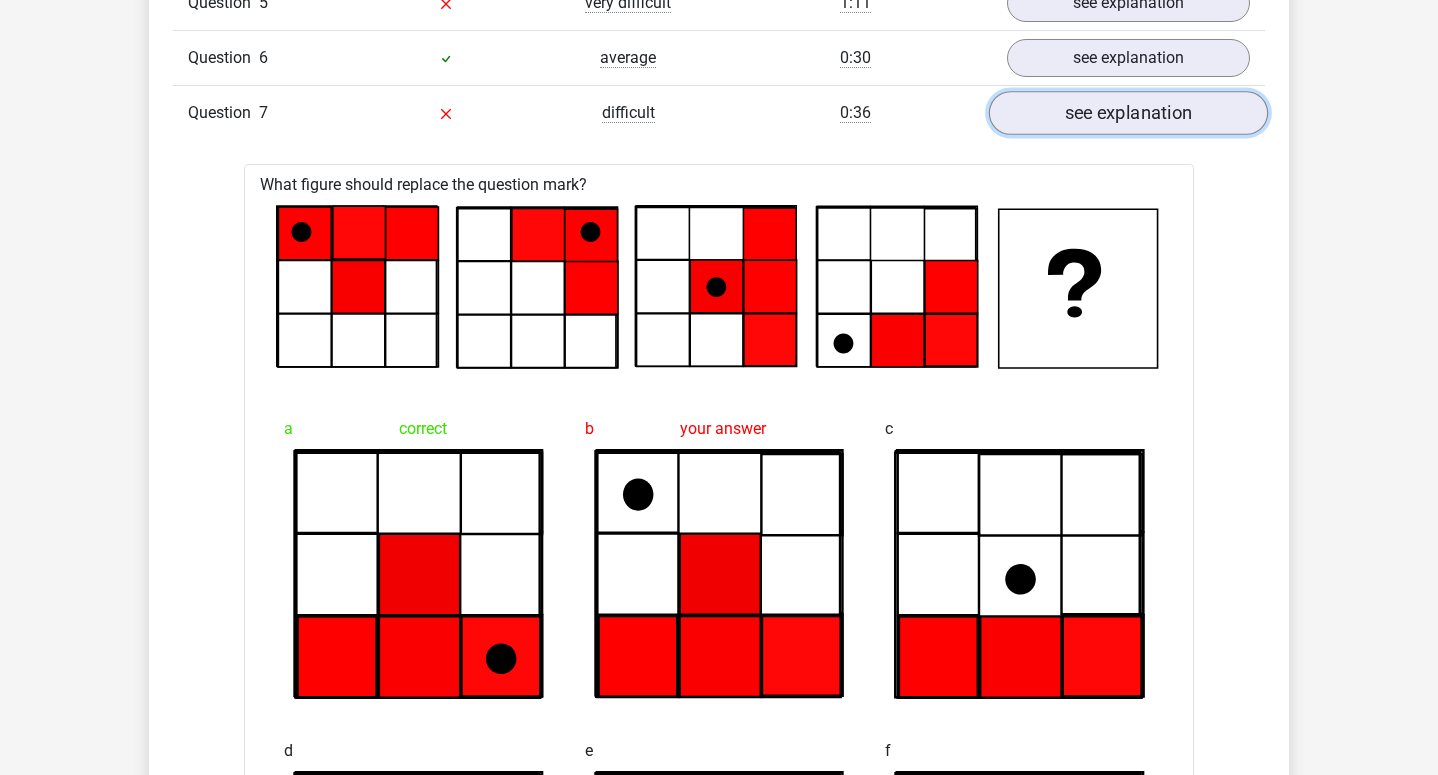 click on "see explanation" at bounding box center (1128, 113) 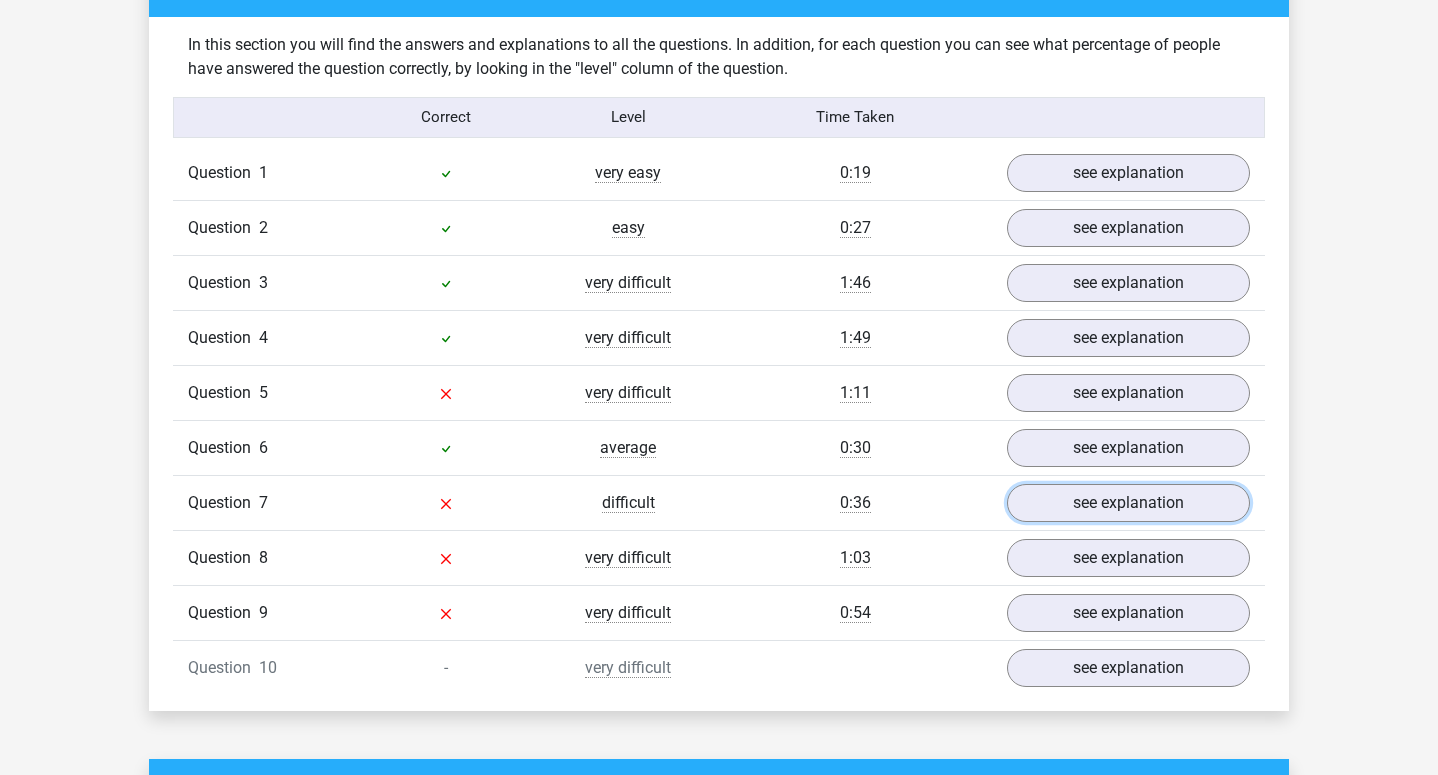 scroll, scrollTop: 1538, scrollLeft: 0, axis: vertical 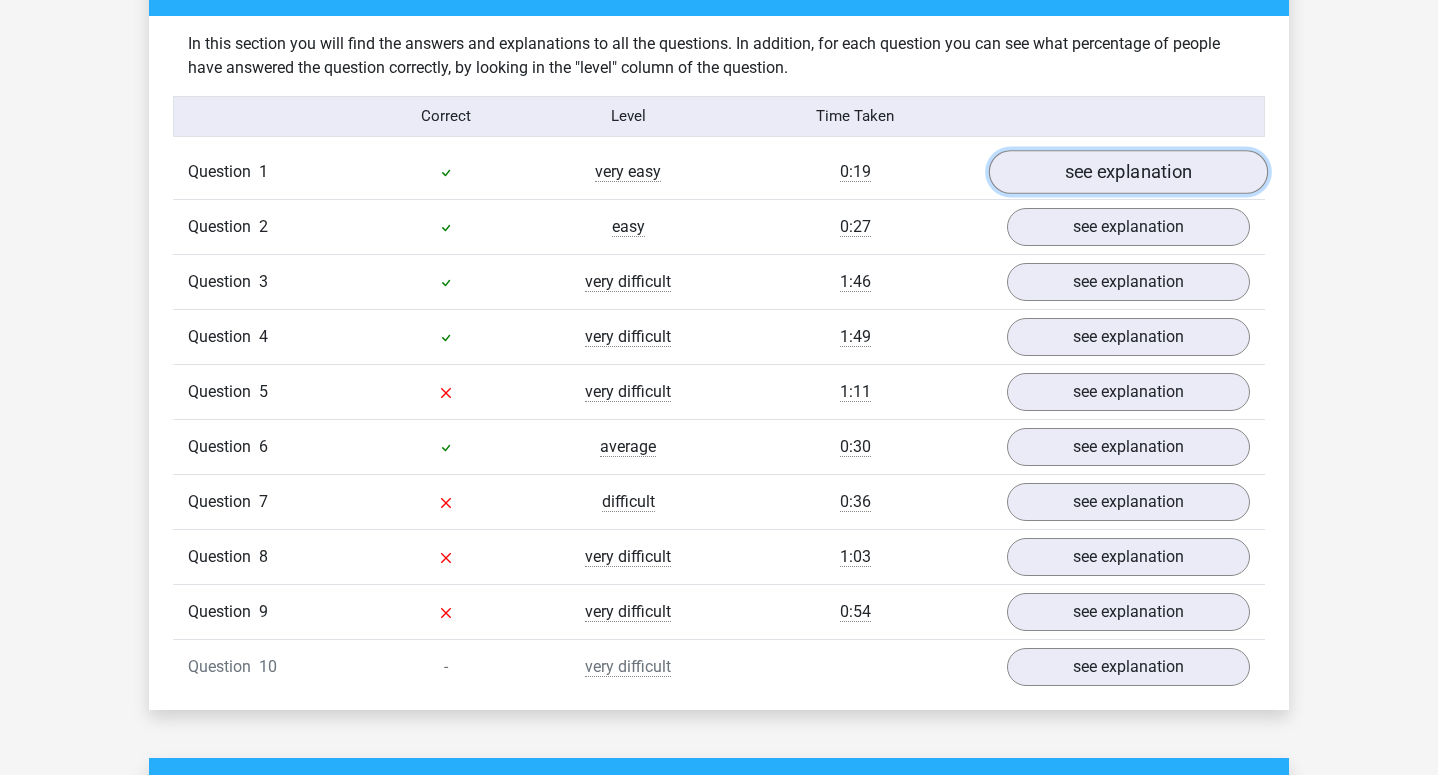click on "see explanation" at bounding box center [1128, 172] 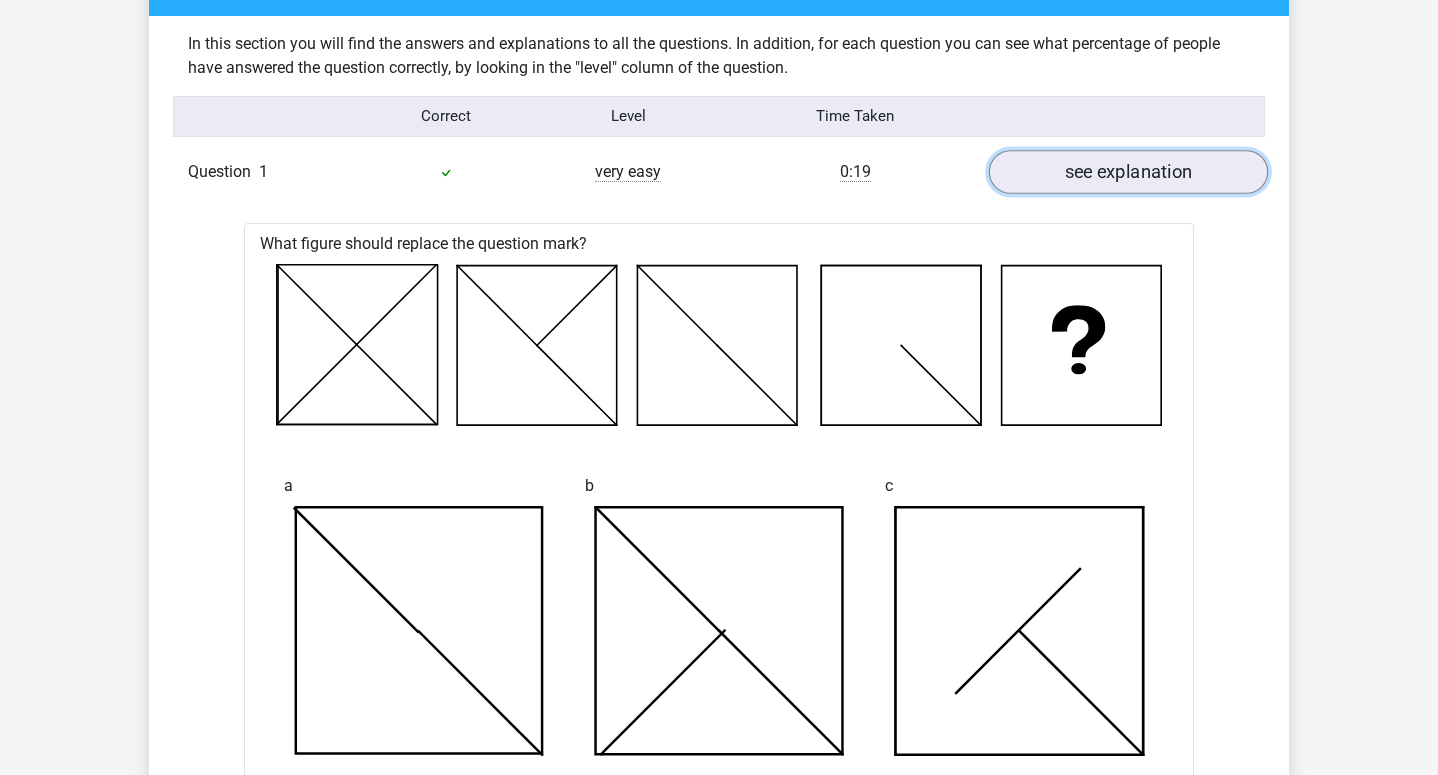 click on "see explanation" at bounding box center [1128, 172] 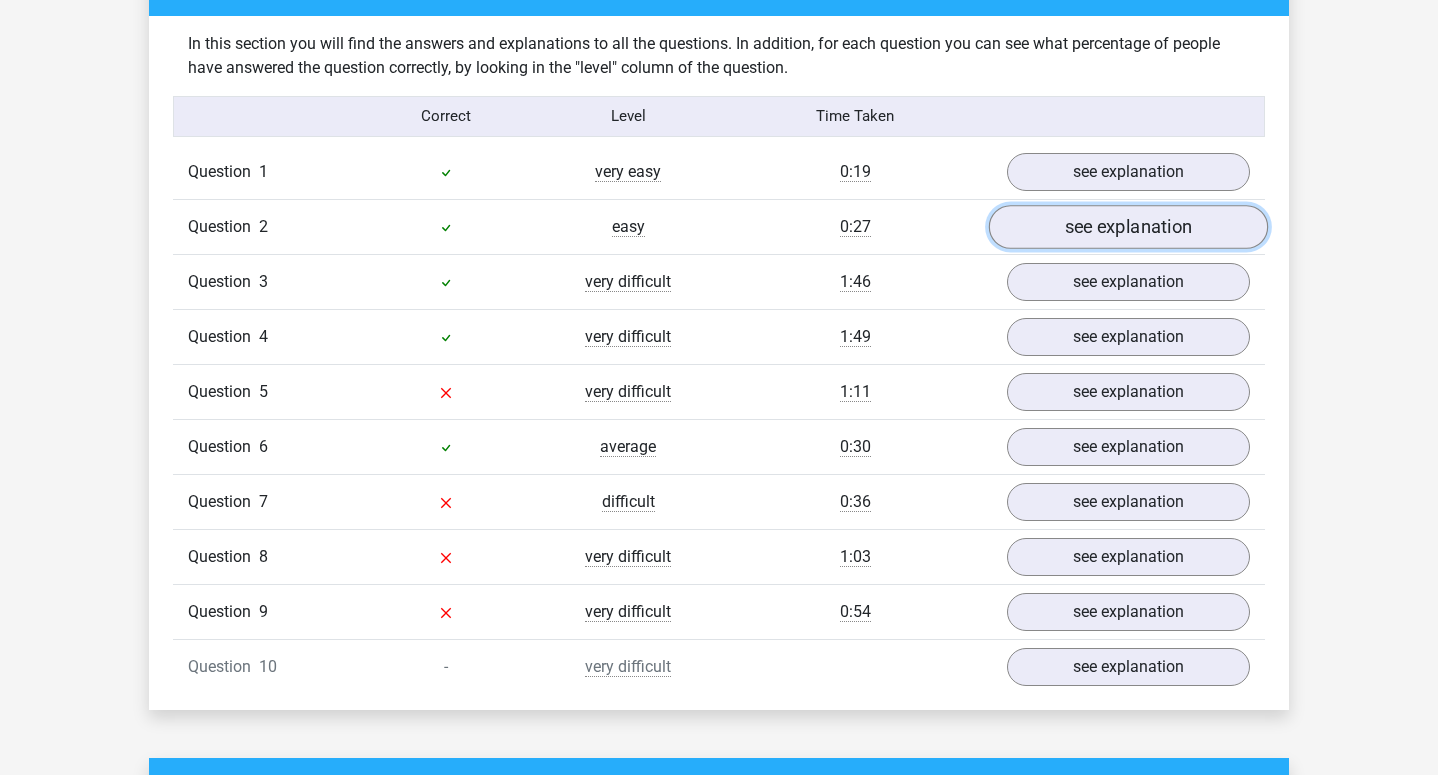 click on "see explanation" at bounding box center [1128, 227] 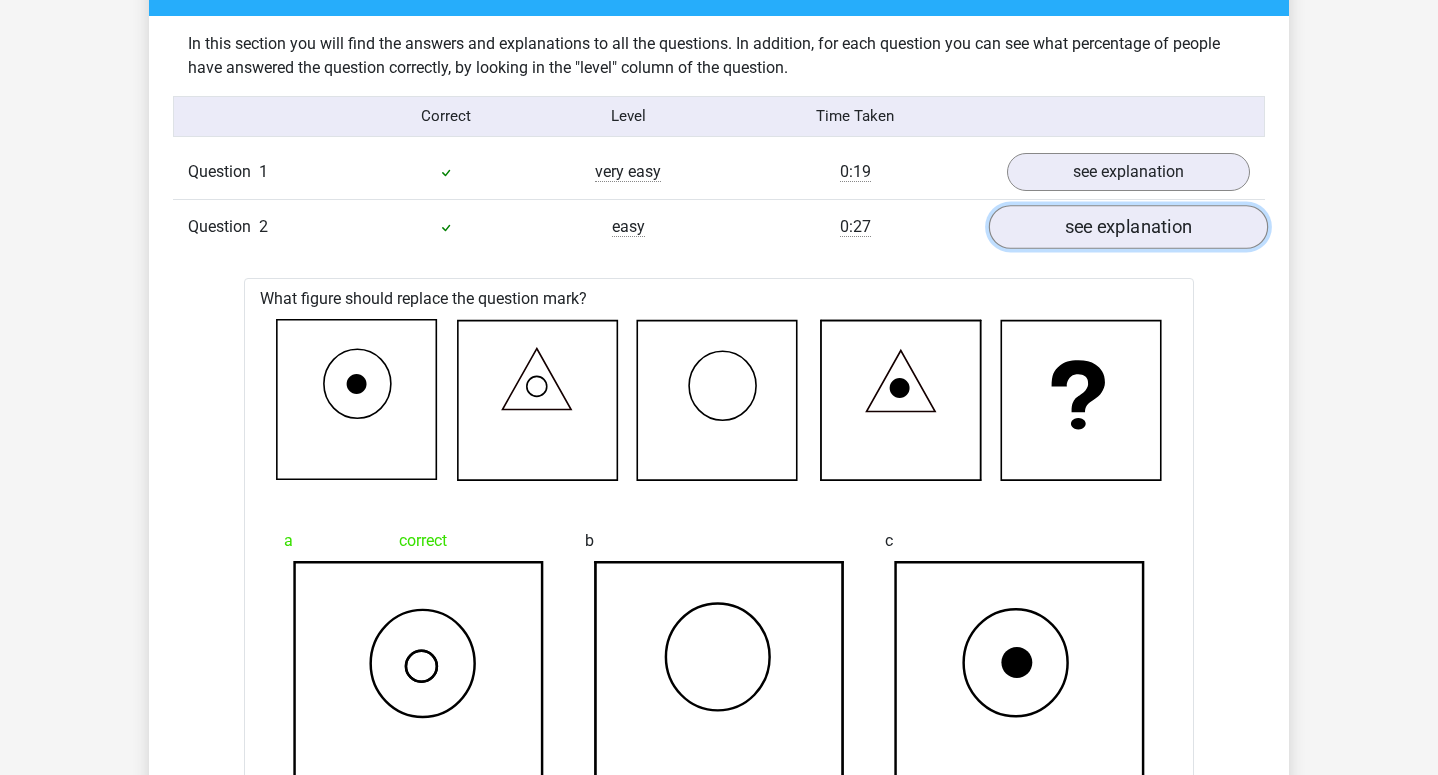click on "see explanation" at bounding box center [1128, 227] 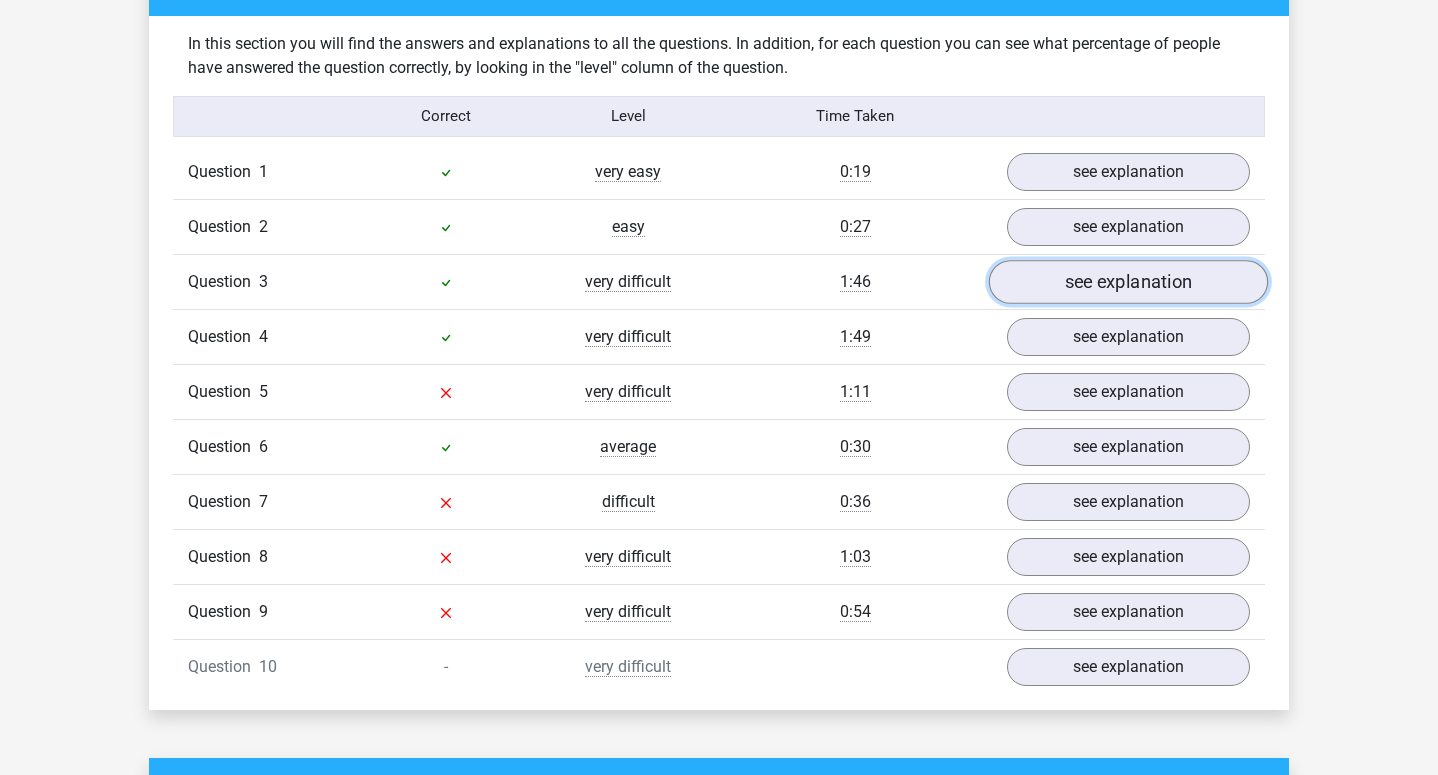 click on "see explanation" at bounding box center (1128, 282) 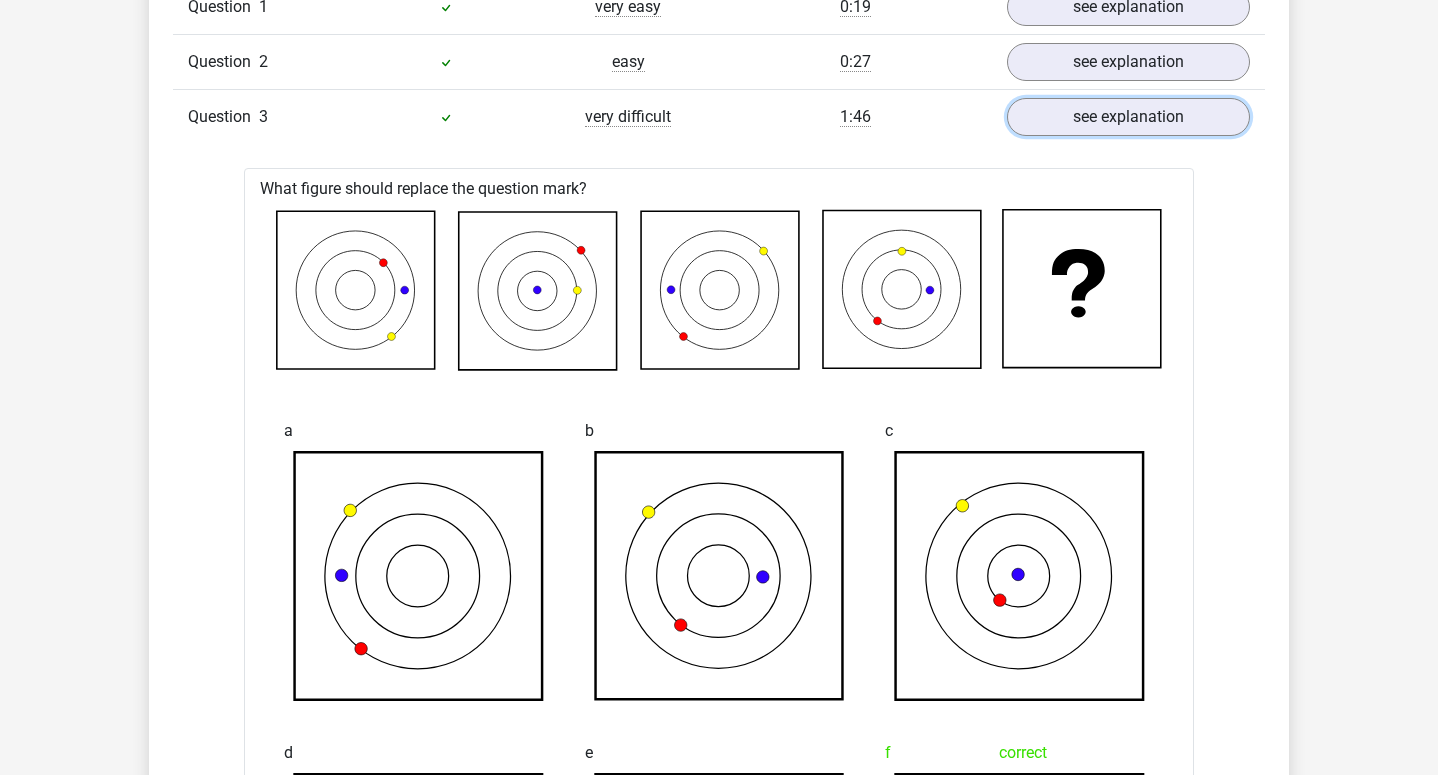 scroll, scrollTop: 1334, scrollLeft: 0, axis: vertical 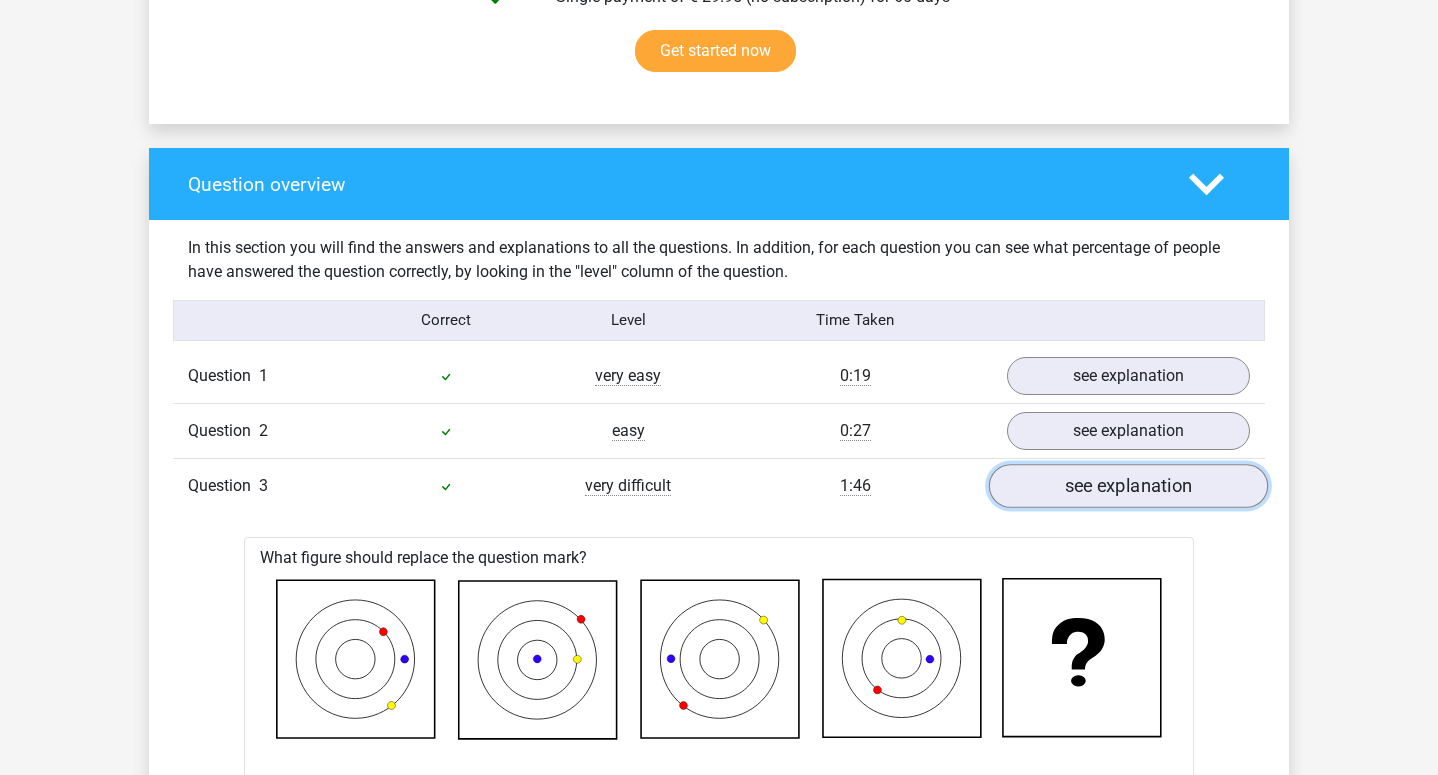 click on "see explanation" at bounding box center (1128, 486) 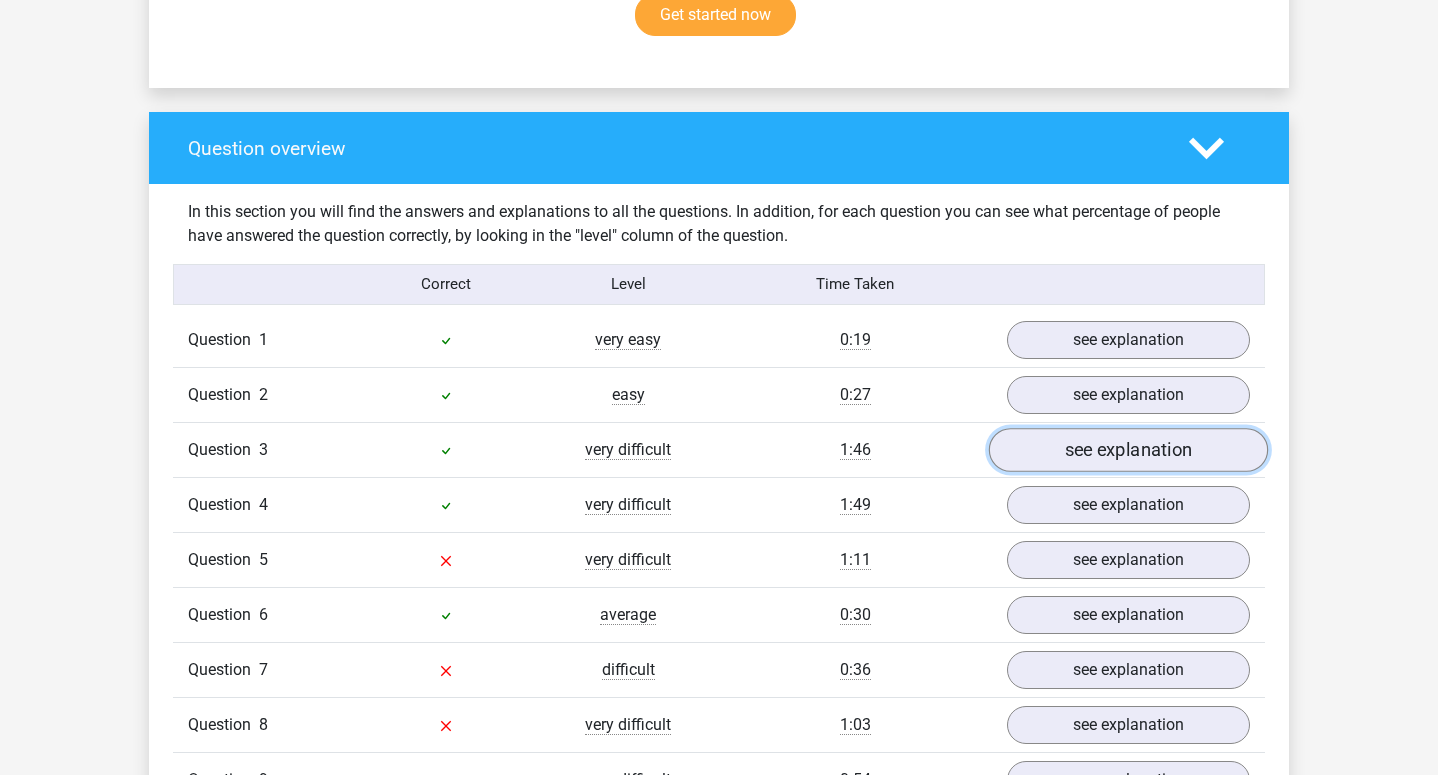 scroll, scrollTop: 1380, scrollLeft: 0, axis: vertical 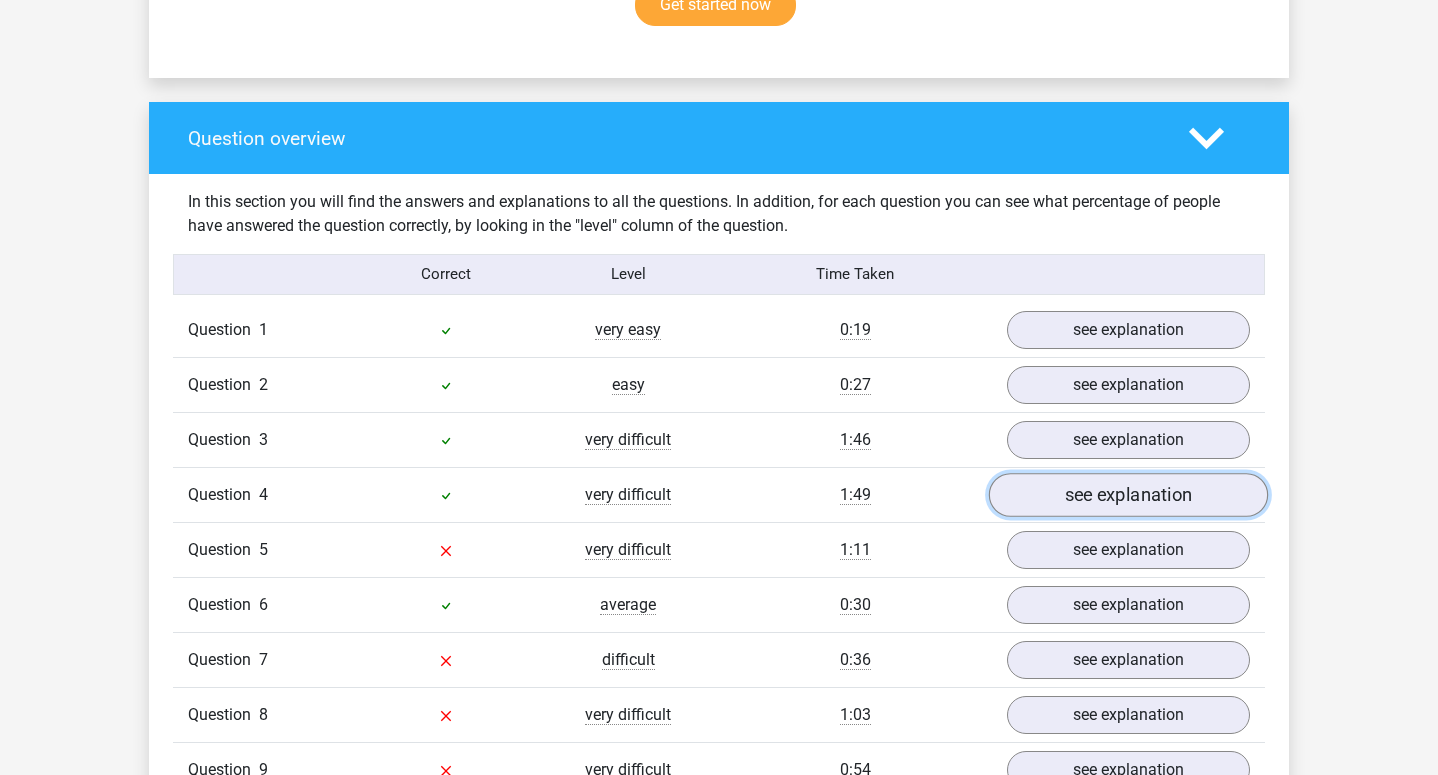 click on "see explanation" at bounding box center [1128, 495] 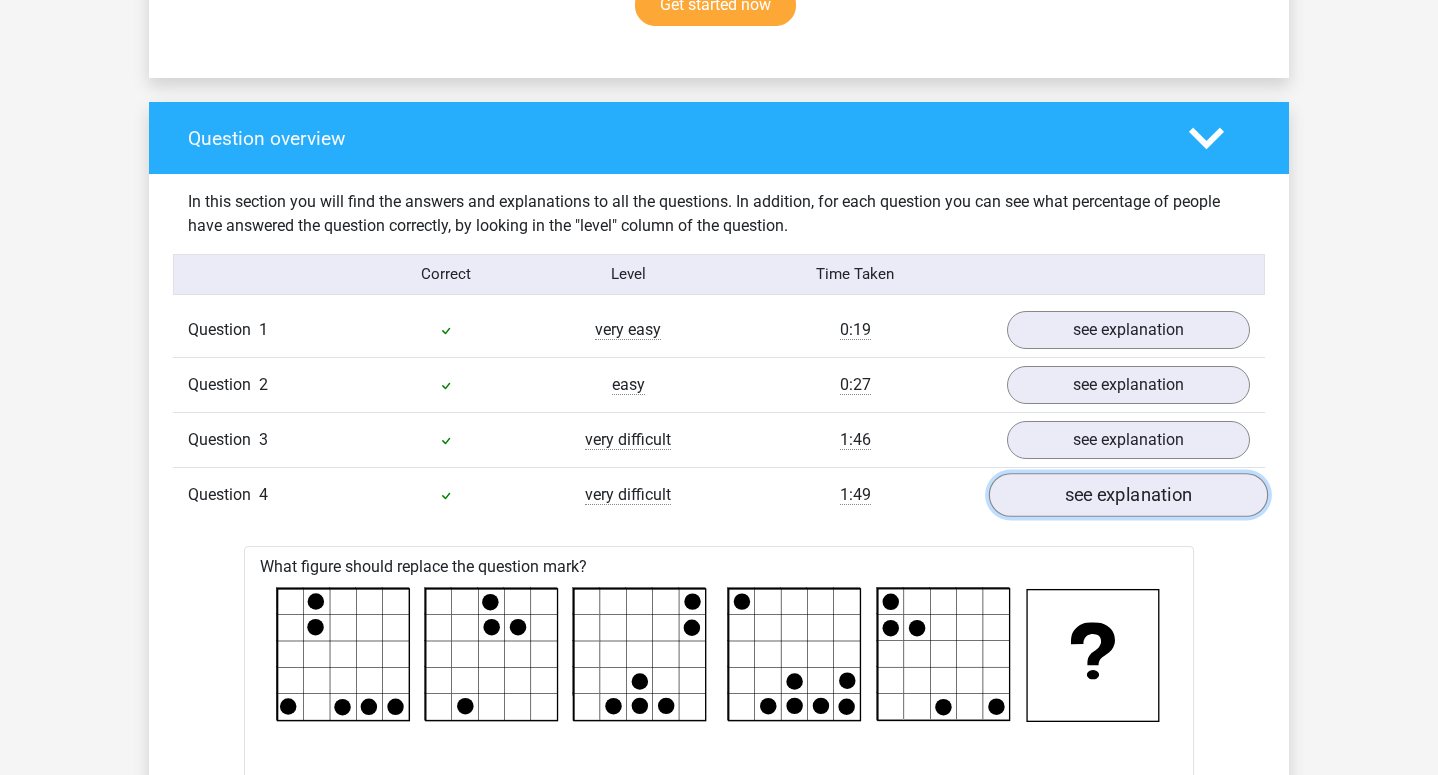 click on "see explanation" at bounding box center [1128, 495] 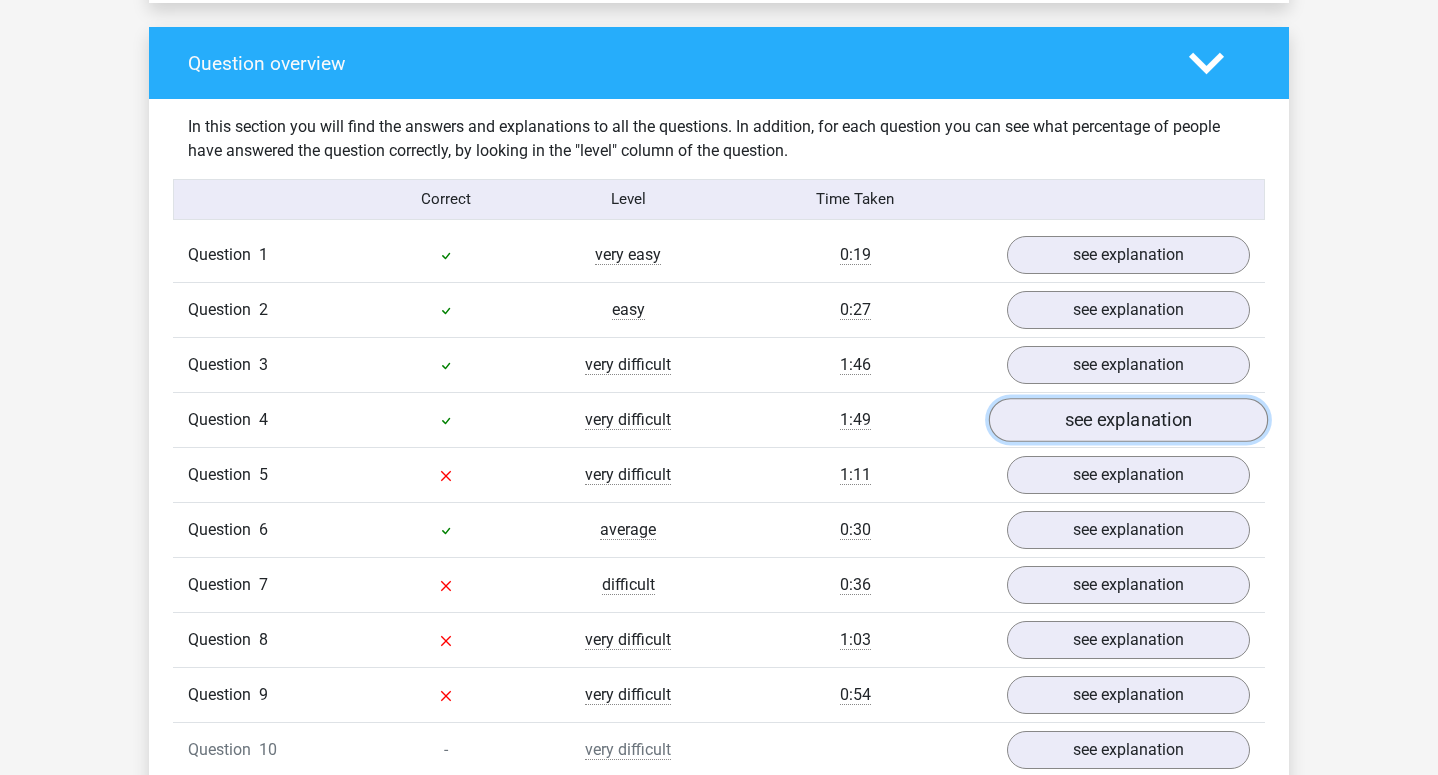 scroll, scrollTop: 1458, scrollLeft: 0, axis: vertical 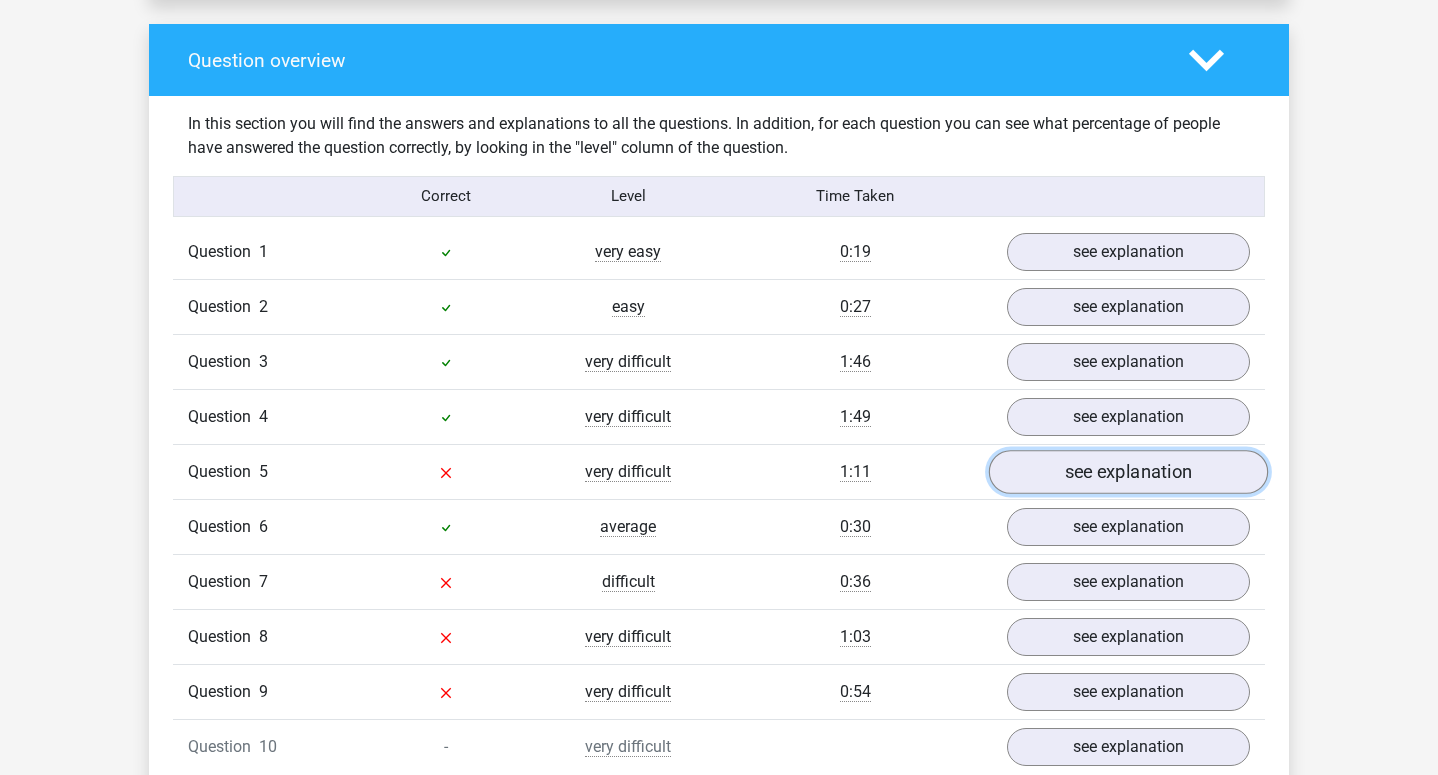 click on "see explanation" at bounding box center (1128, 472) 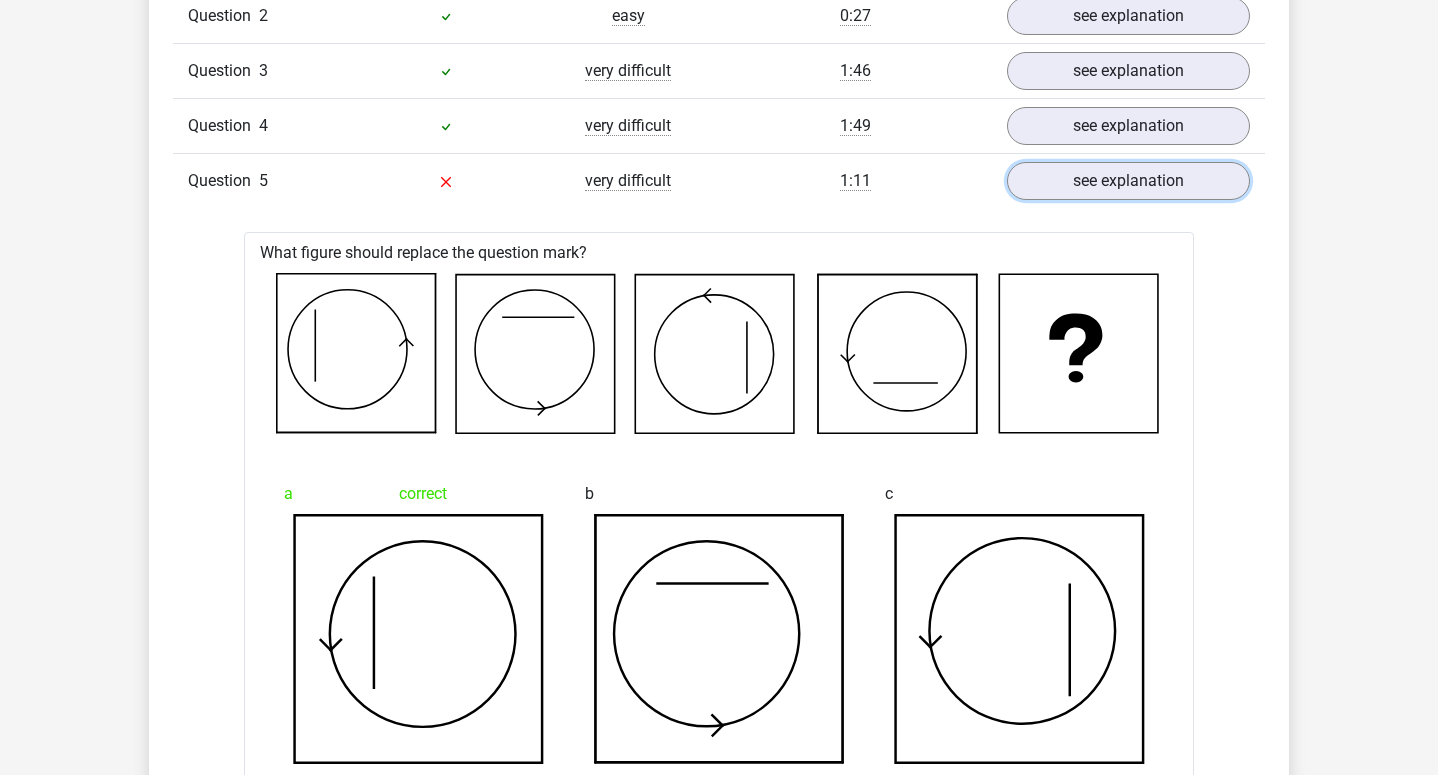 scroll, scrollTop: 1727, scrollLeft: 0, axis: vertical 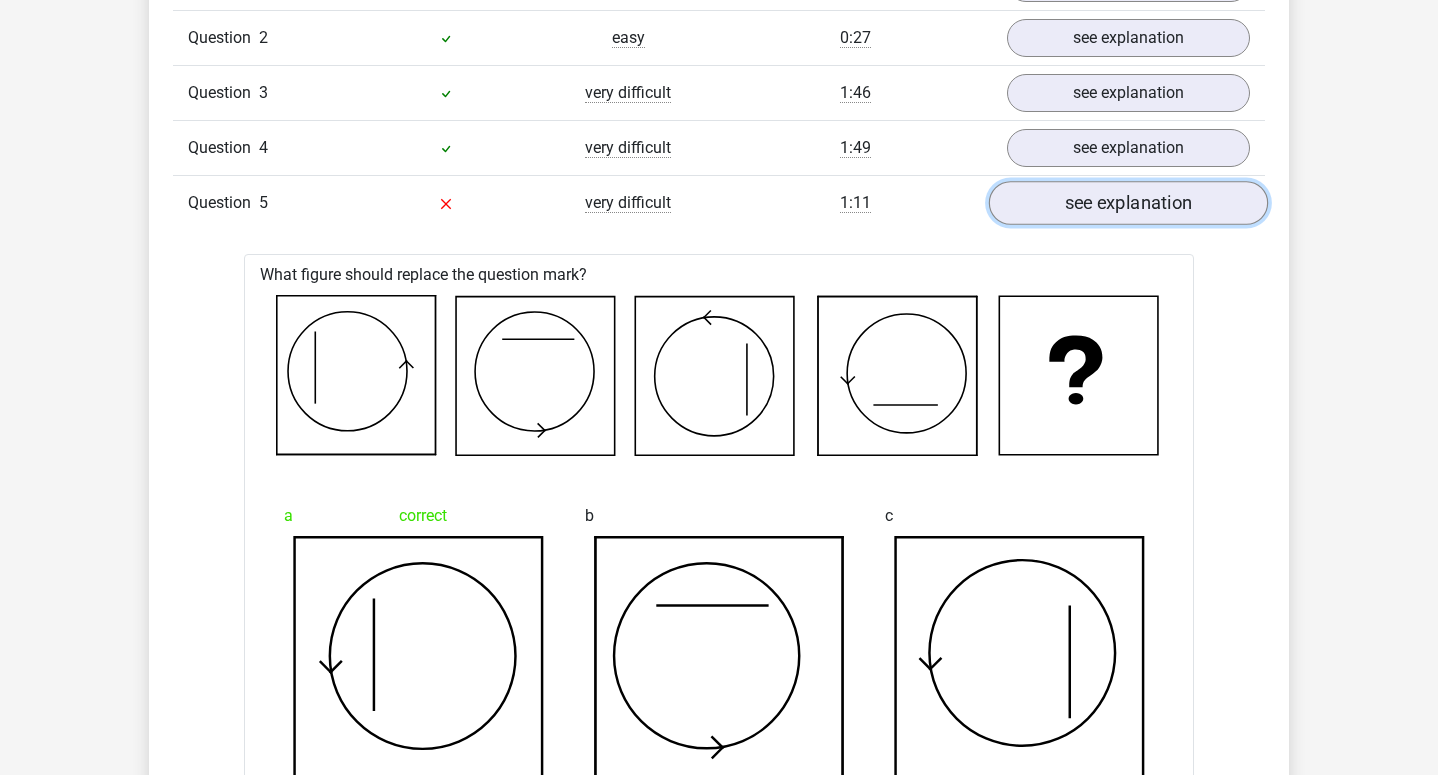 click on "see explanation" at bounding box center (1128, 203) 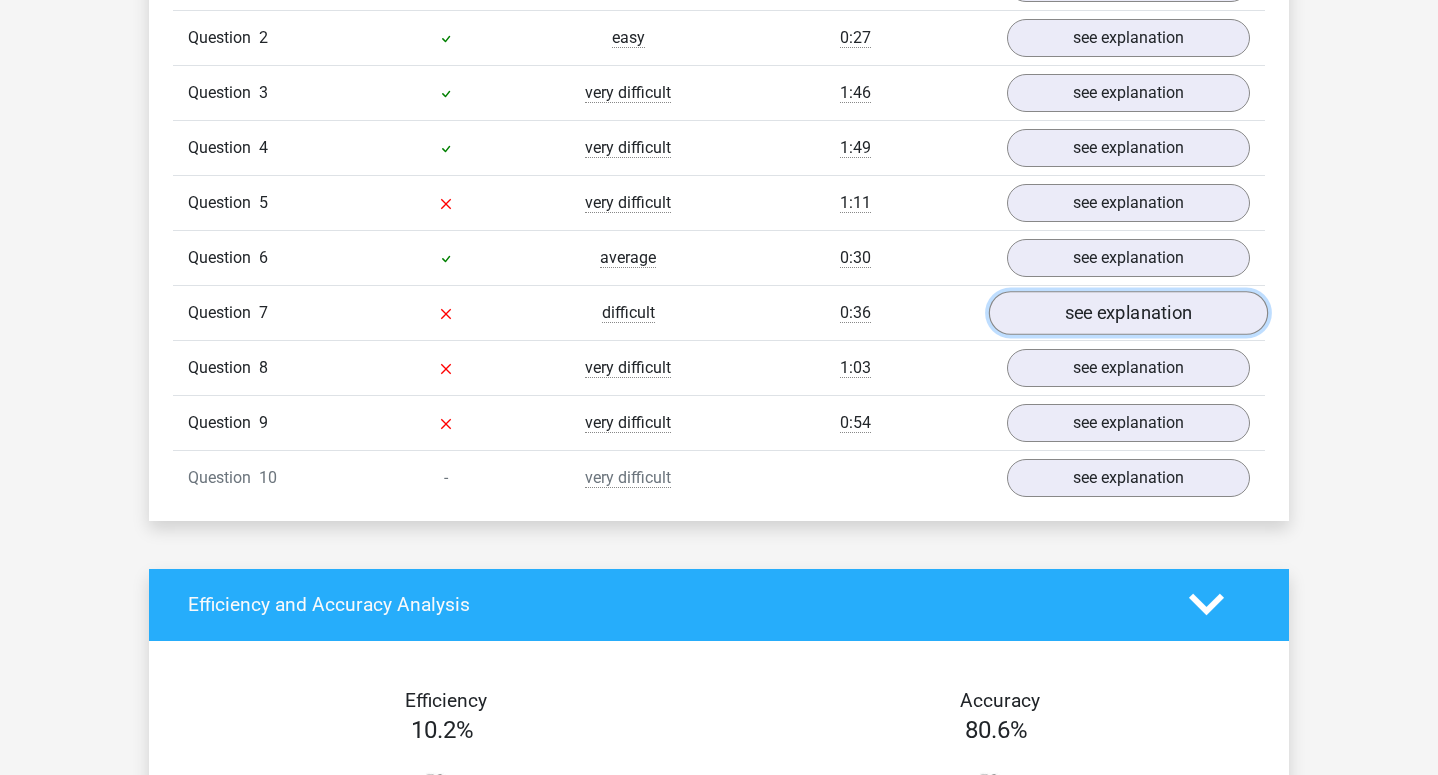 click on "see explanation" at bounding box center (1128, 313) 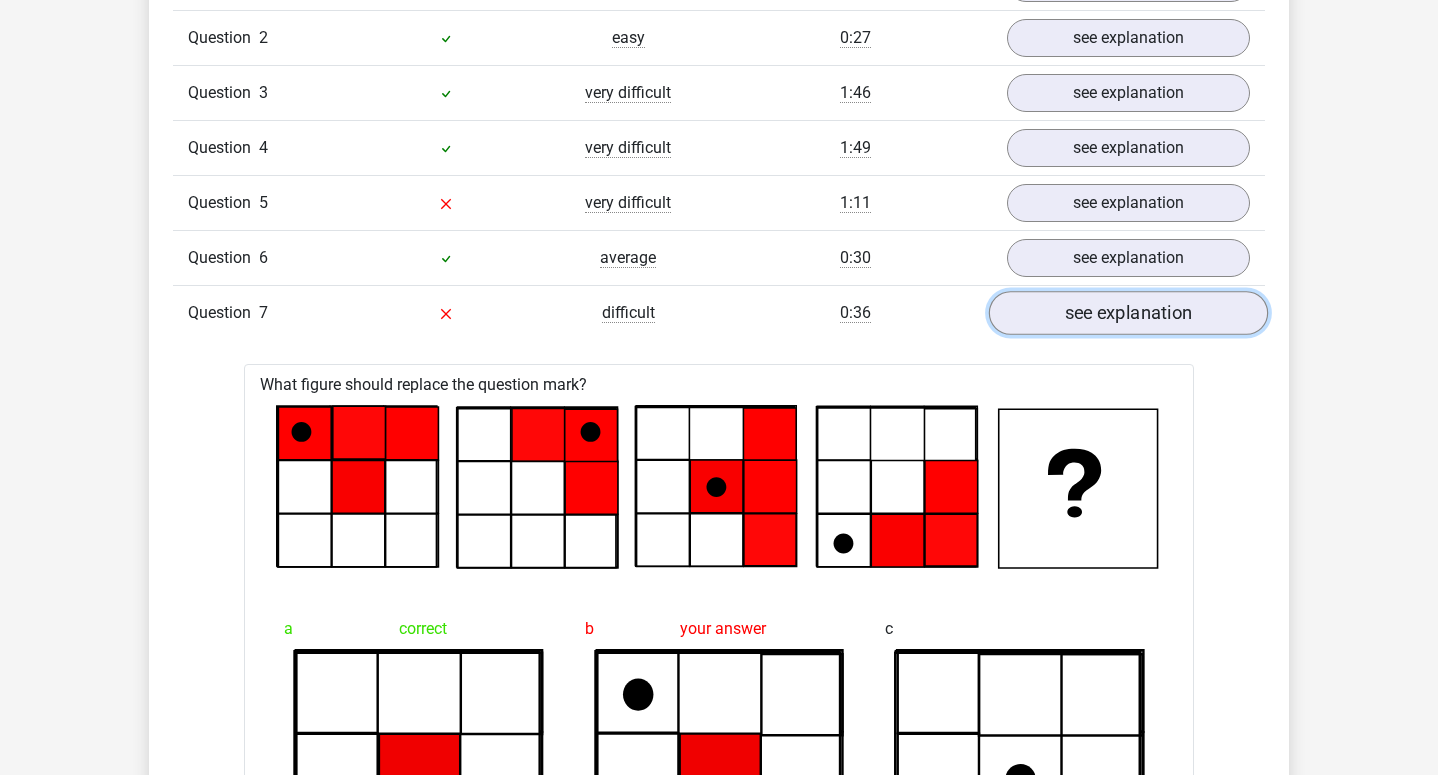 click on "see explanation" at bounding box center [1128, 313] 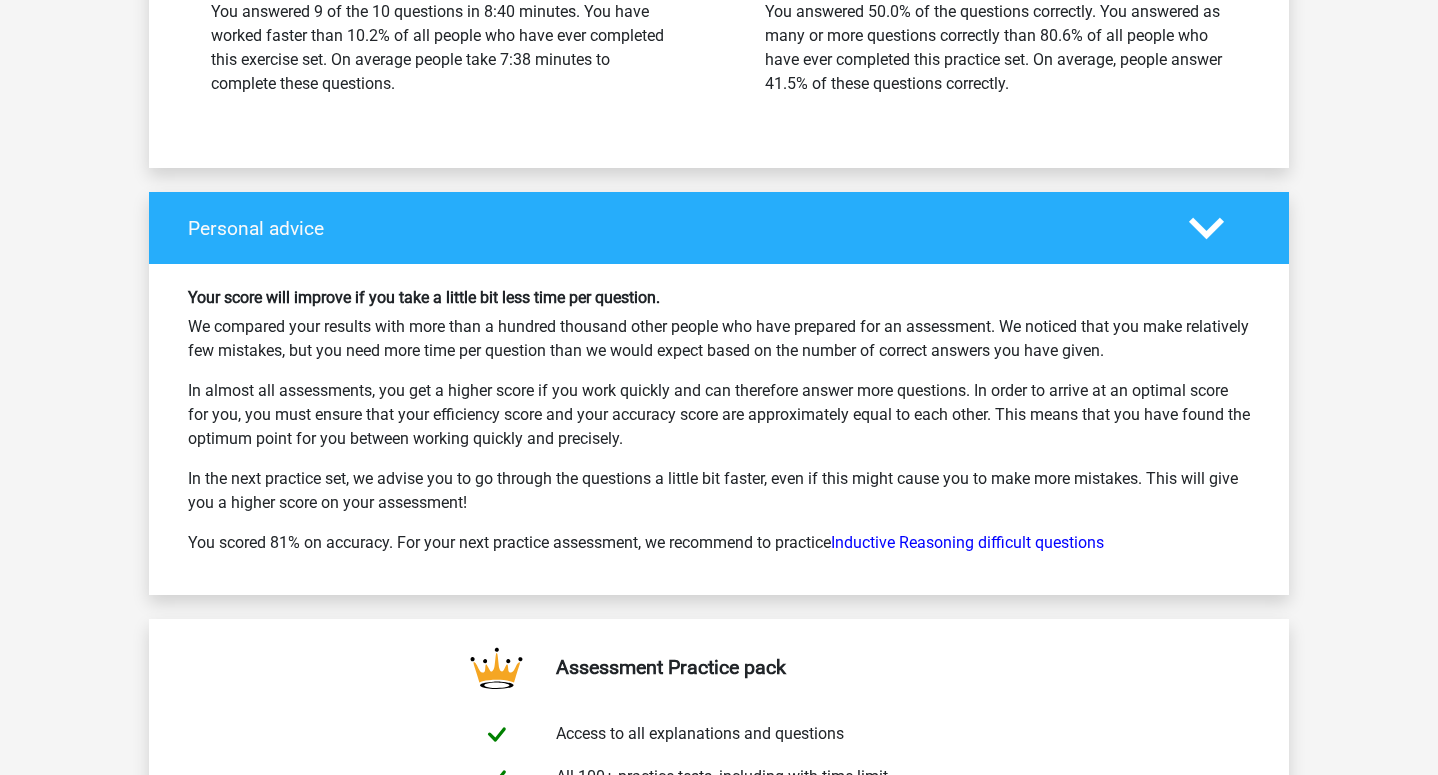 scroll, scrollTop: 2777, scrollLeft: 0, axis: vertical 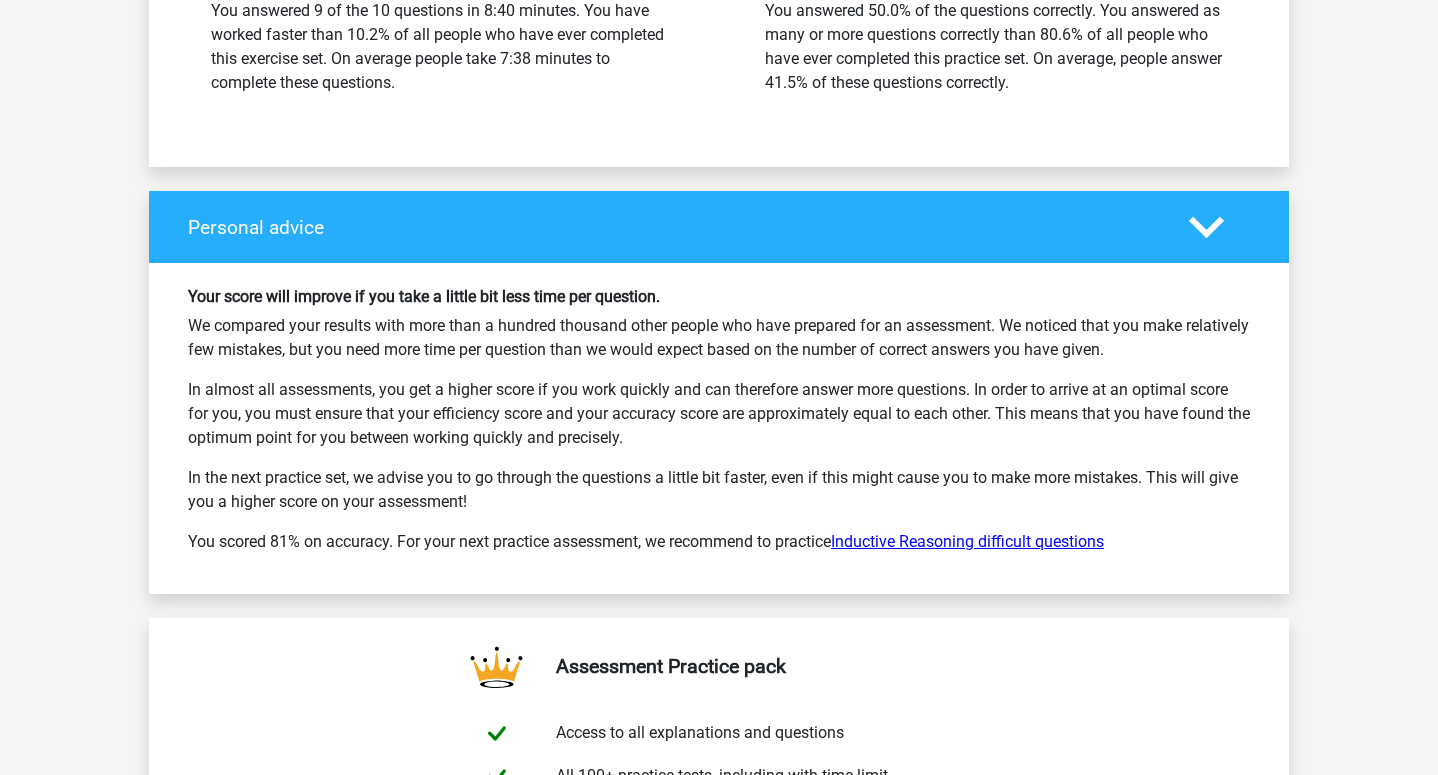 click on "Inductive Reasoning difficult questions" at bounding box center [967, 541] 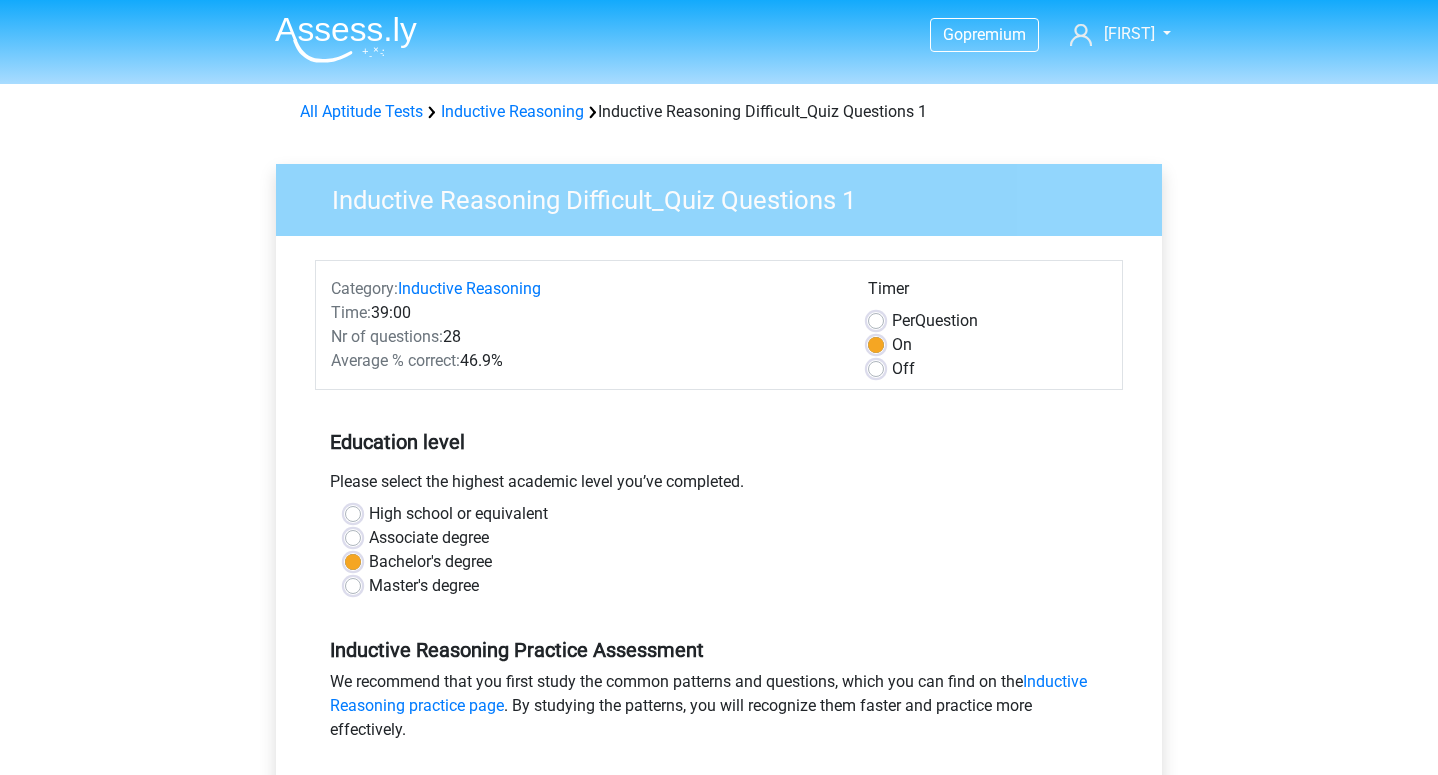 scroll, scrollTop: 0, scrollLeft: 0, axis: both 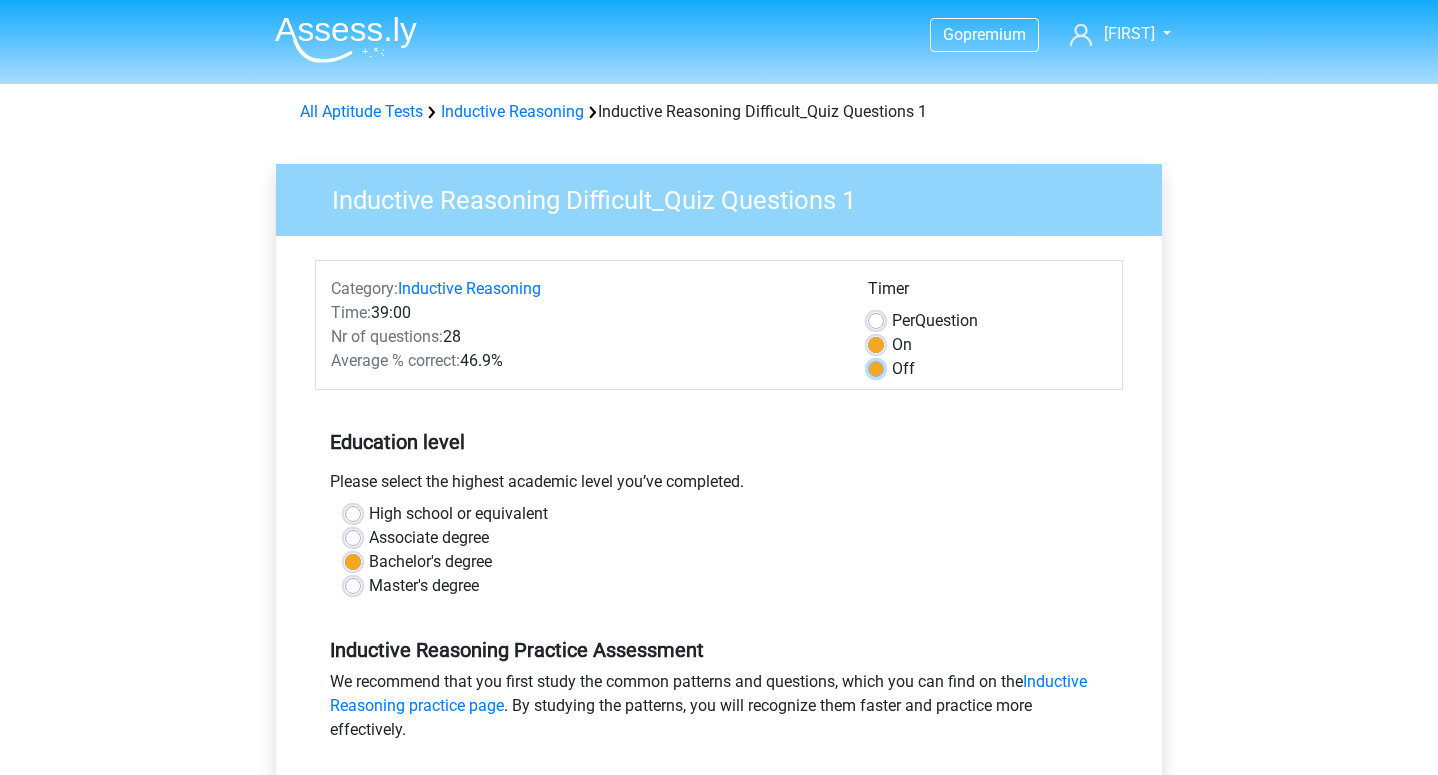 radio on "true" 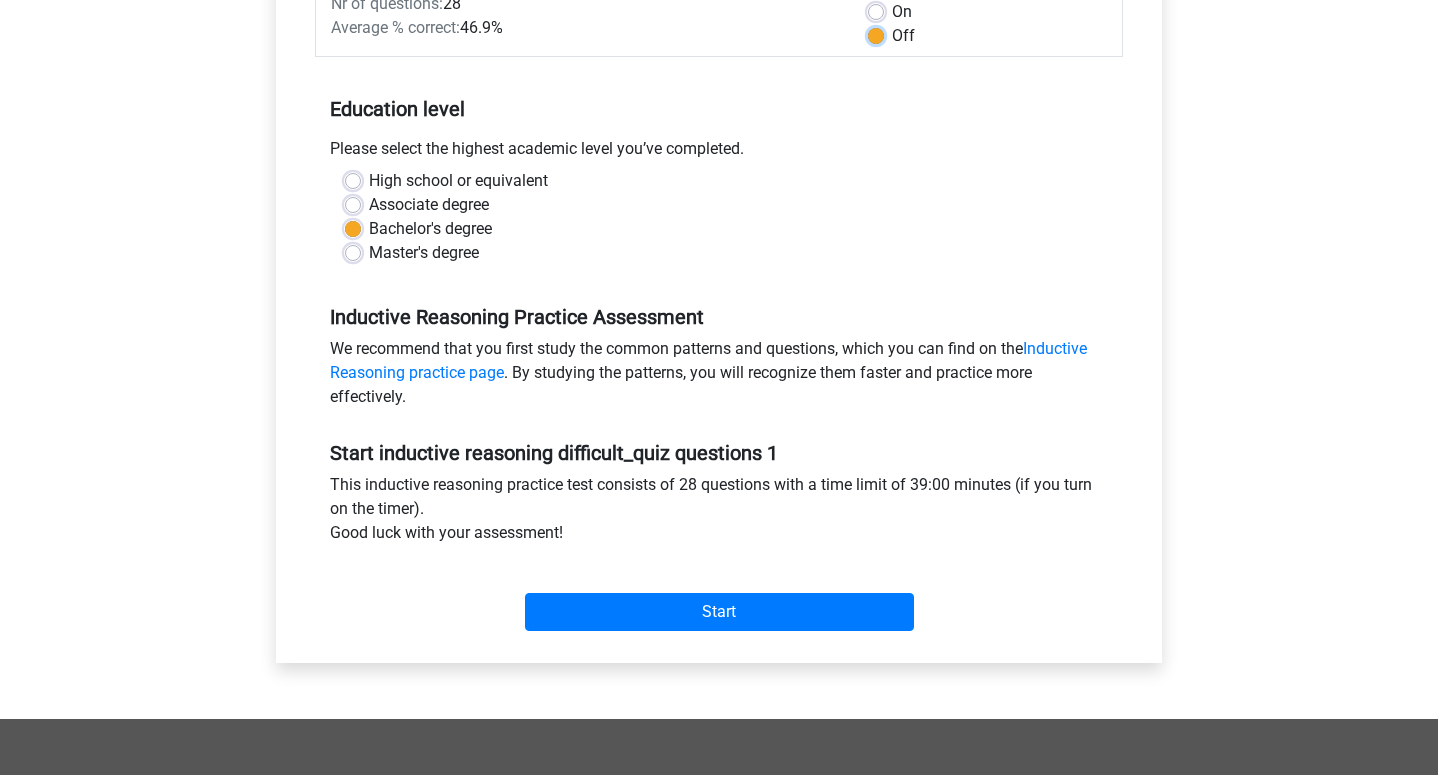 scroll, scrollTop: 338, scrollLeft: 0, axis: vertical 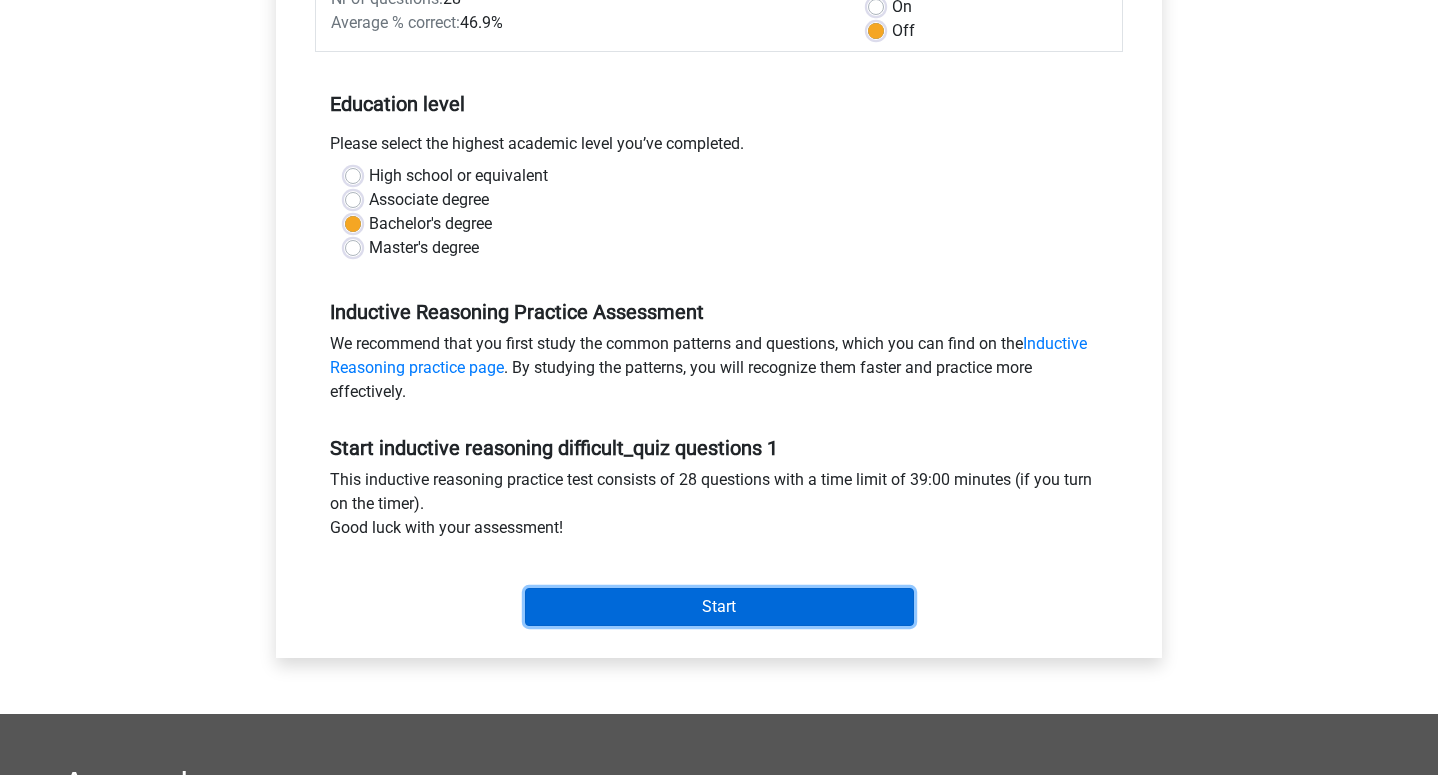 click on "Start" at bounding box center (719, 607) 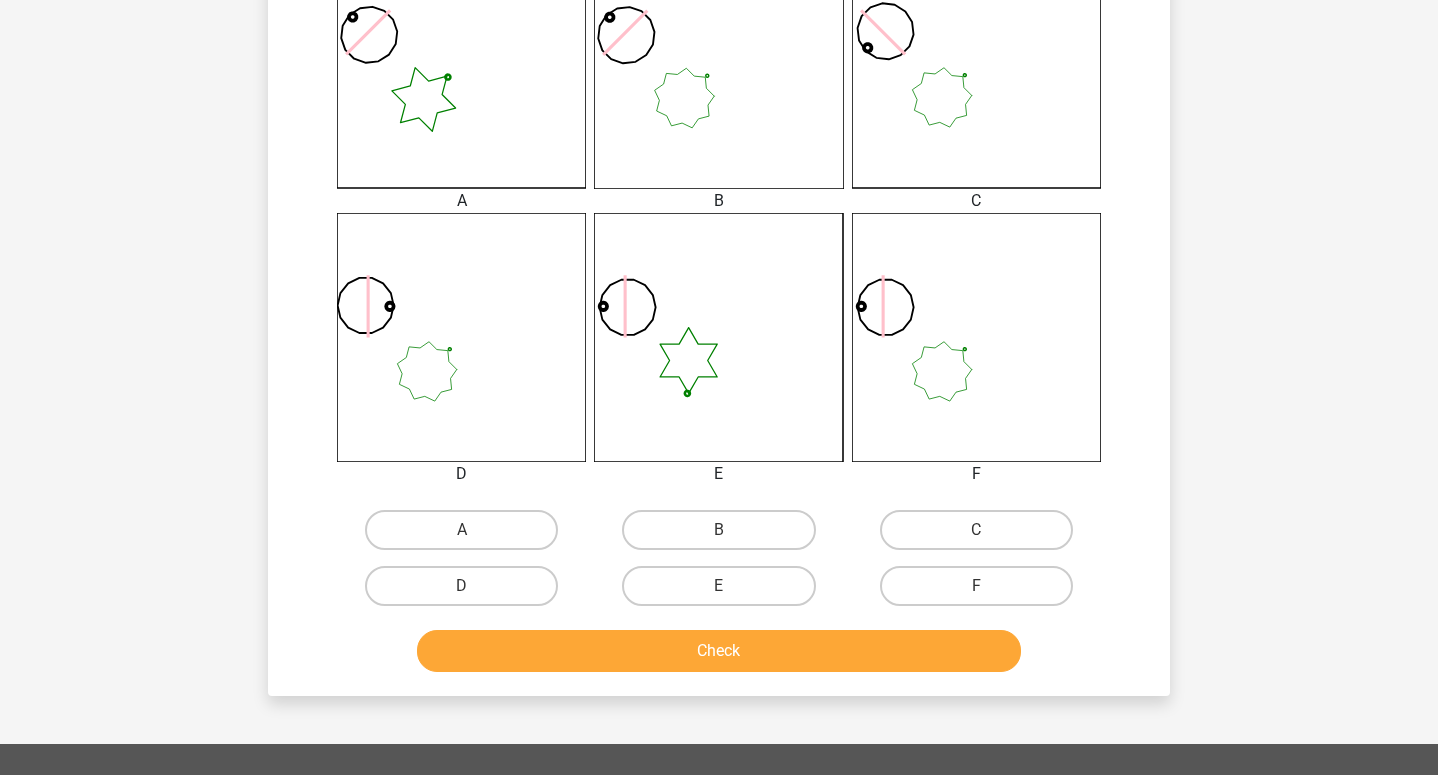 scroll, scrollTop: 626, scrollLeft: 0, axis: vertical 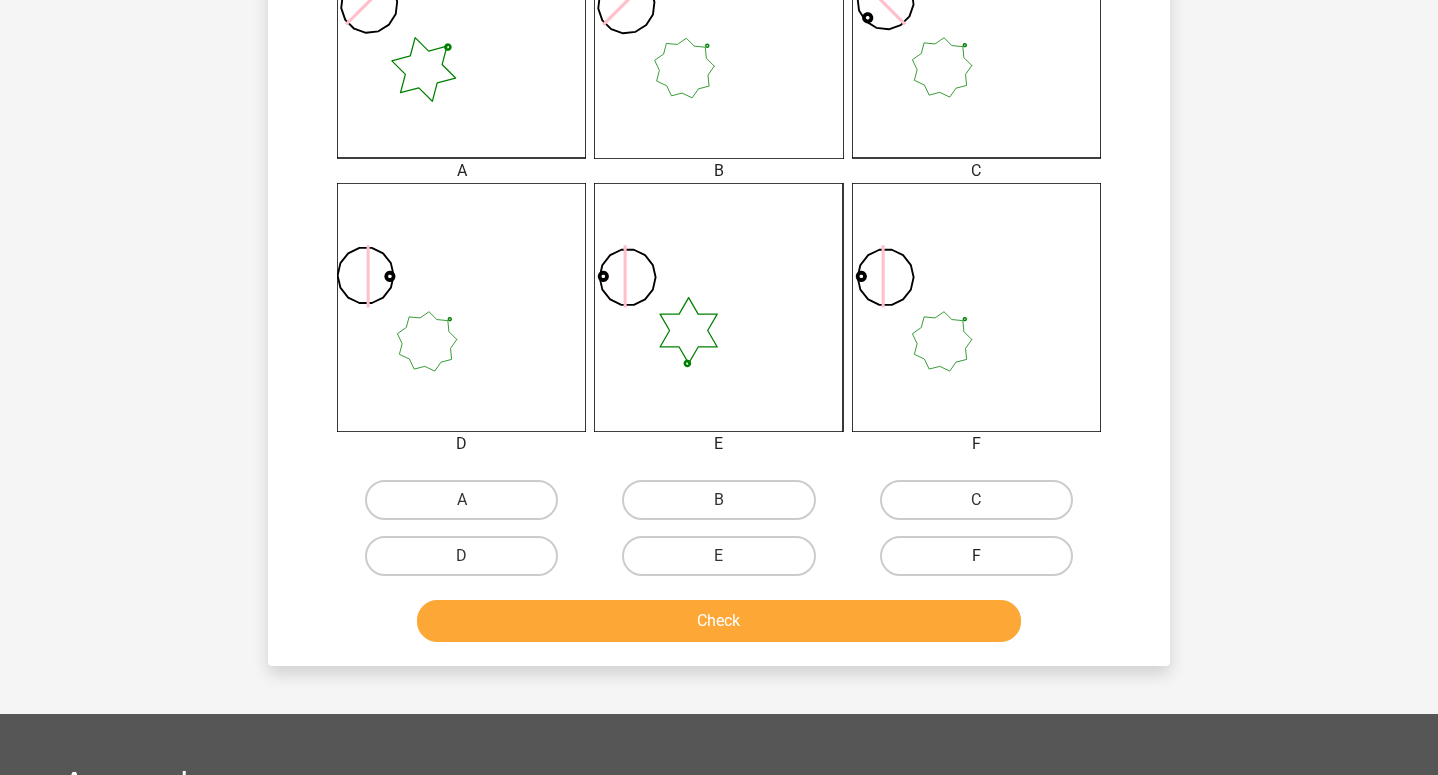click on "F" at bounding box center (976, 556) 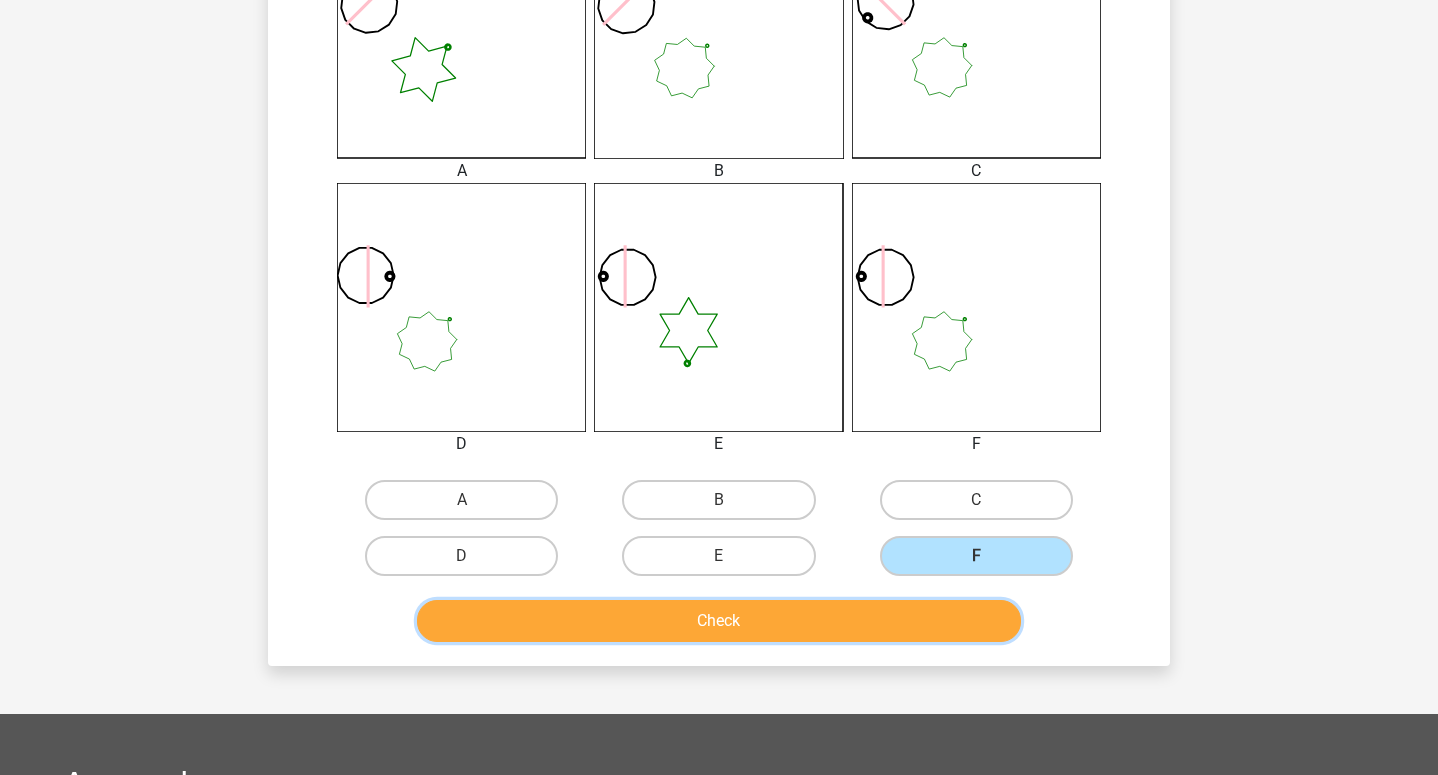 click on "Check" at bounding box center (719, 621) 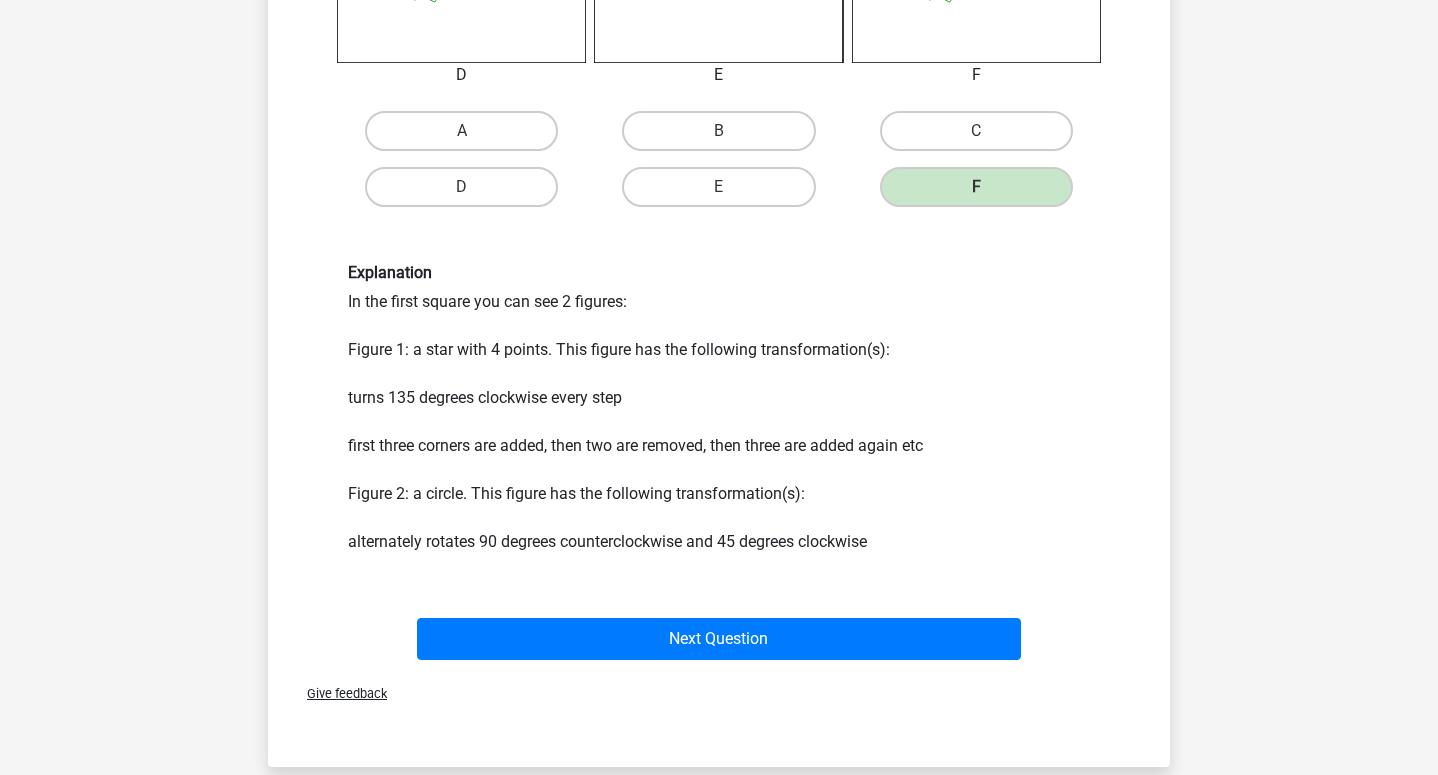 scroll, scrollTop: 1023, scrollLeft: 0, axis: vertical 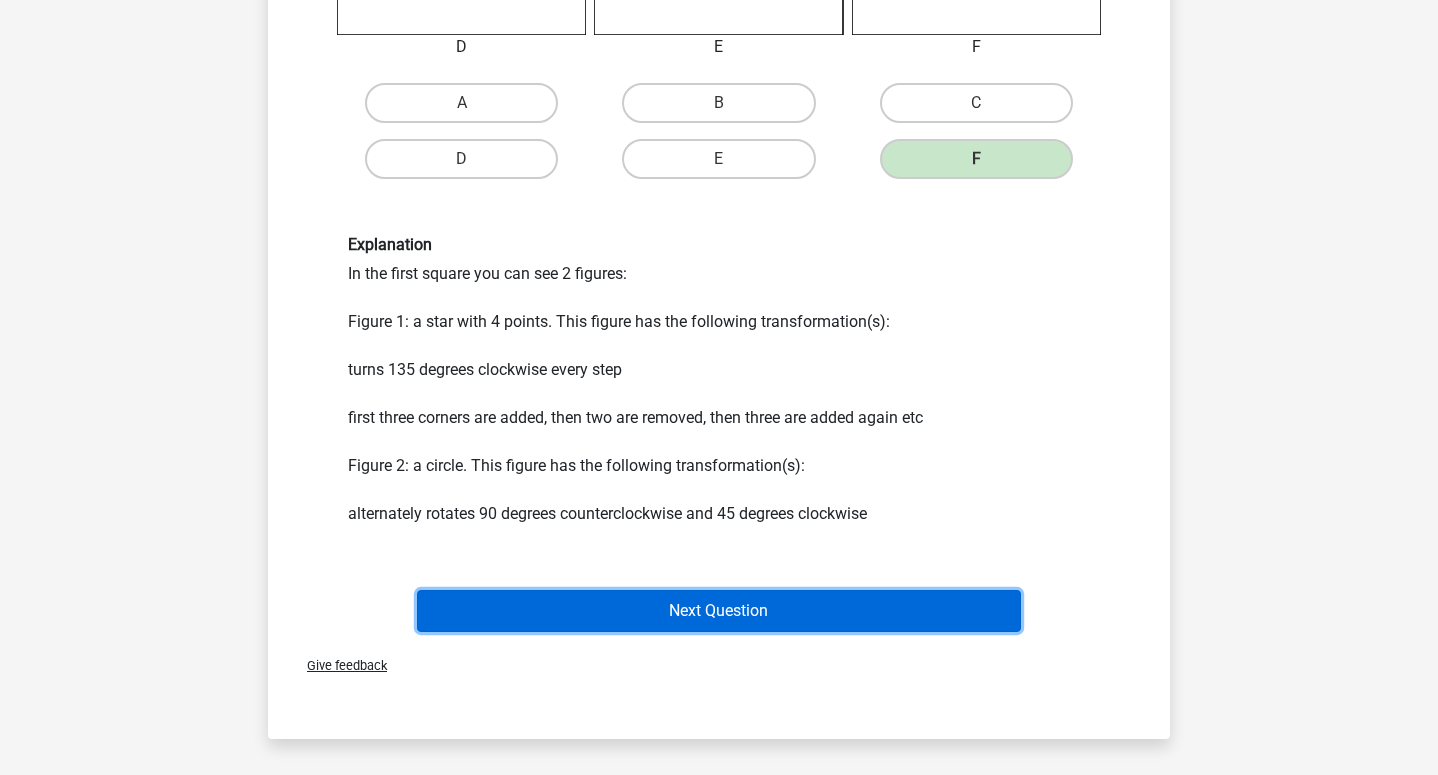 click on "Next Question" at bounding box center [719, 611] 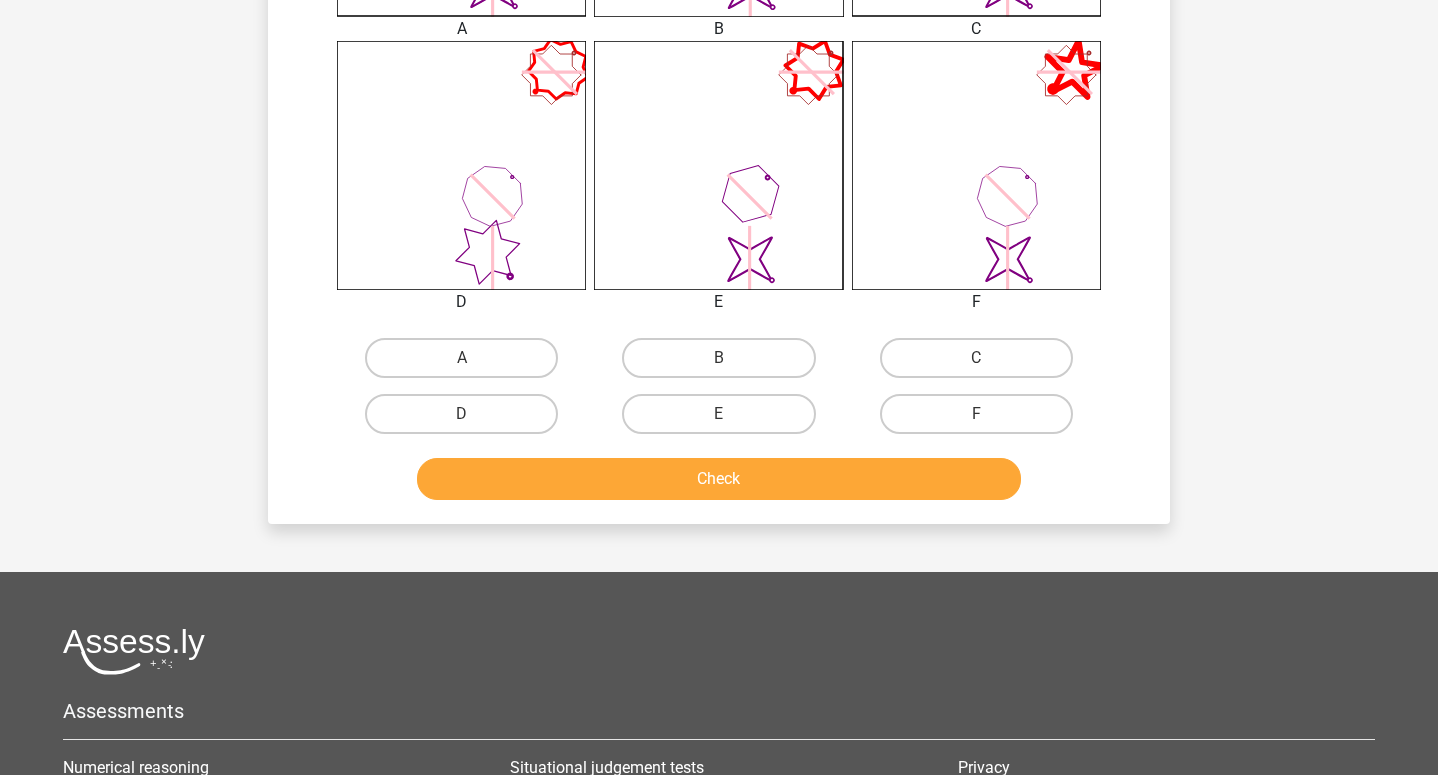 scroll, scrollTop: 811, scrollLeft: 0, axis: vertical 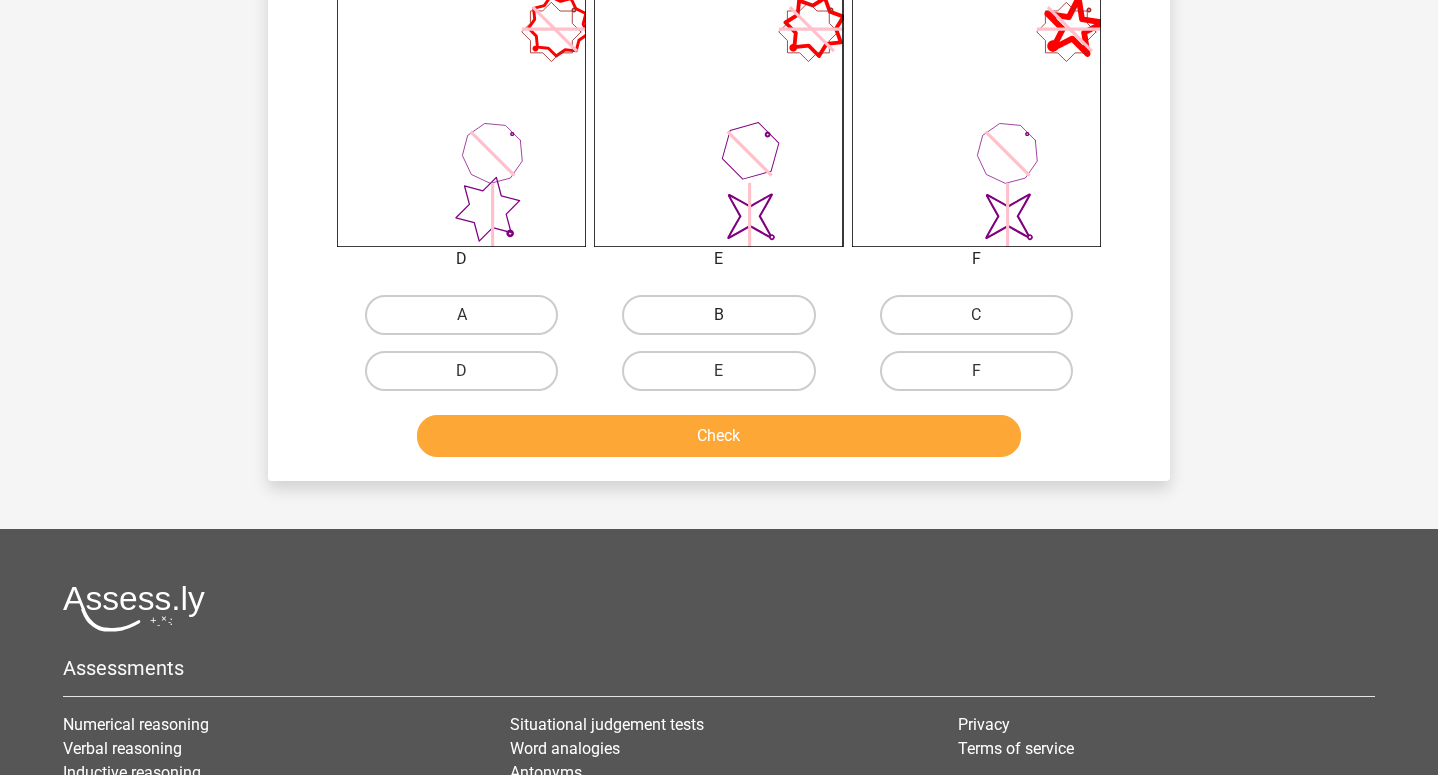 click on "B" at bounding box center (718, 315) 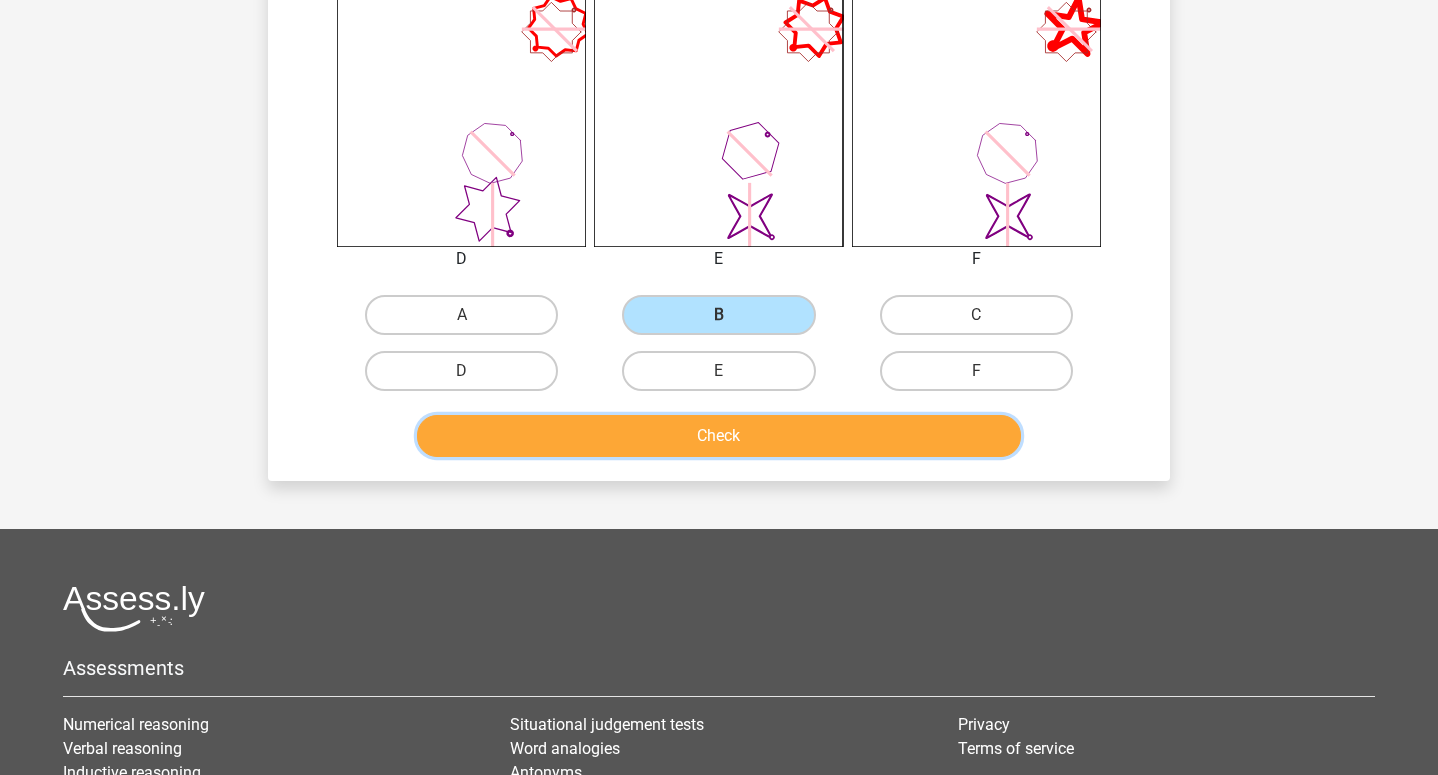 click on "Check" at bounding box center (719, 436) 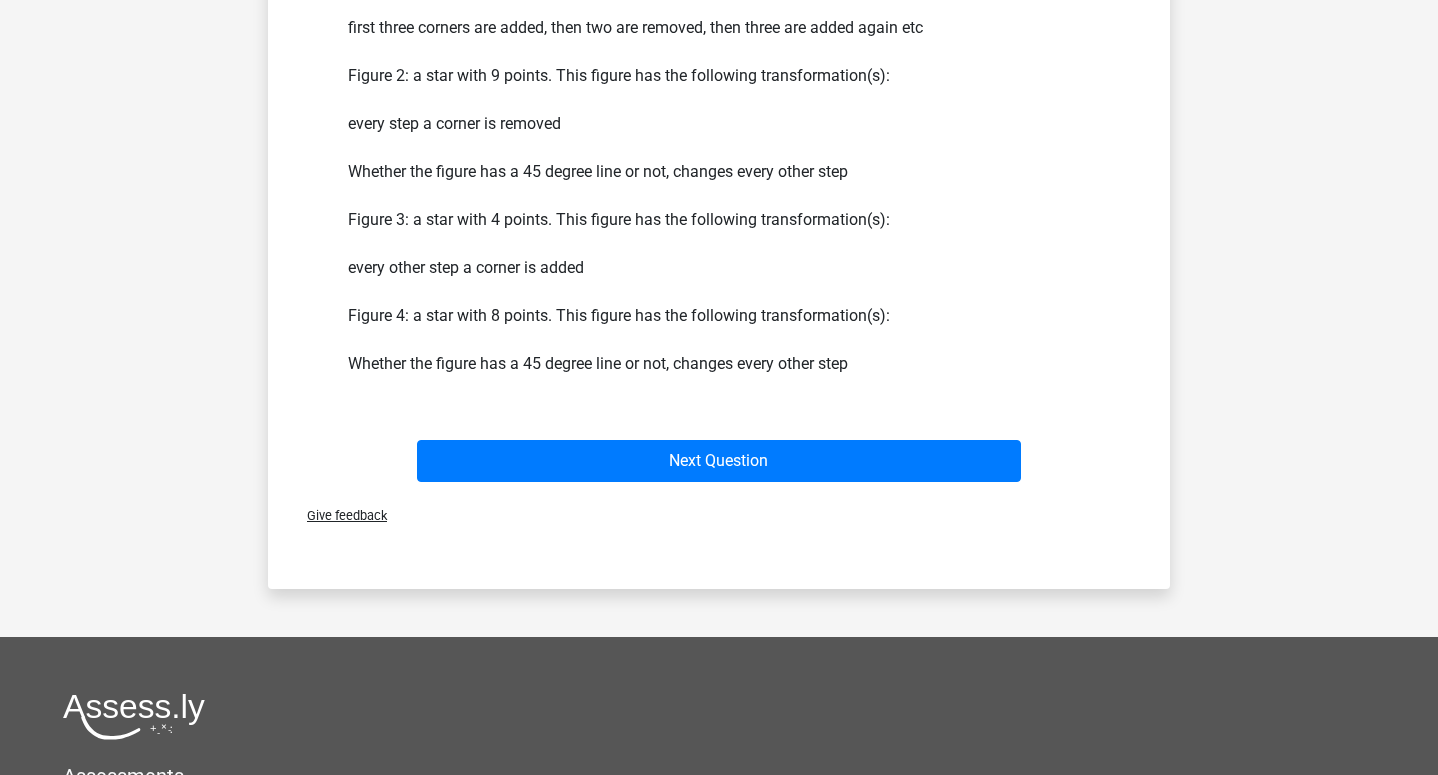 scroll, scrollTop: 1386, scrollLeft: 0, axis: vertical 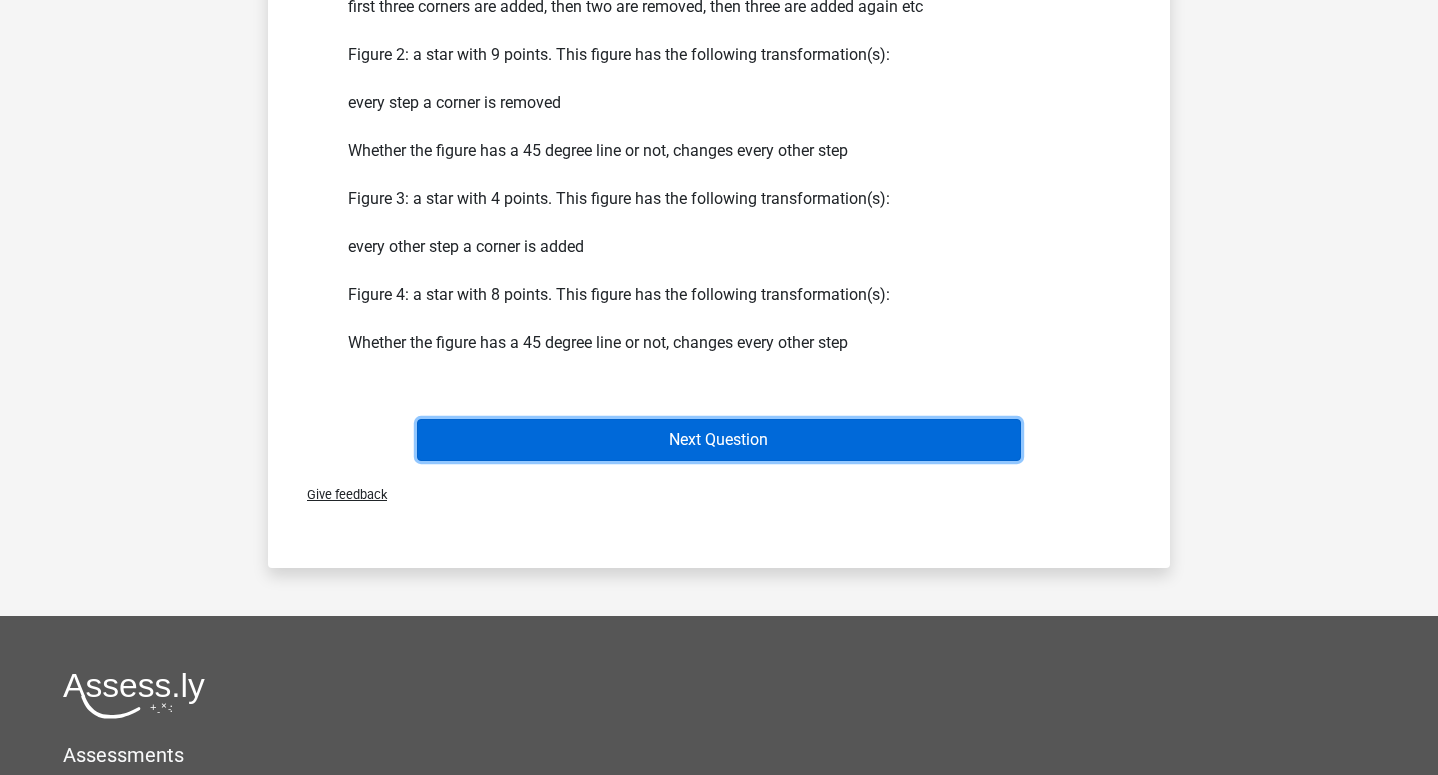 click on "Next Question" at bounding box center (719, 440) 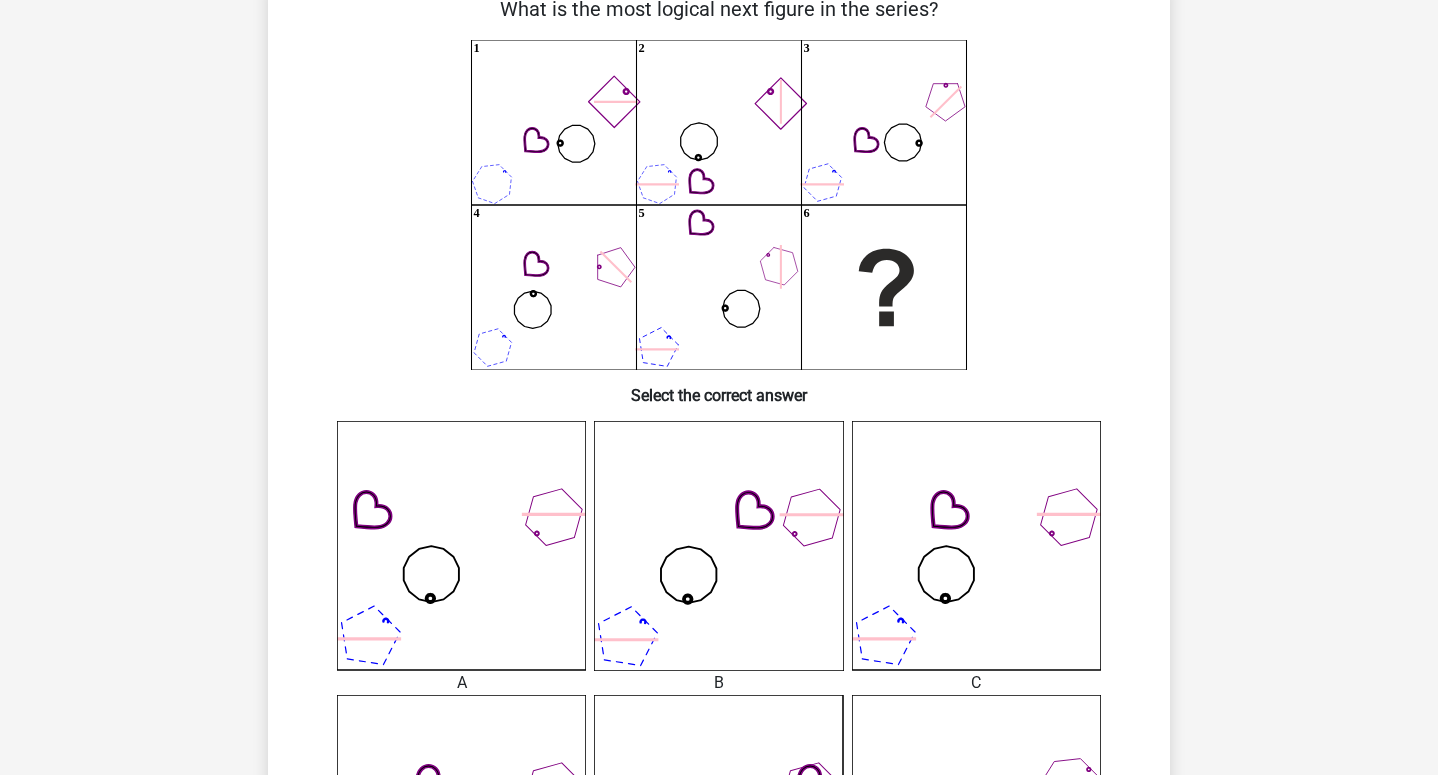 scroll, scrollTop: 109, scrollLeft: 0, axis: vertical 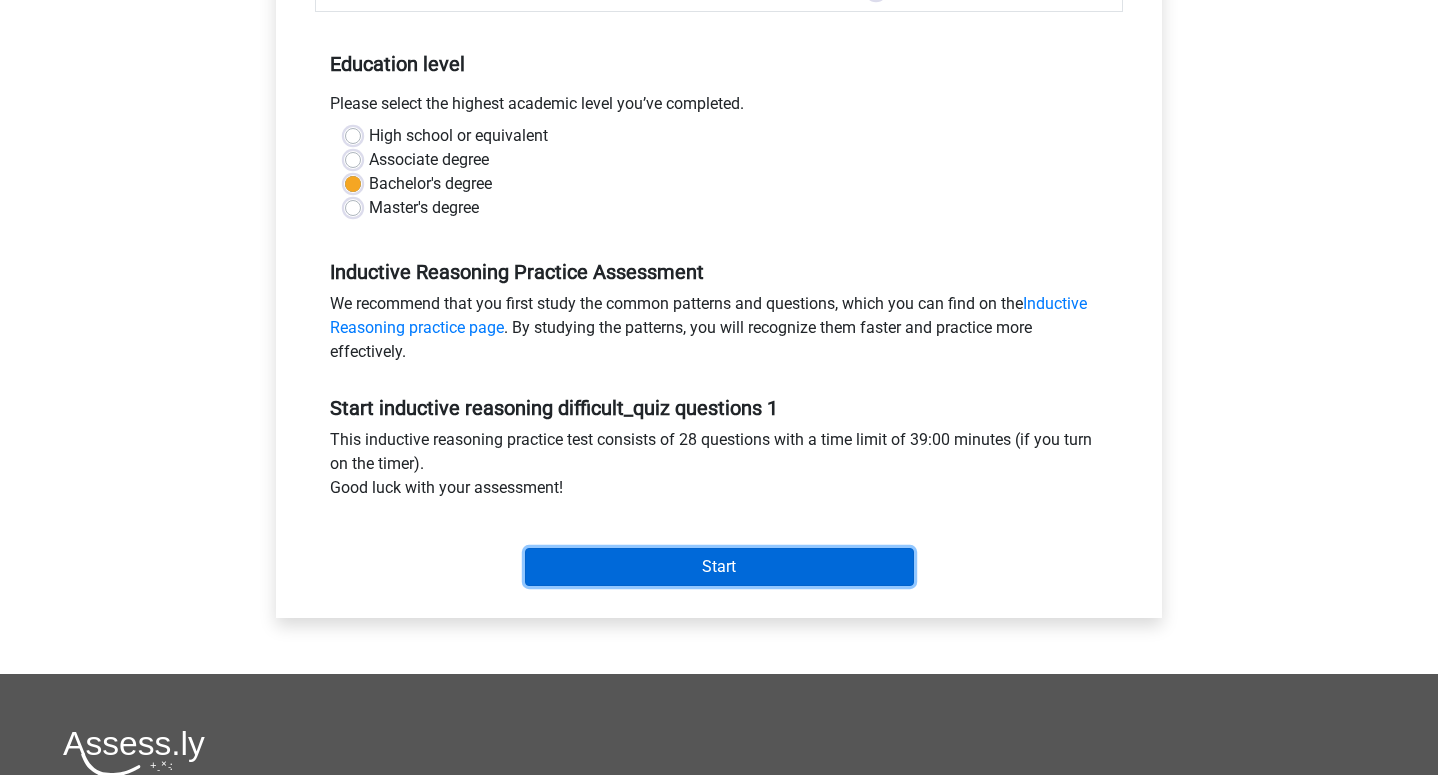 click on "Start" at bounding box center (719, 567) 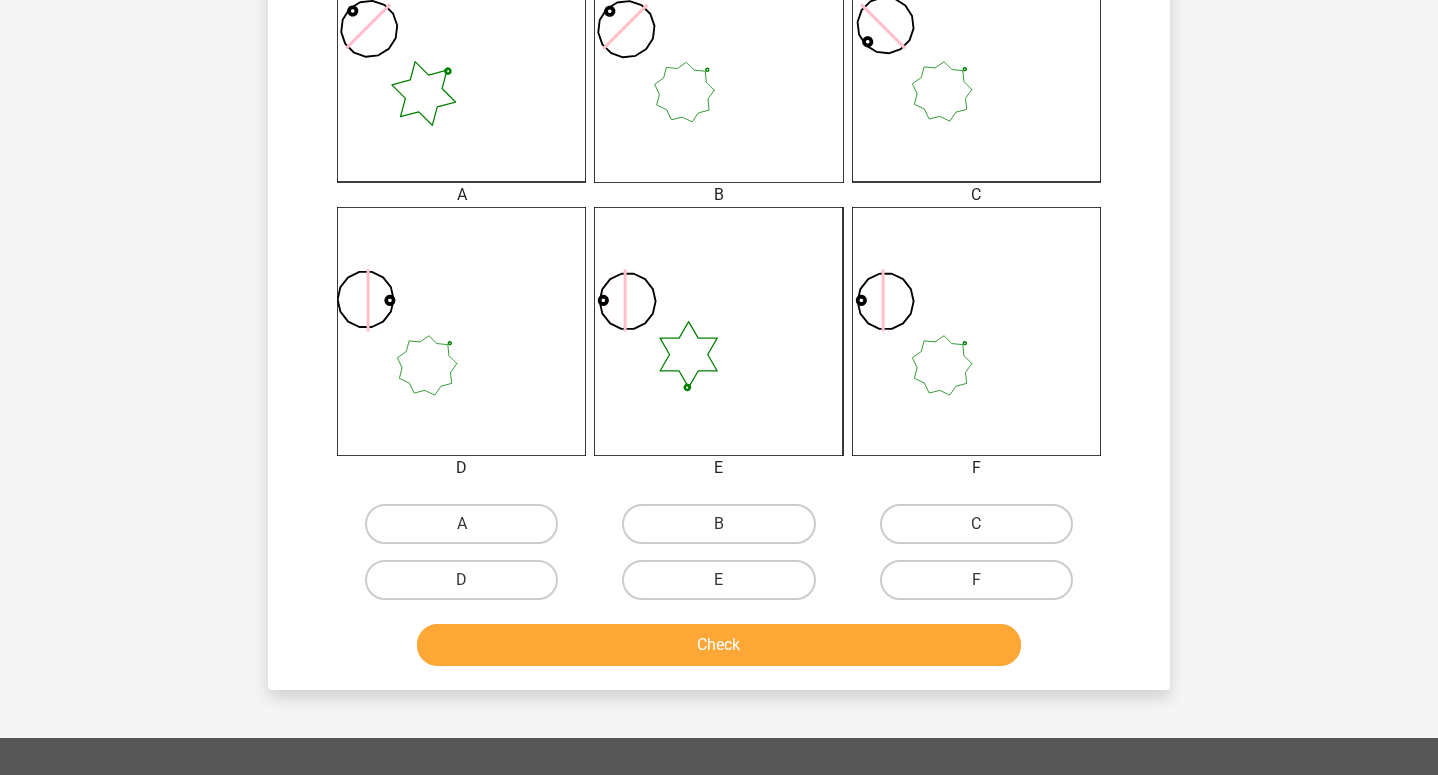 scroll, scrollTop: 599, scrollLeft: 0, axis: vertical 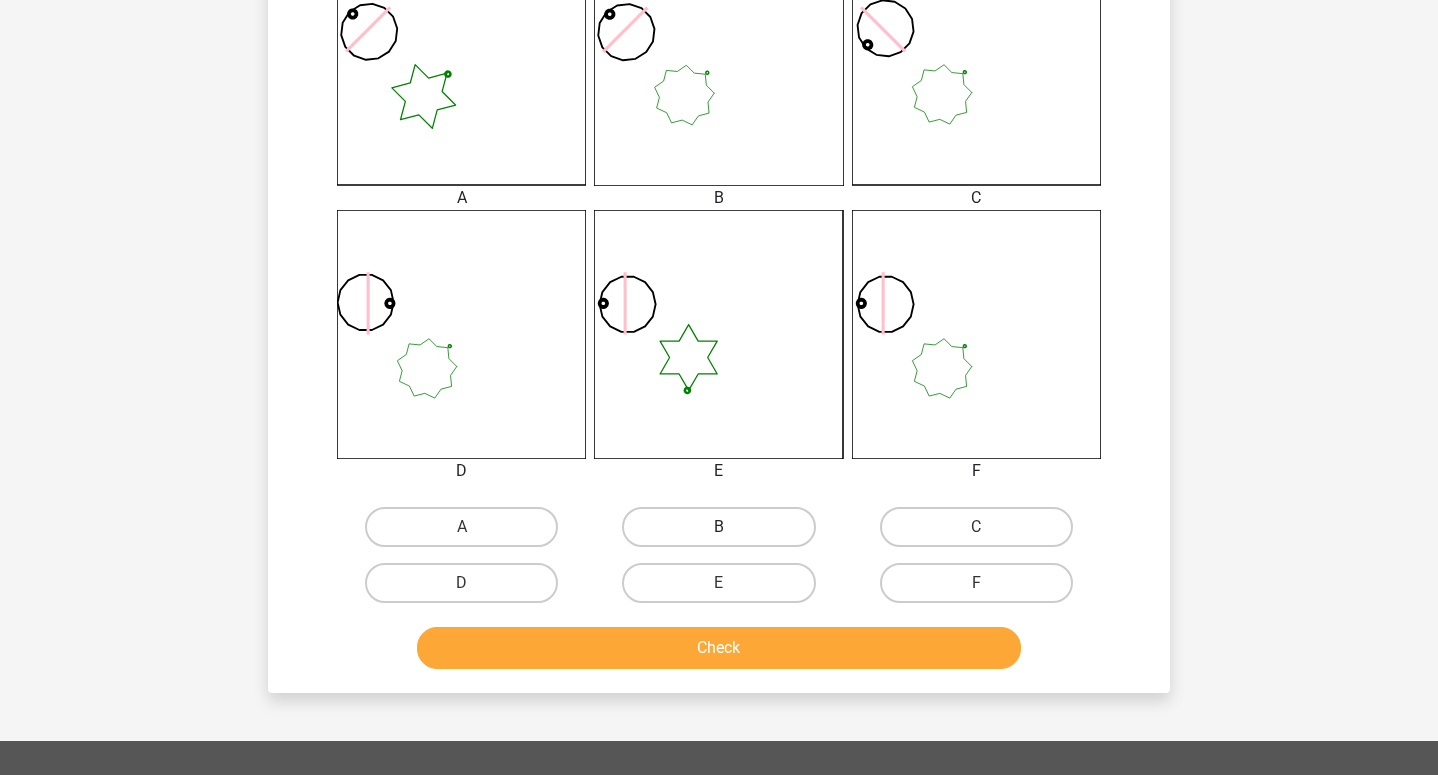 click on "B" at bounding box center [718, 527] 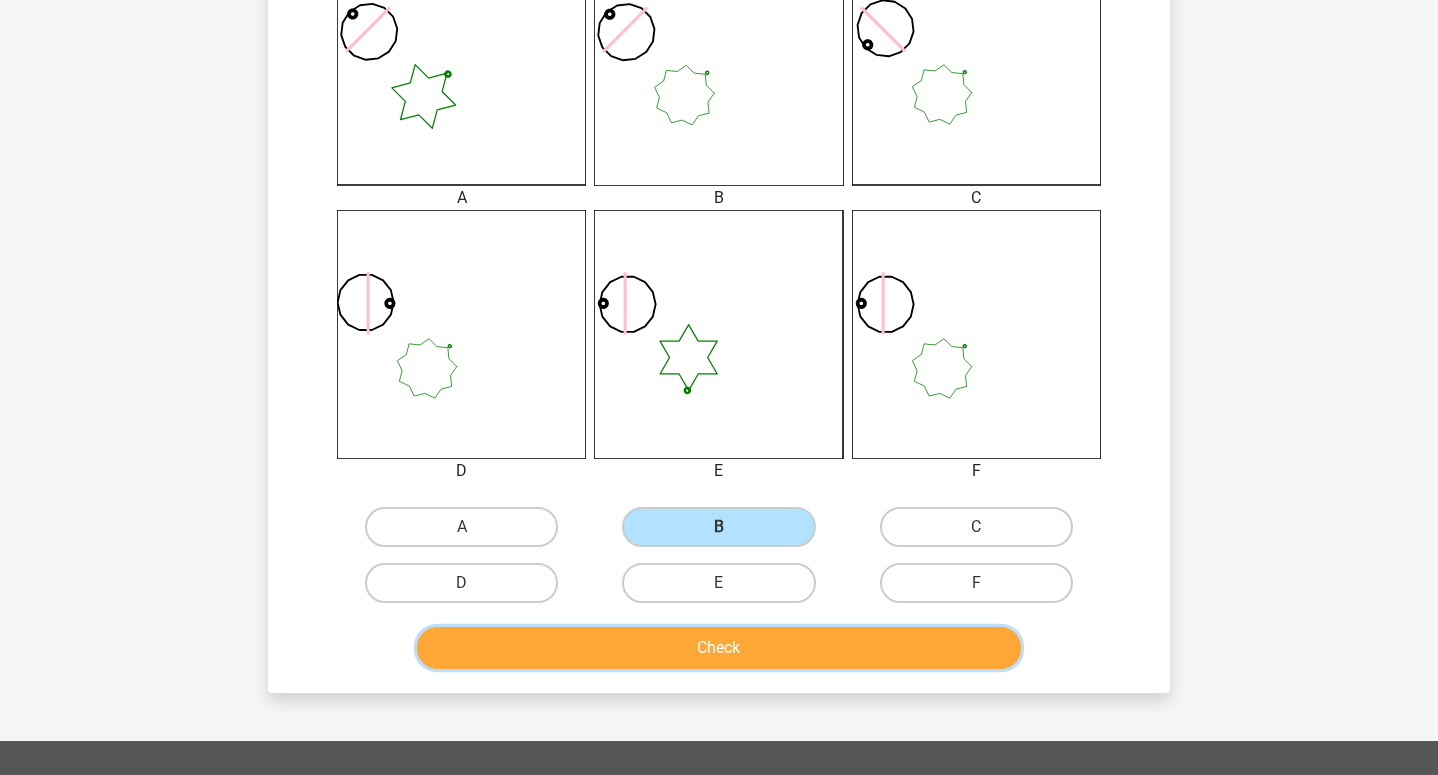 click on "Check" at bounding box center [719, 648] 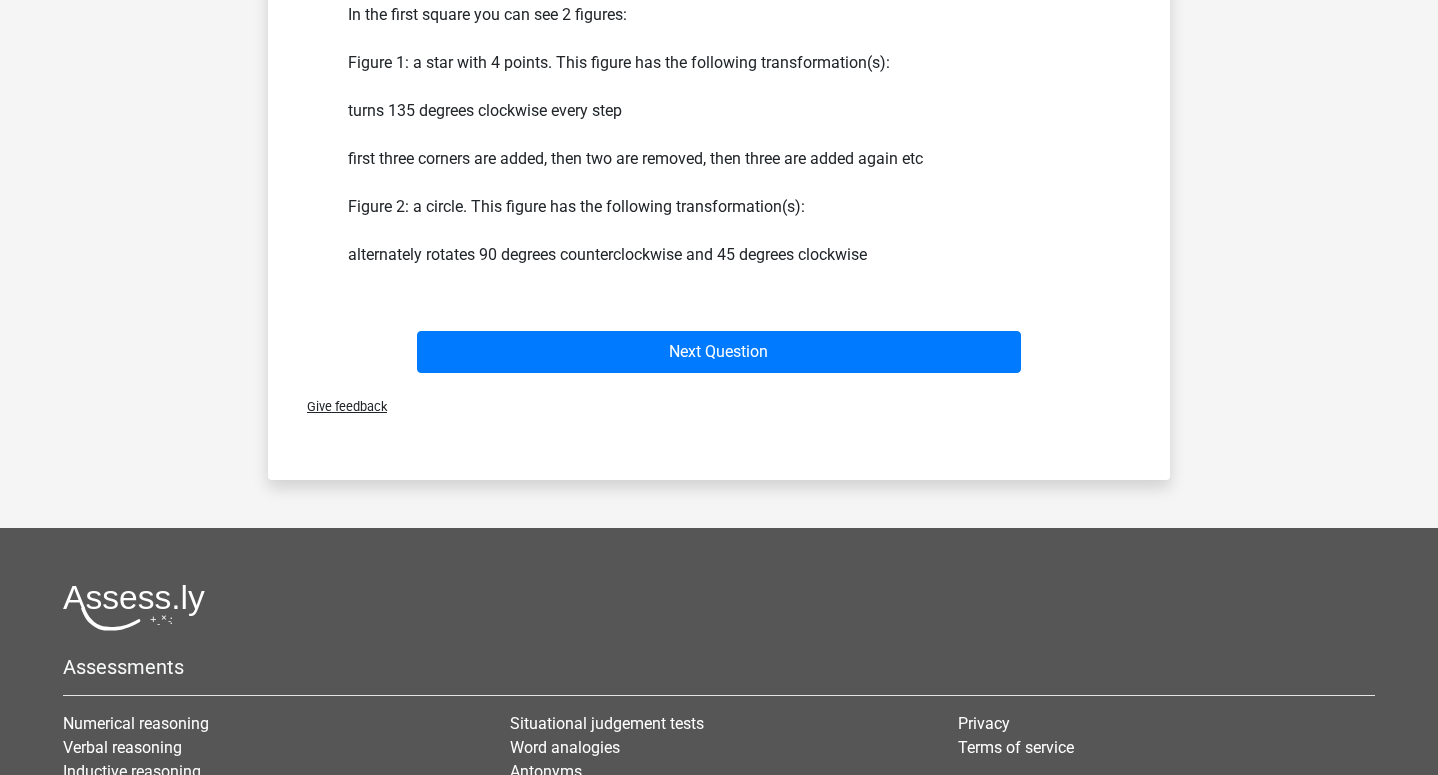 scroll, scrollTop: 1284, scrollLeft: 0, axis: vertical 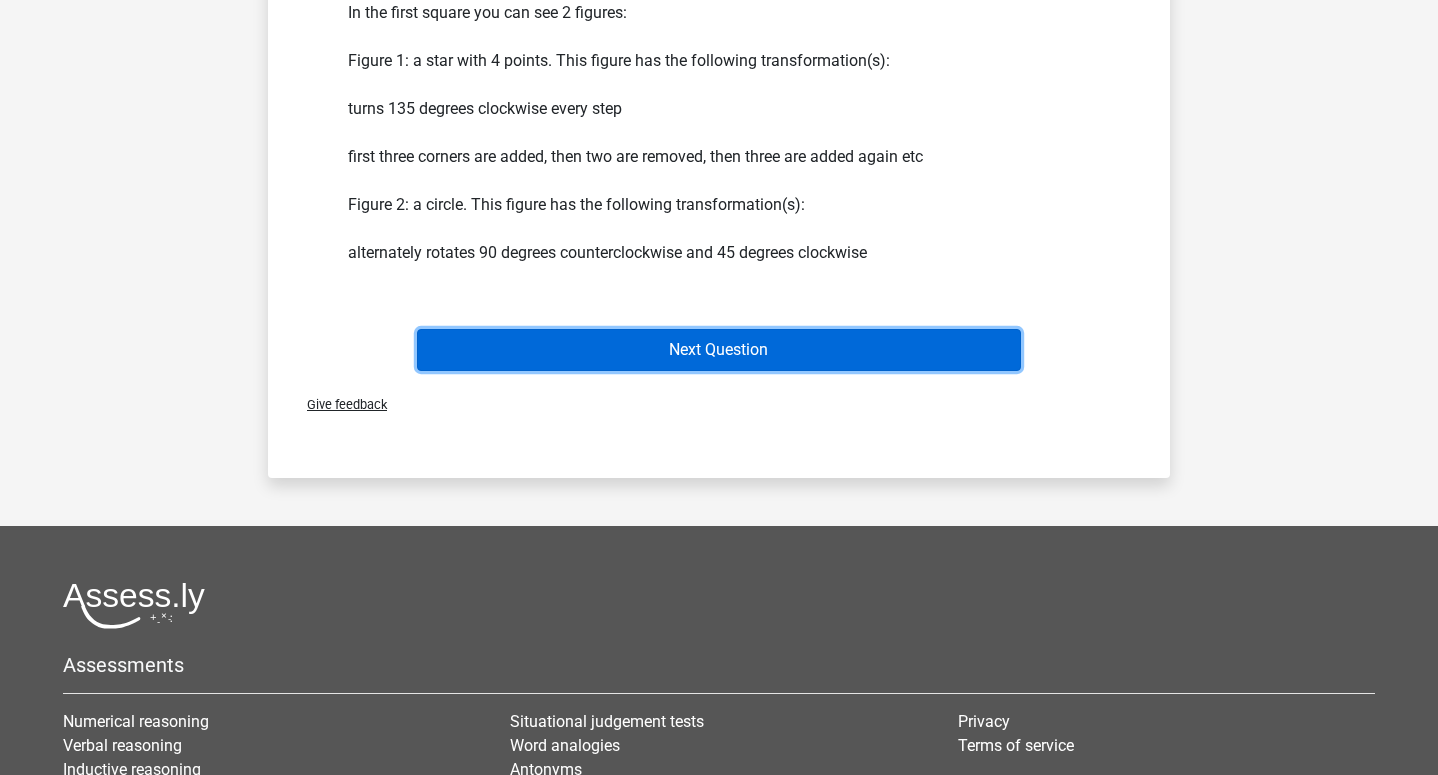 click on "Next Question" at bounding box center (719, 350) 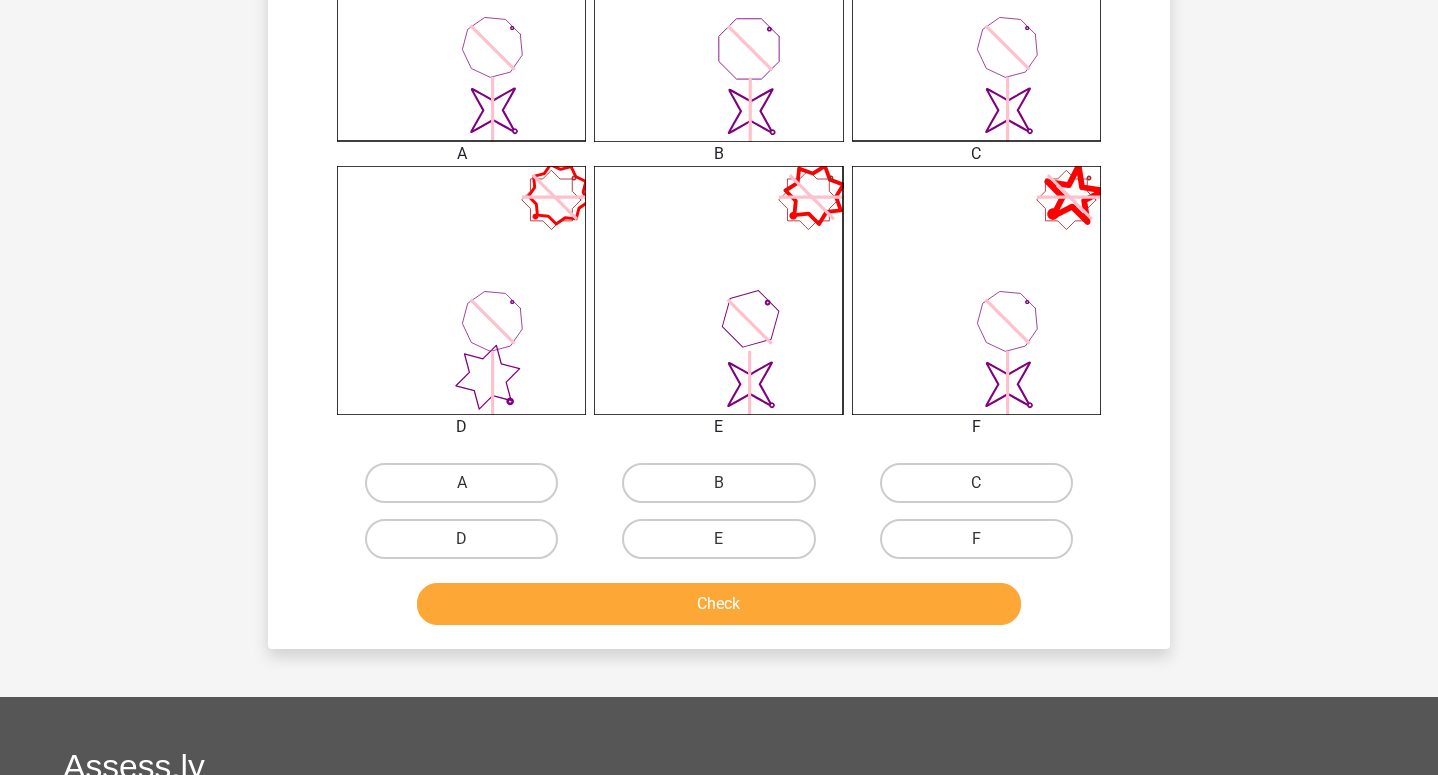 scroll, scrollTop: 648, scrollLeft: 0, axis: vertical 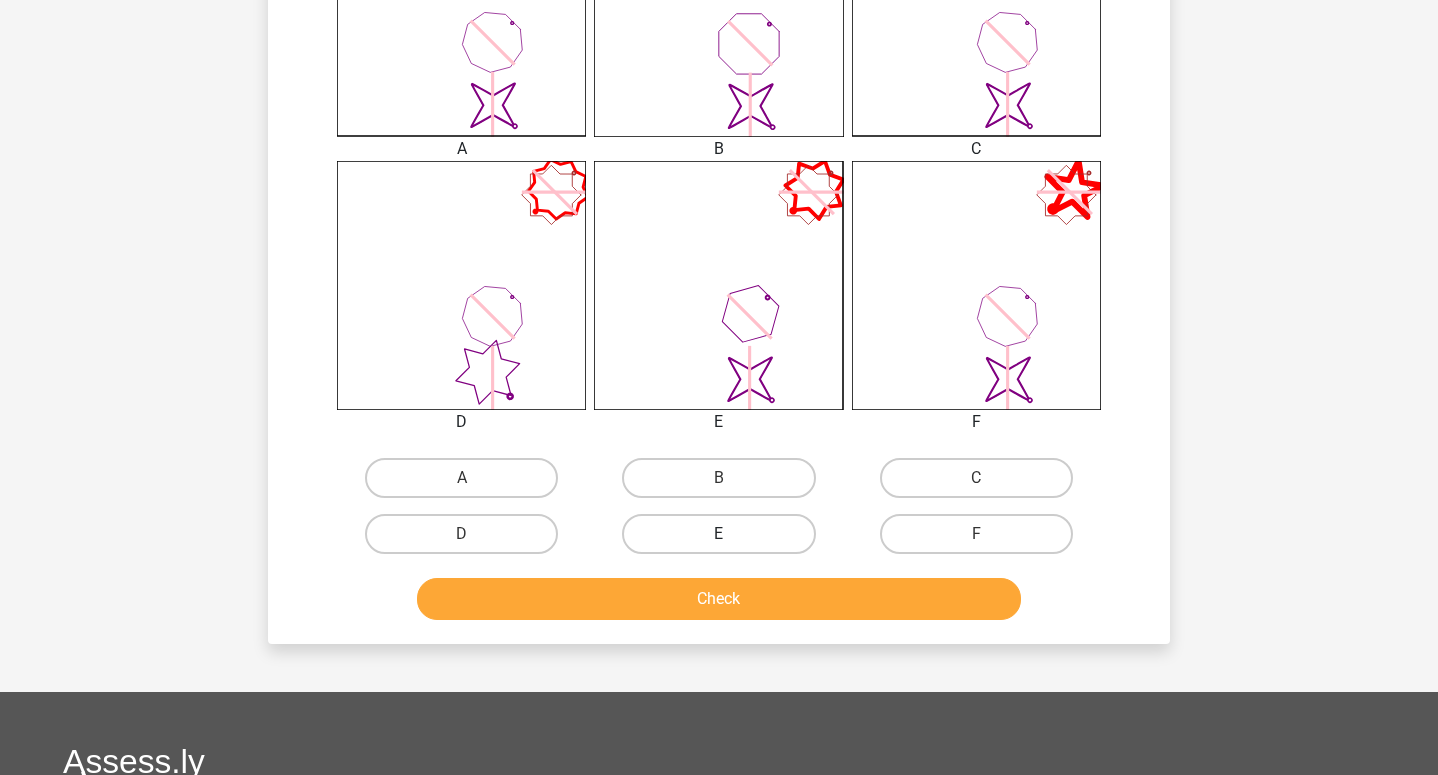 click on "E" at bounding box center [718, 534] 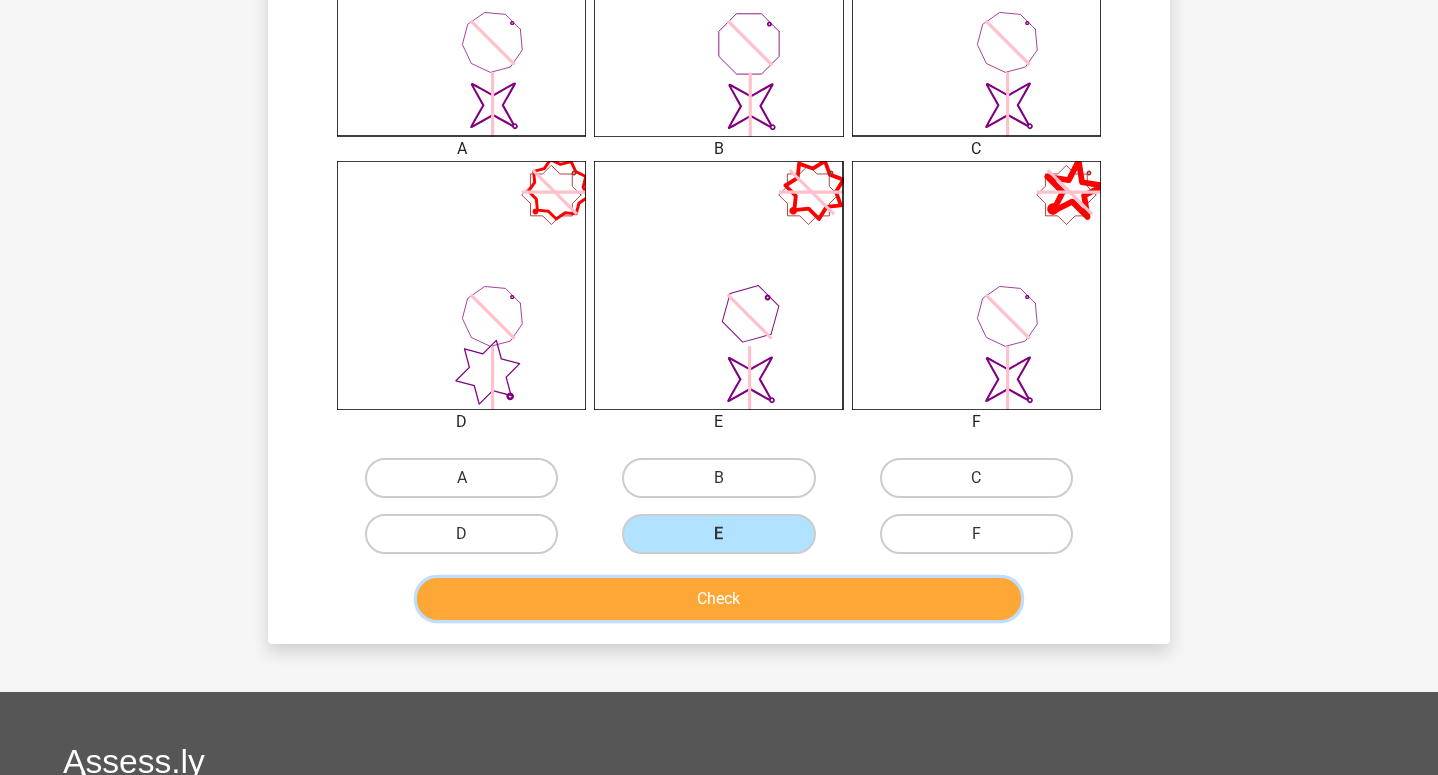 click on "Check" at bounding box center [719, 599] 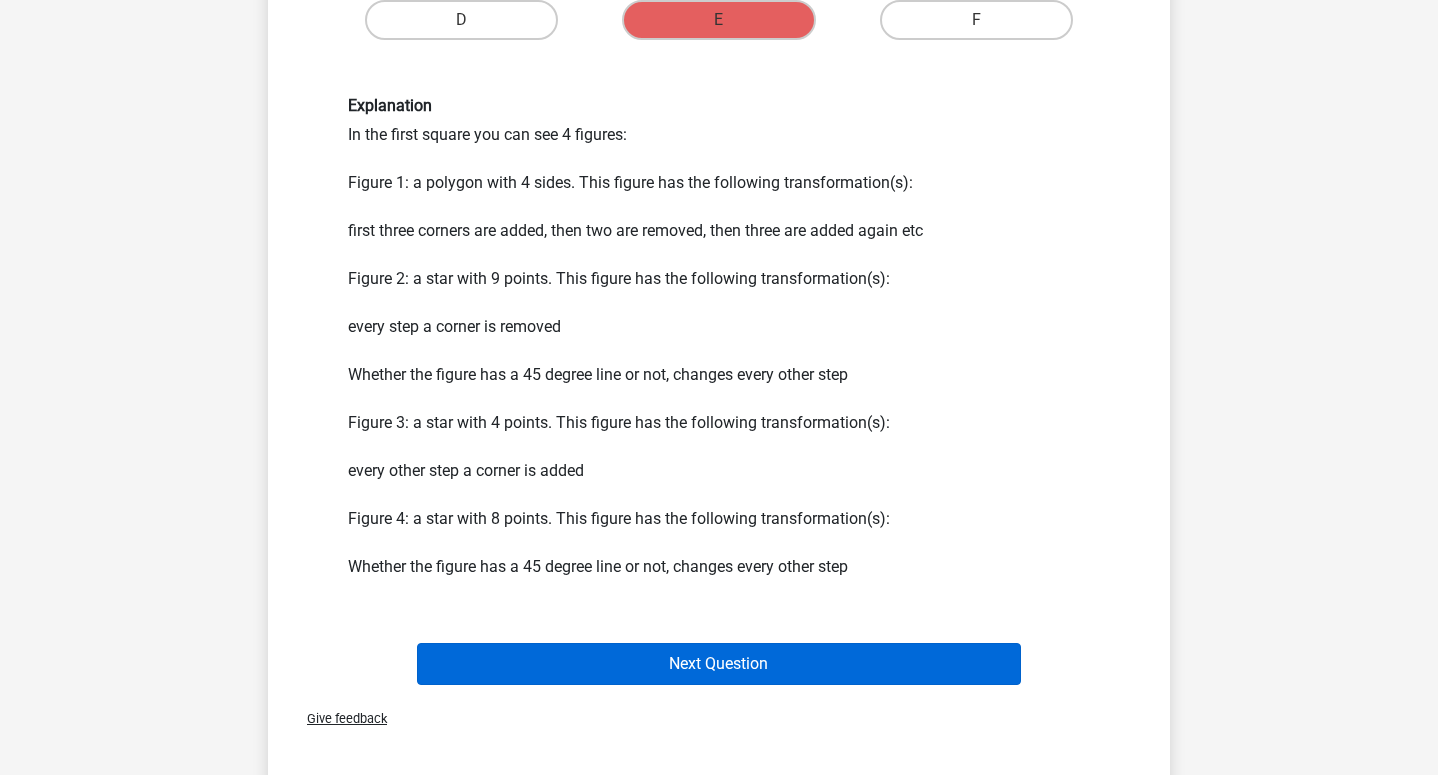 scroll, scrollTop: 1222, scrollLeft: 0, axis: vertical 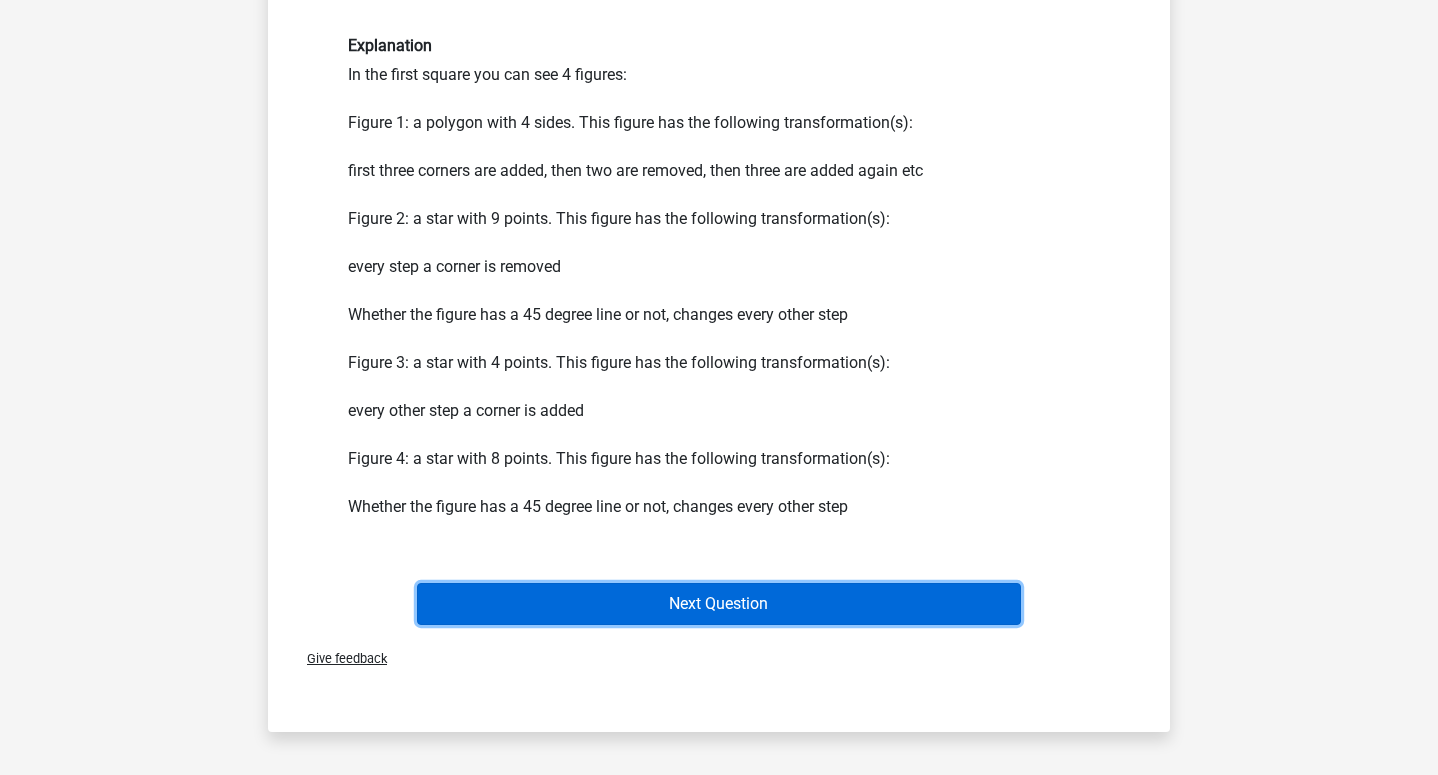 click on "Next Question" at bounding box center [719, 604] 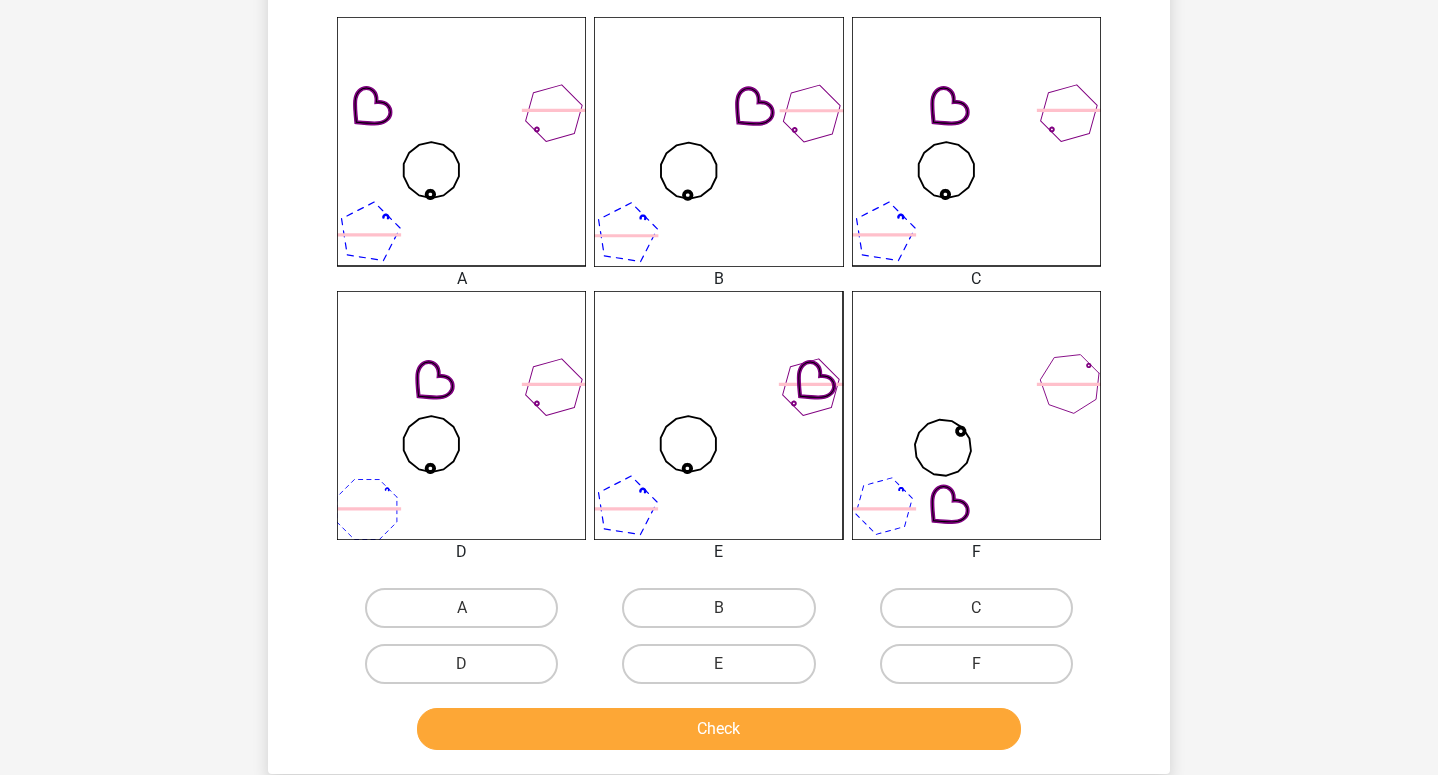 scroll, scrollTop: 520, scrollLeft: 0, axis: vertical 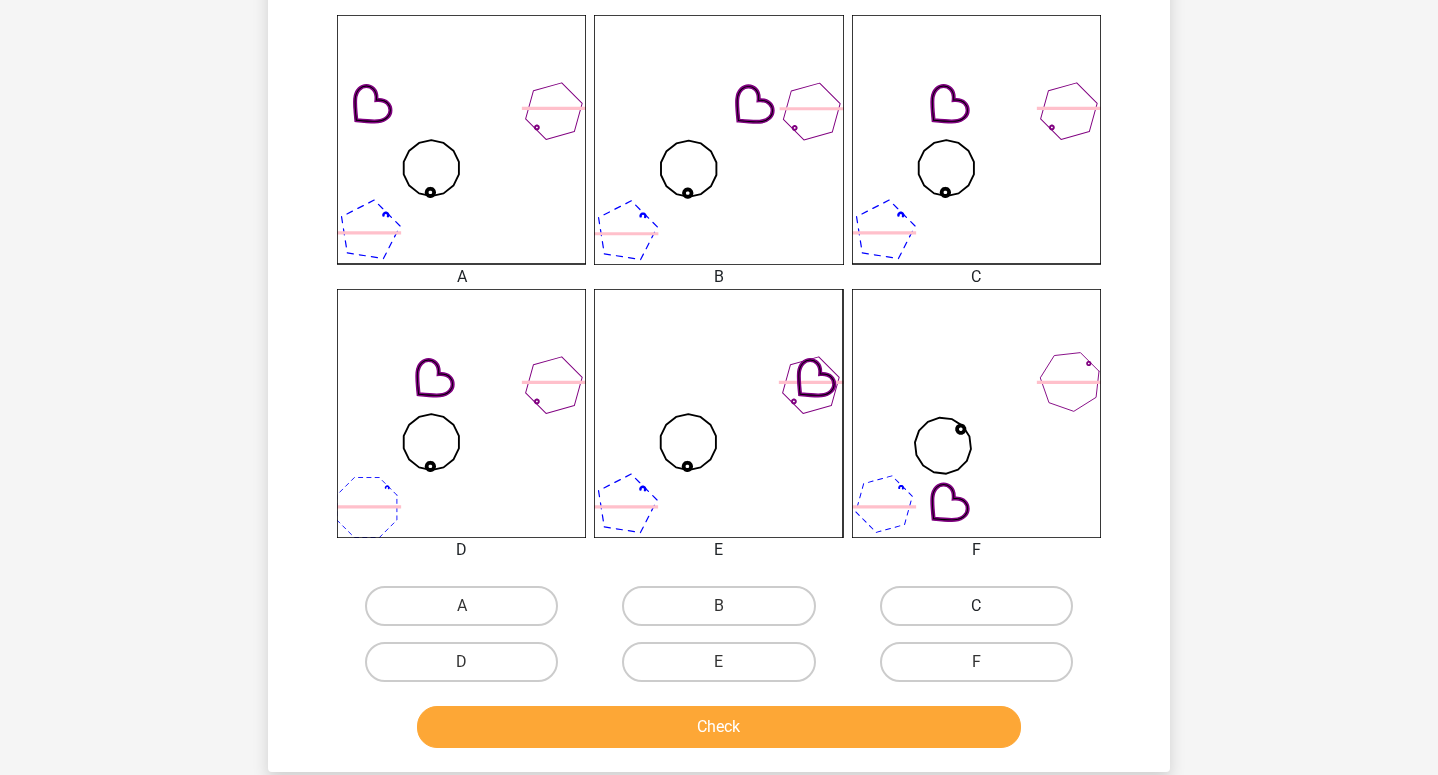 click on "C" at bounding box center (976, 606) 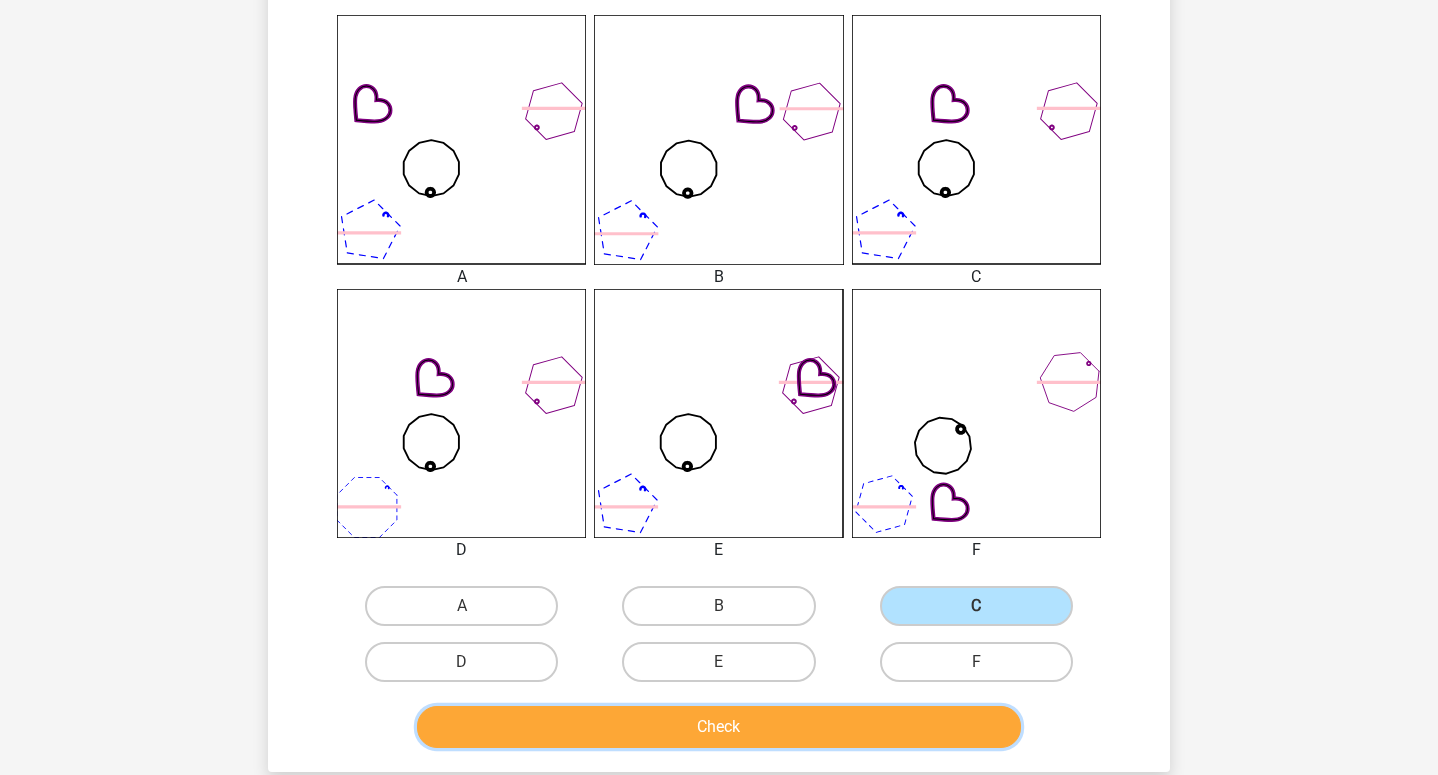 click on "Check" at bounding box center (719, 727) 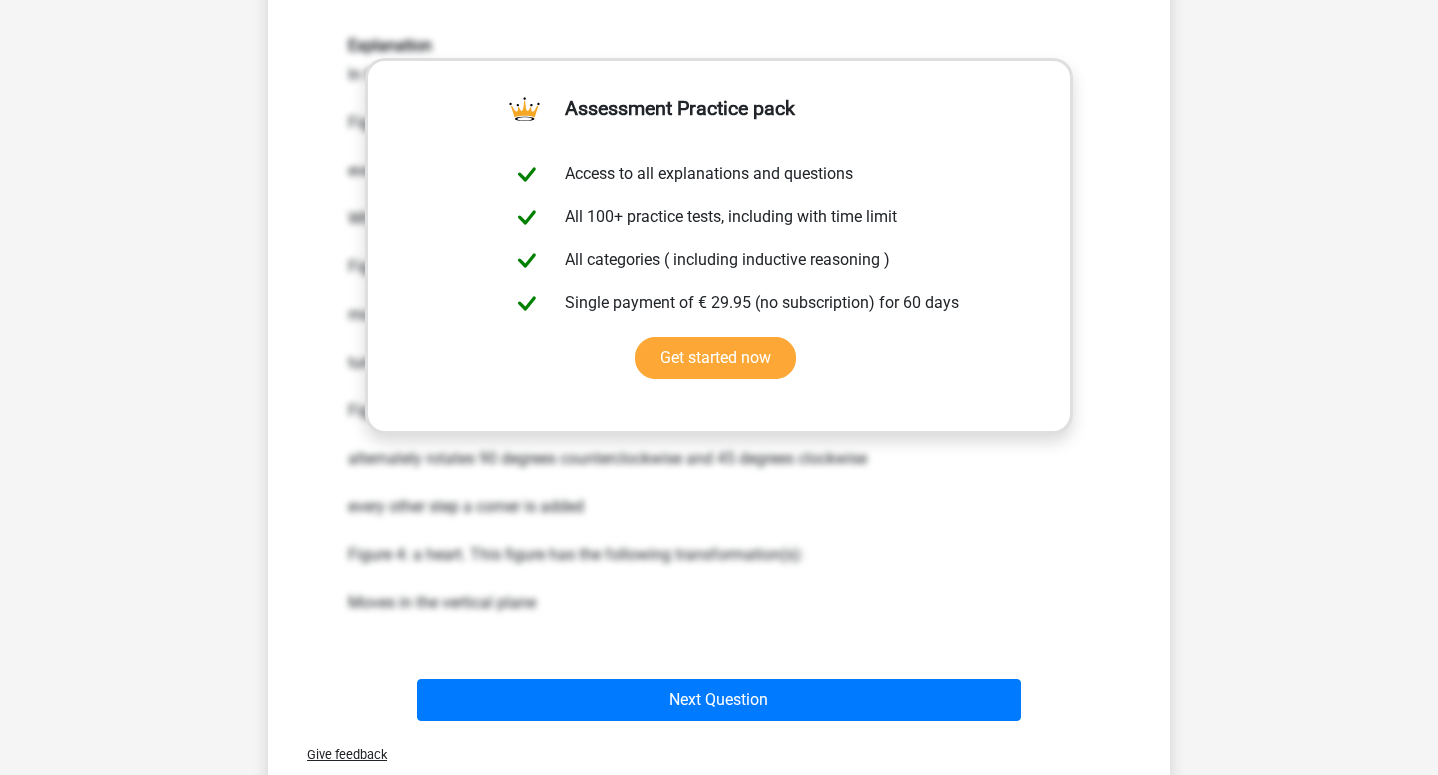scroll, scrollTop: 1250, scrollLeft: 0, axis: vertical 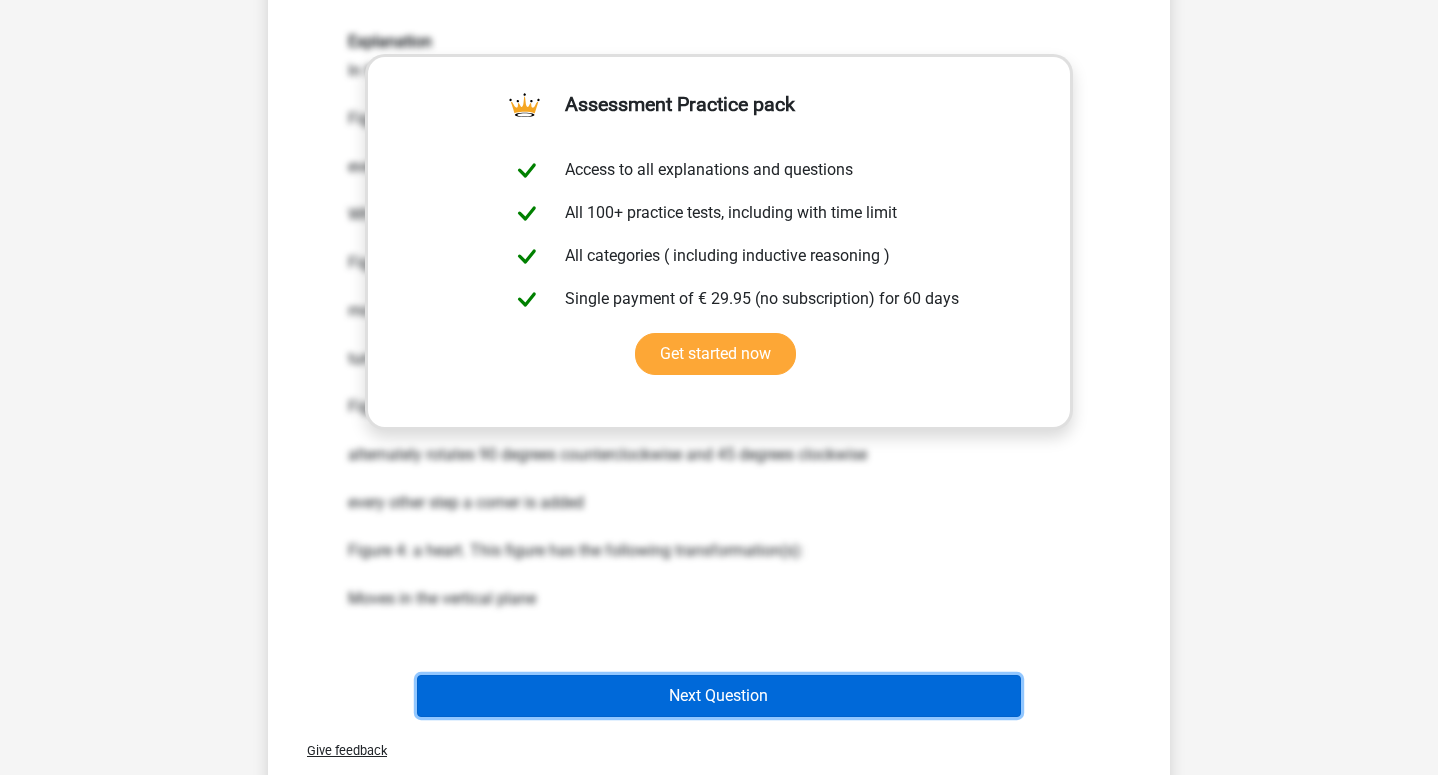 click on "Next Question" at bounding box center [719, 696] 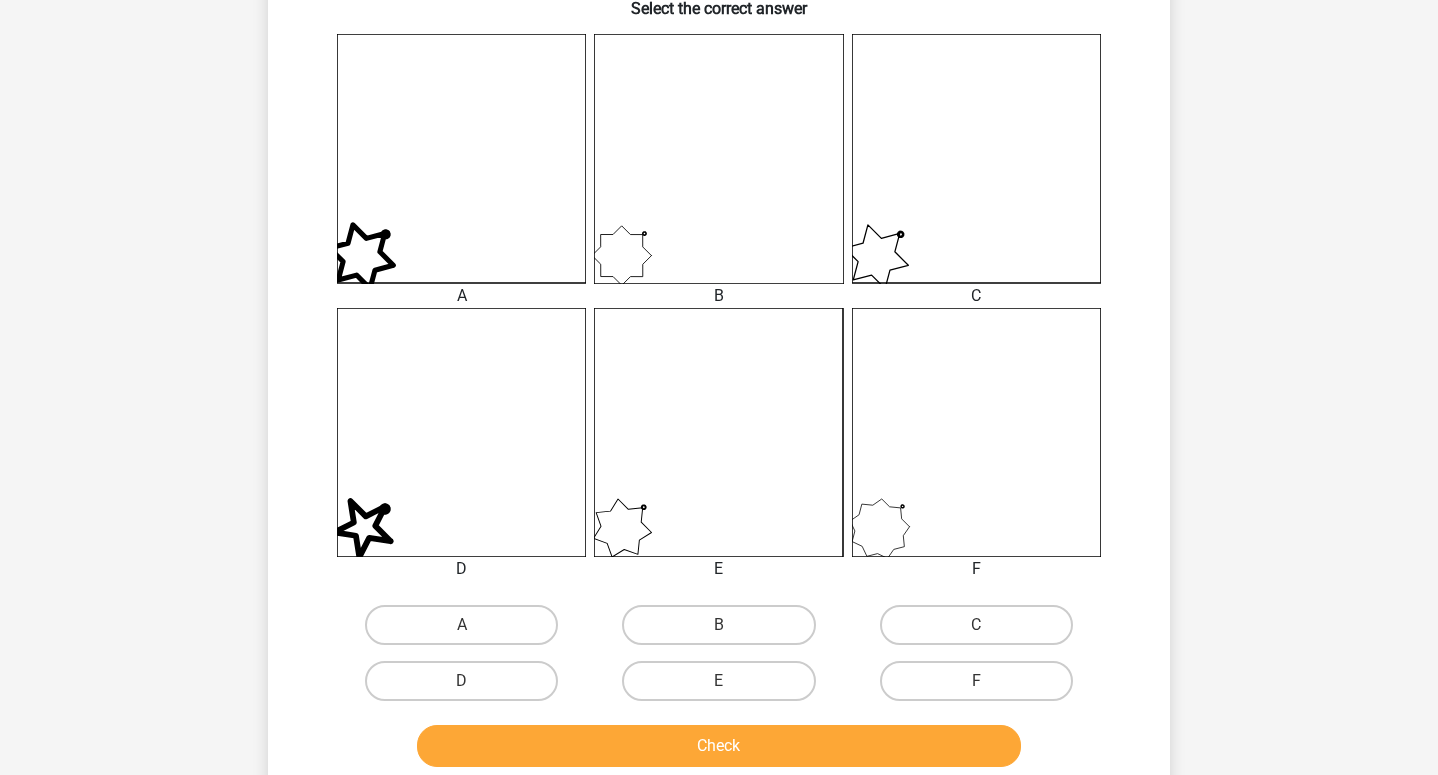 scroll, scrollTop: 503, scrollLeft: 0, axis: vertical 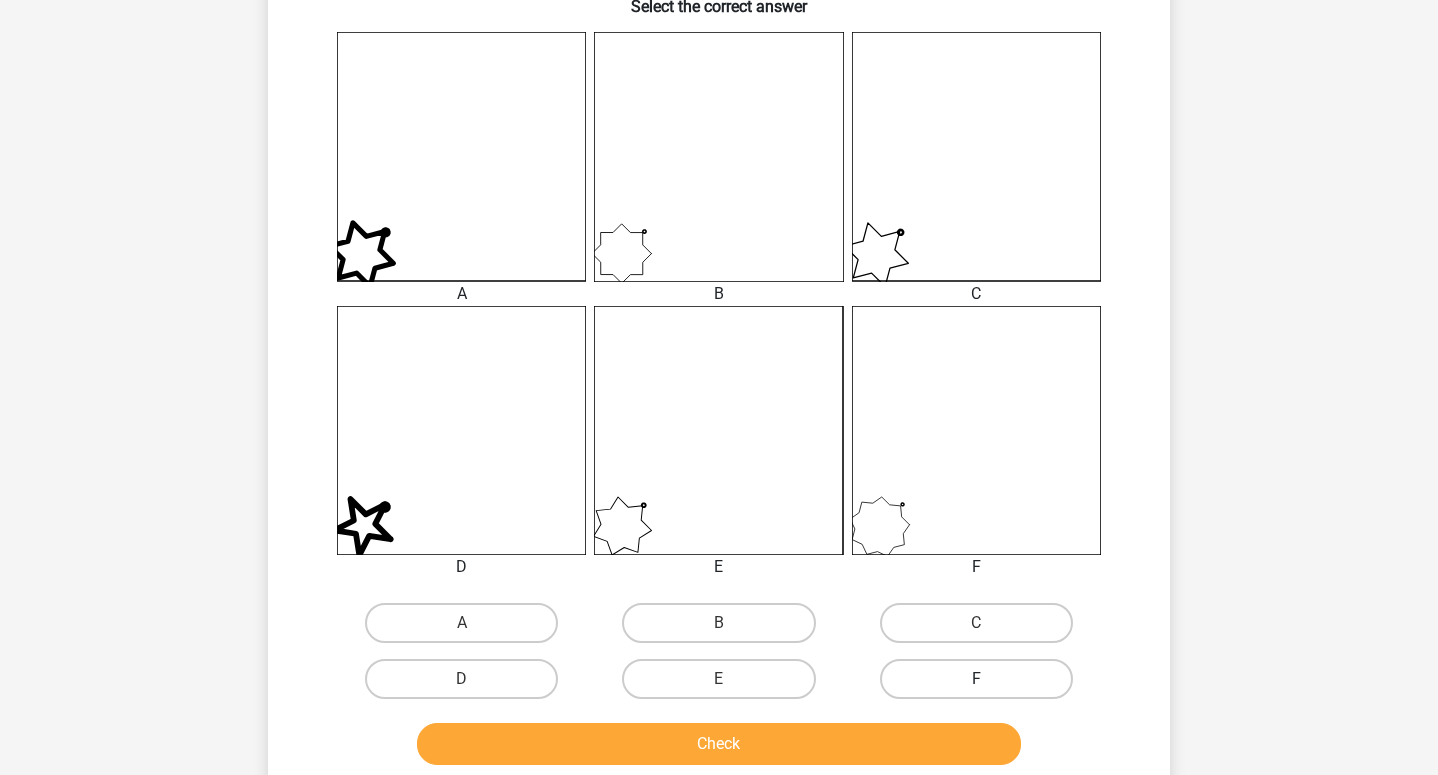 click on "F" at bounding box center [976, 679] 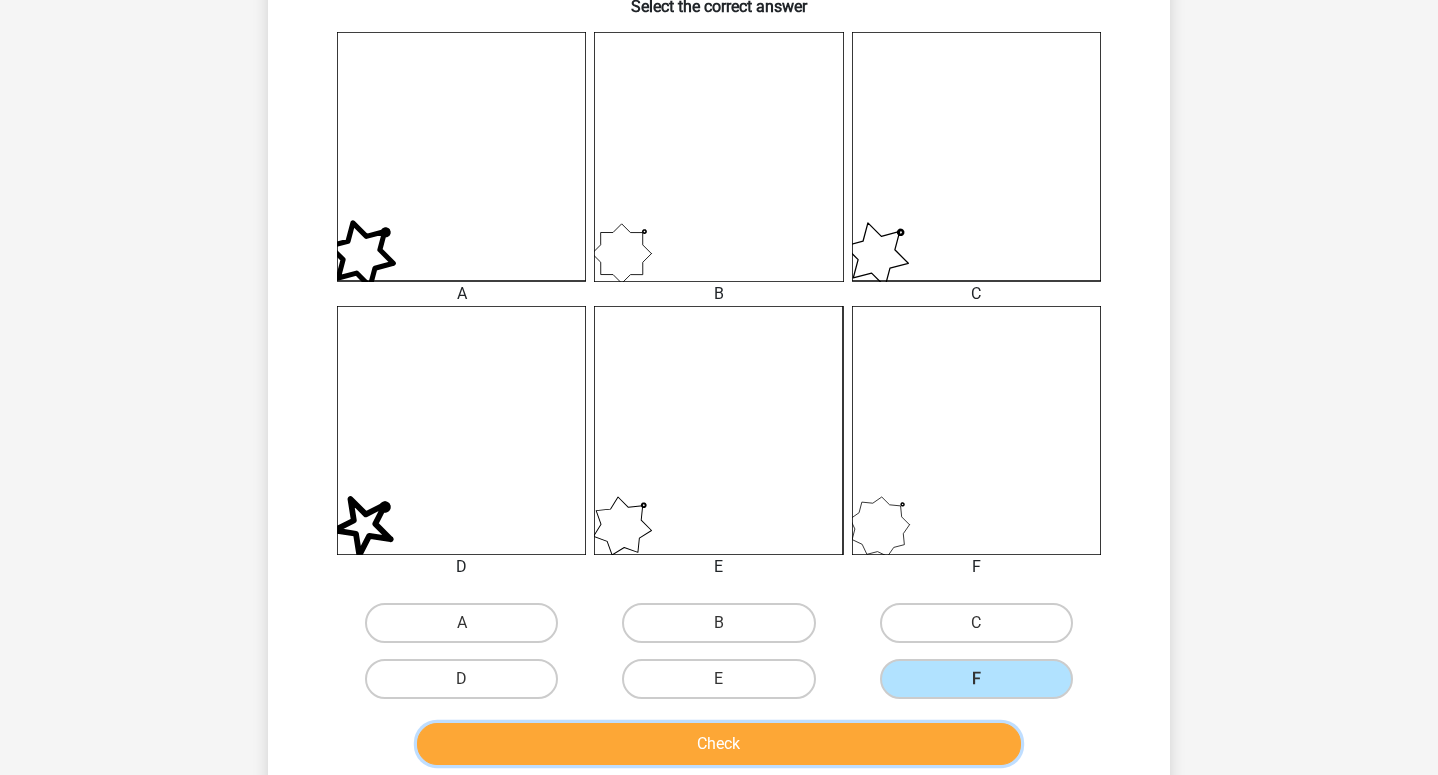 click on "Check" at bounding box center (719, 744) 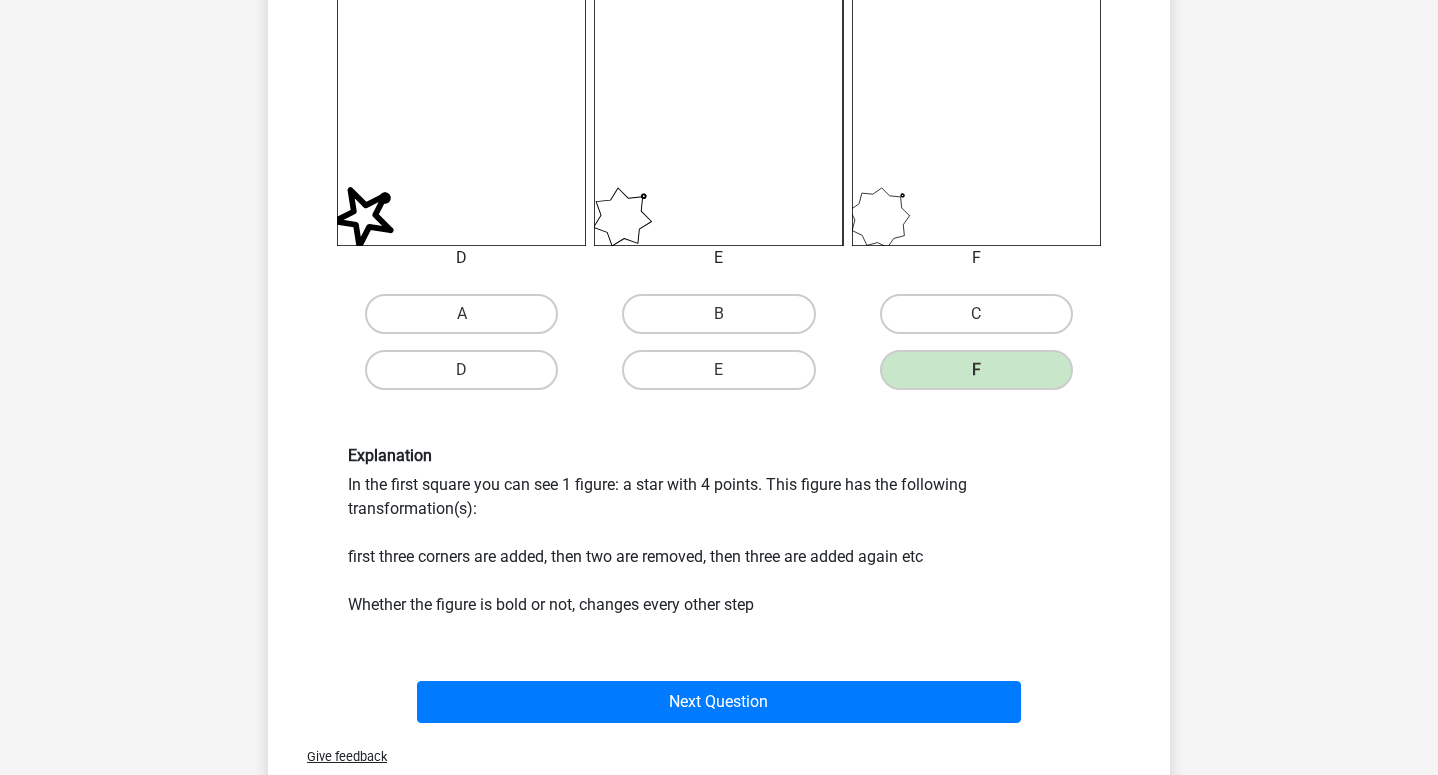 scroll, scrollTop: 856, scrollLeft: 0, axis: vertical 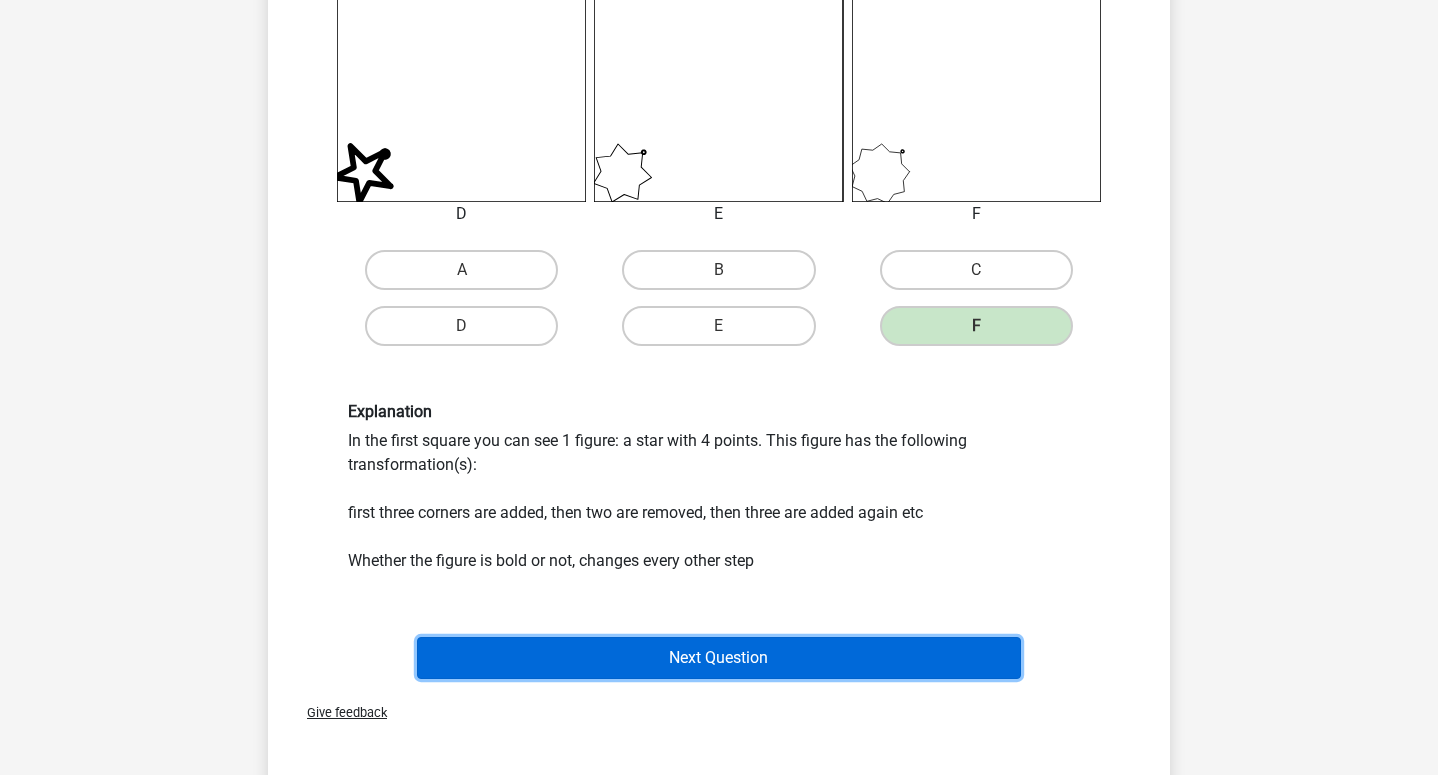 click on "Next Question" at bounding box center [719, 658] 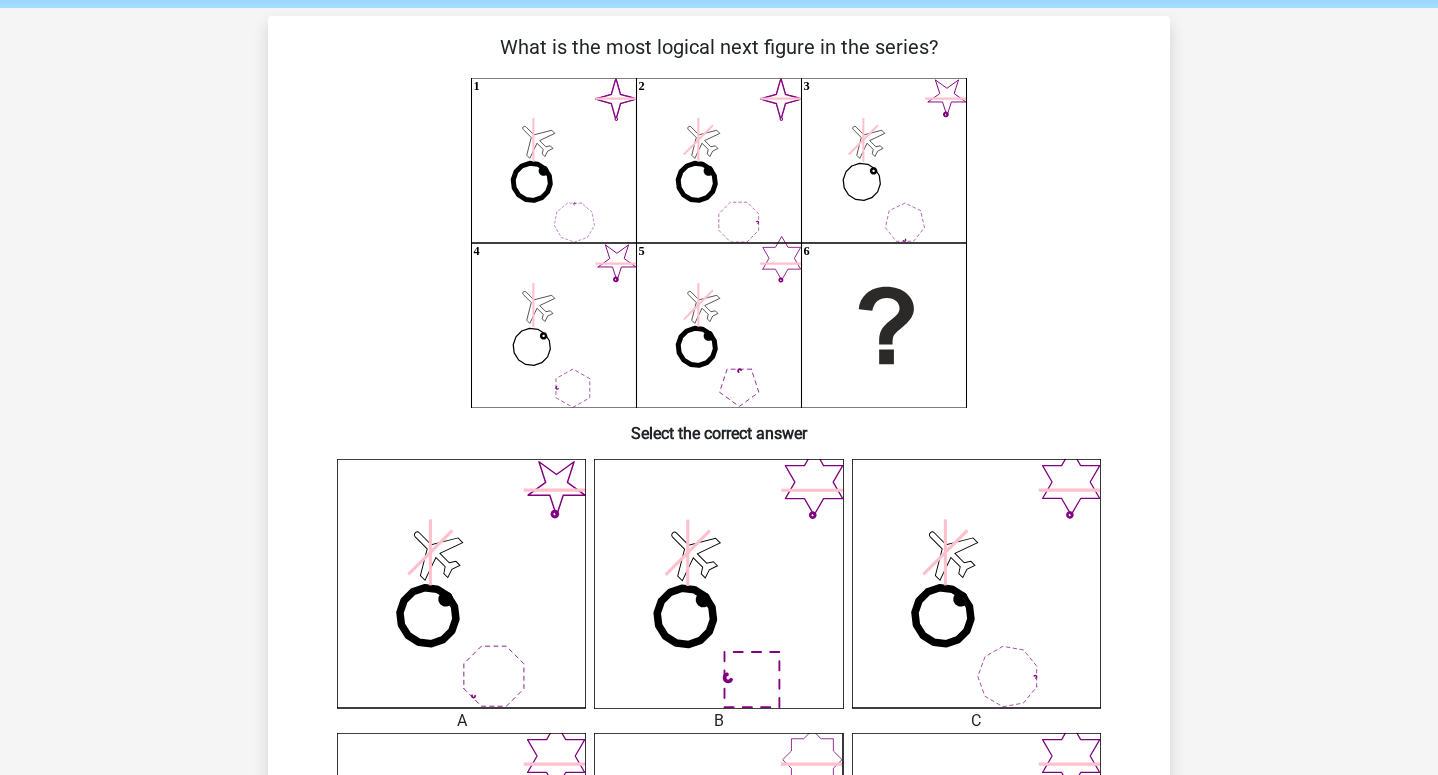 scroll, scrollTop: 74, scrollLeft: 0, axis: vertical 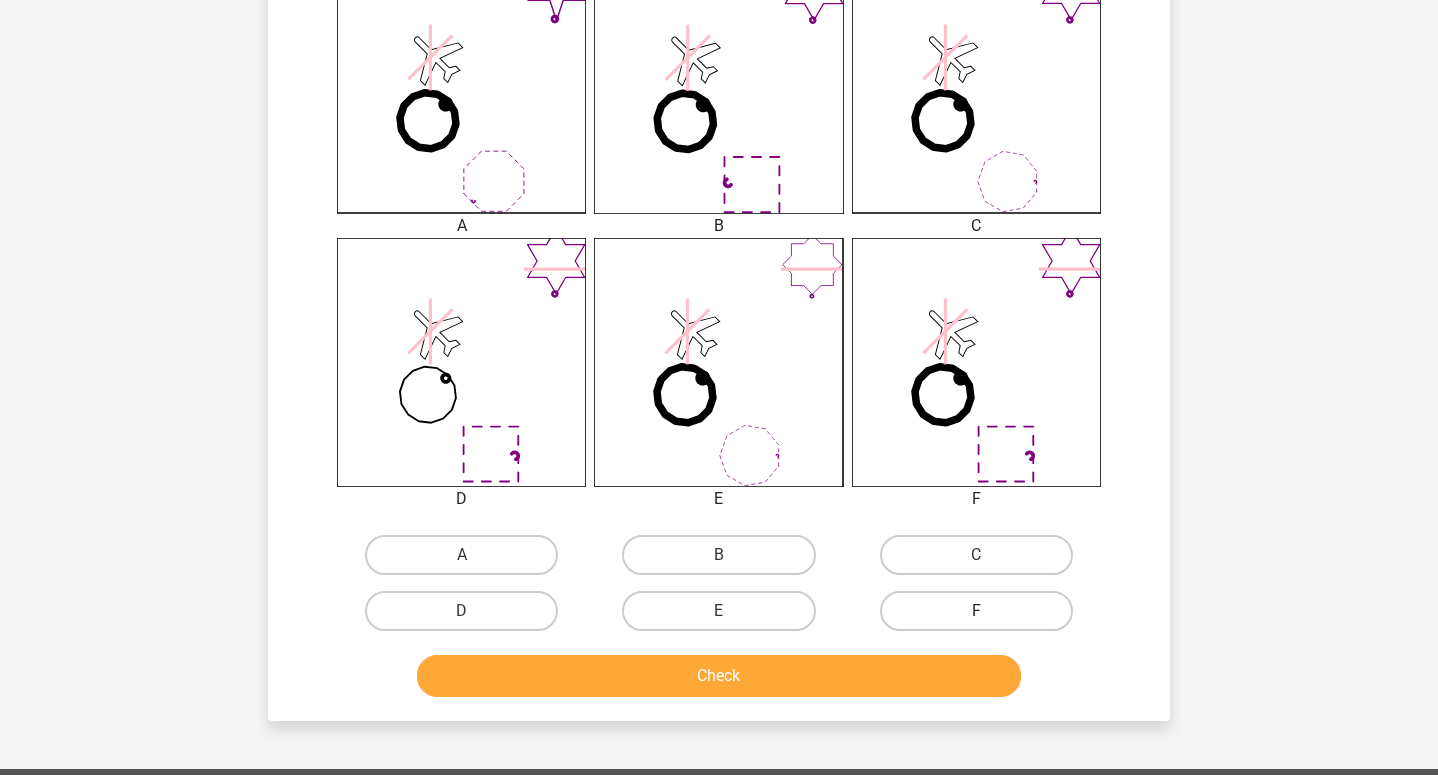 click on "F" at bounding box center (976, 611) 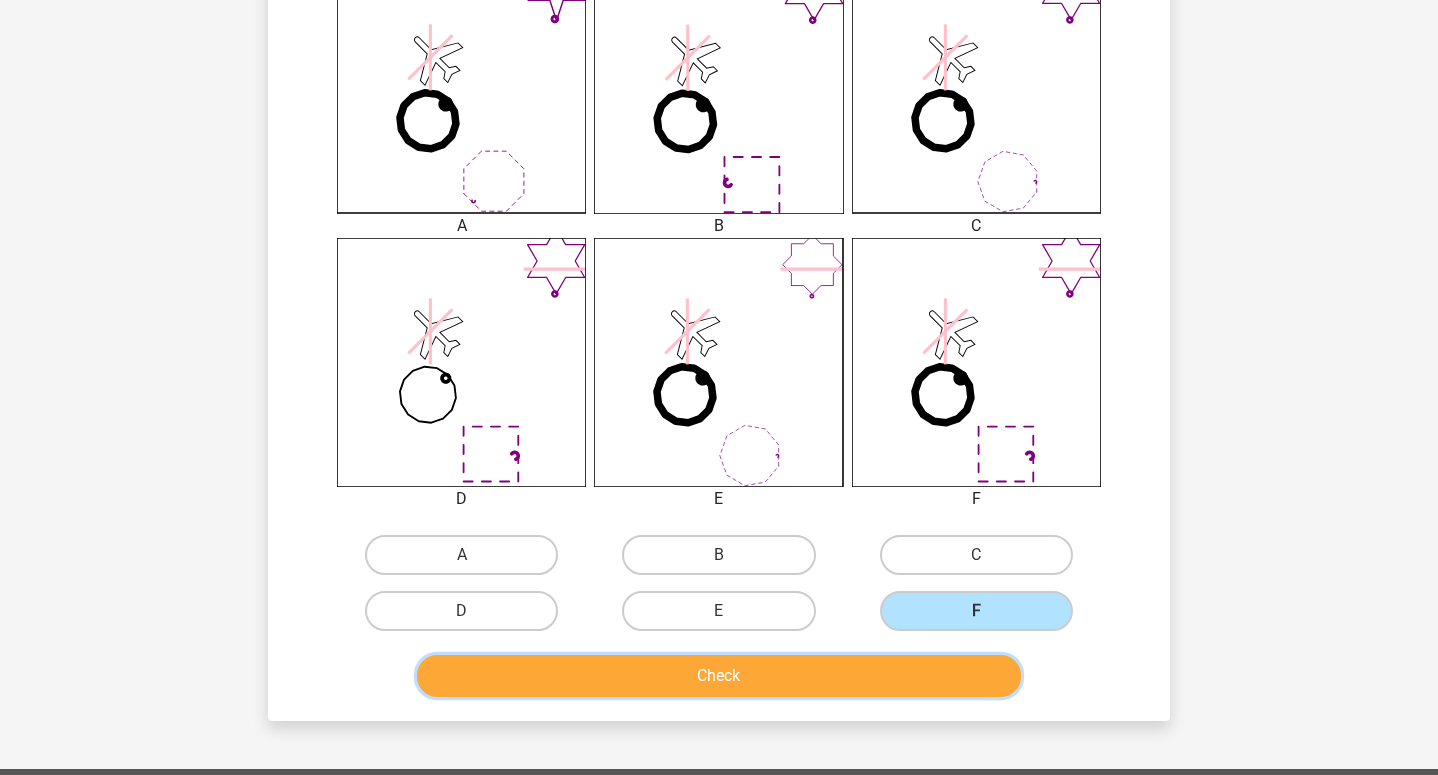 click on "Check" at bounding box center (719, 676) 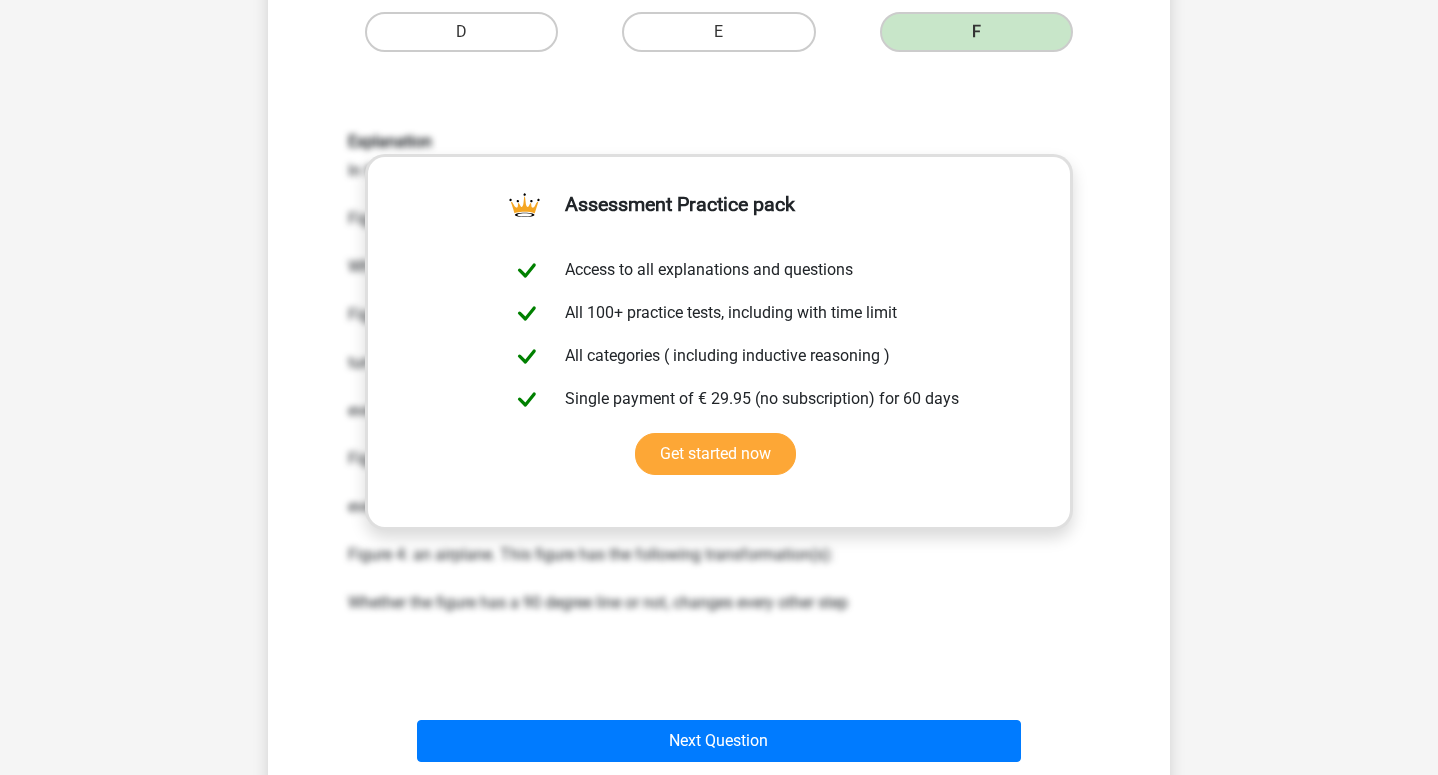 scroll, scrollTop: 1213, scrollLeft: 0, axis: vertical 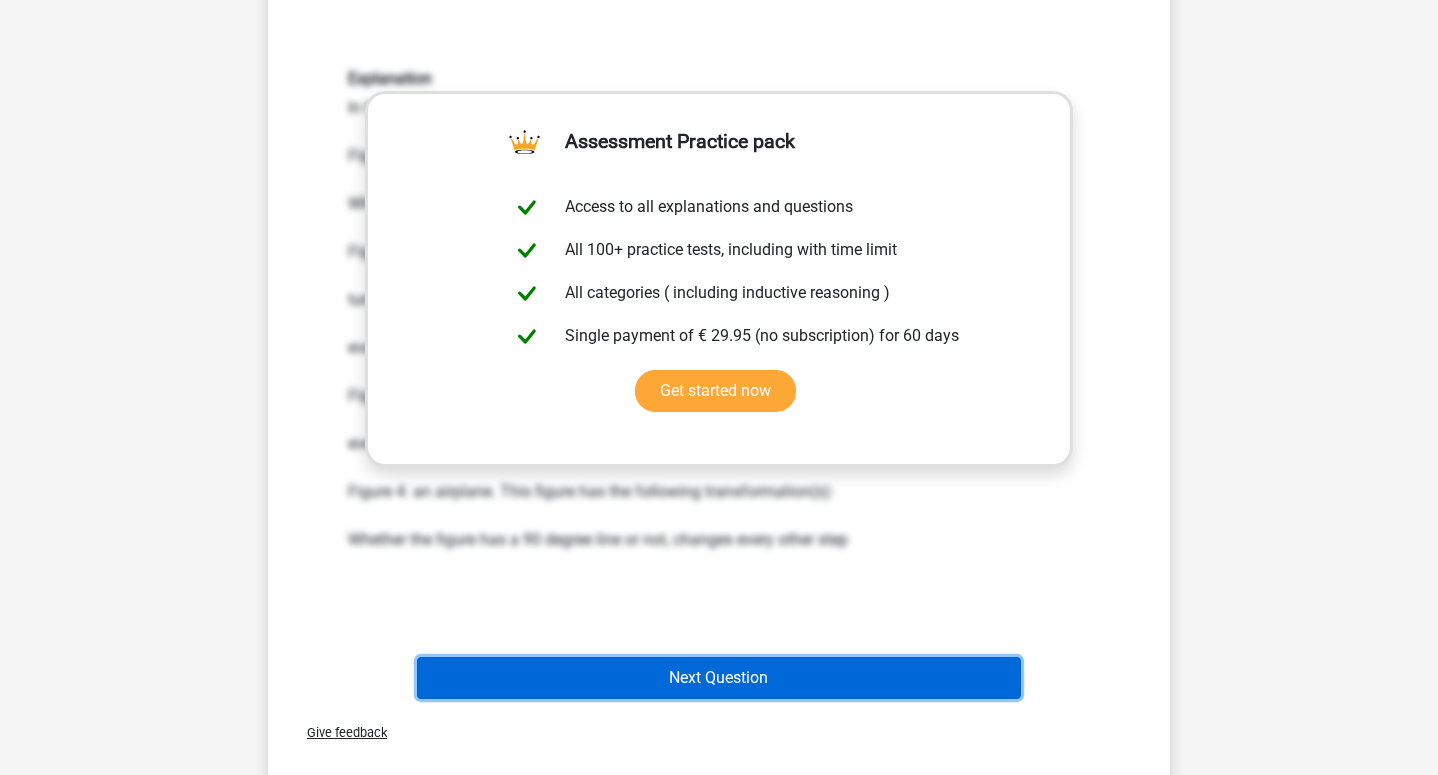 click on "Next Question" at bounding box center (719, 678) 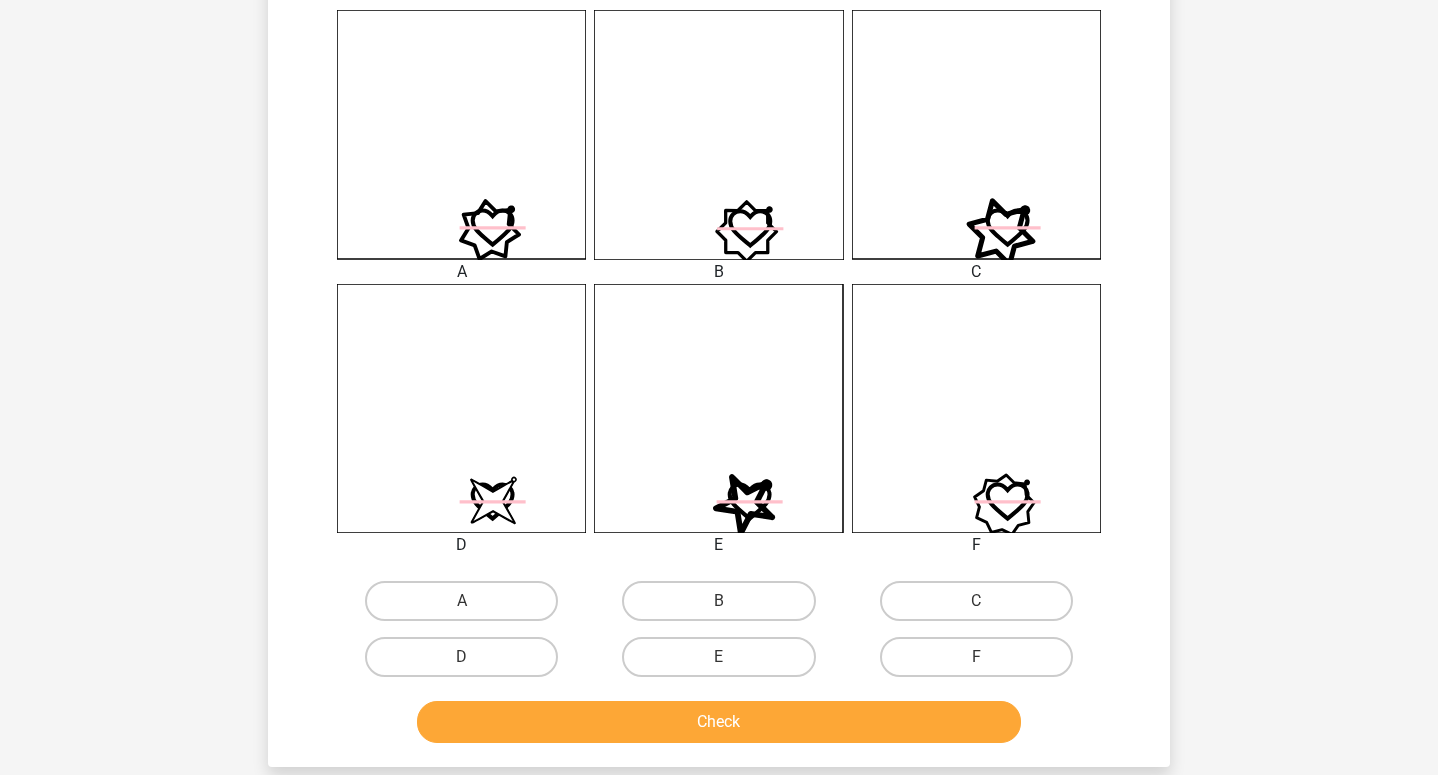 scroll, scrollTop: 546, scrollLeft: 0, axis: vertical 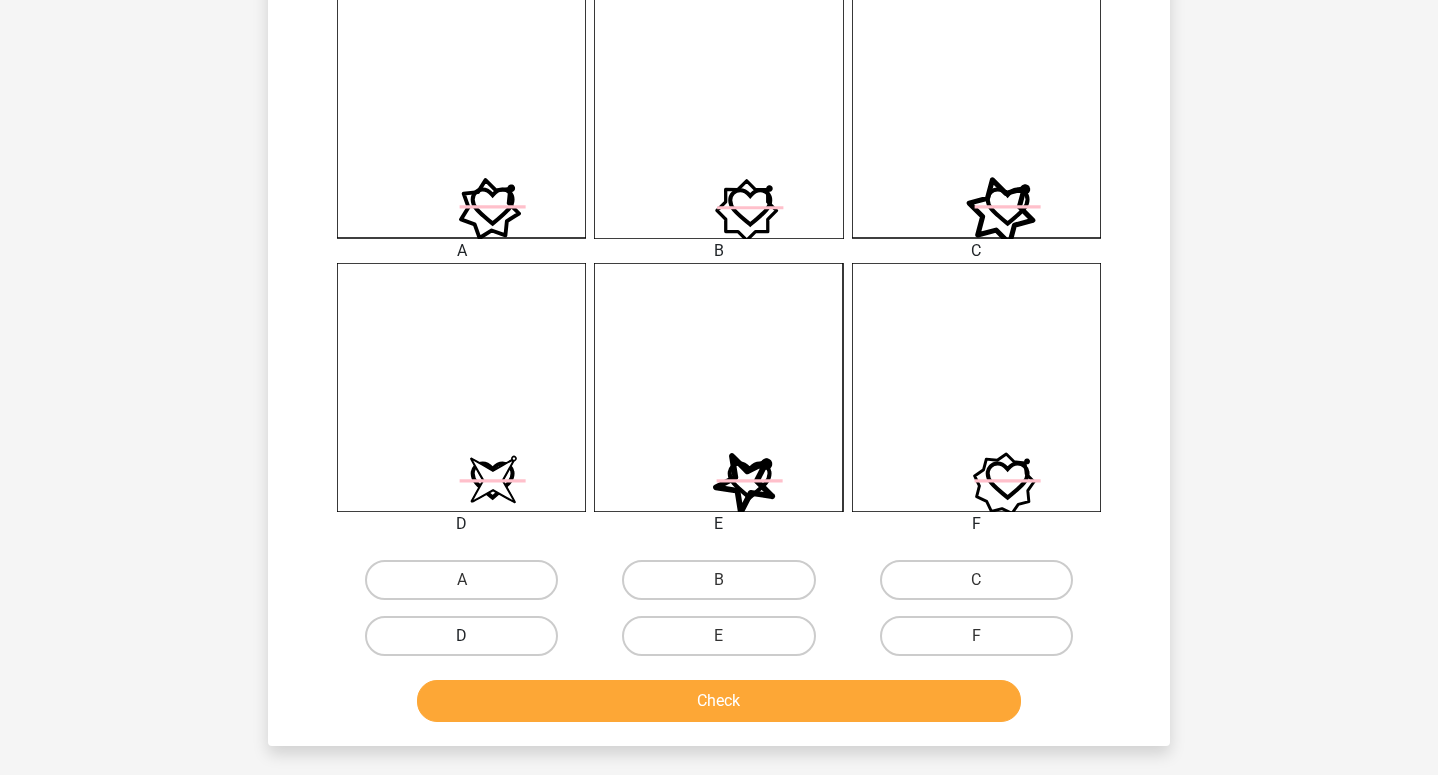 click on "D" at bounding box center [461, 636] 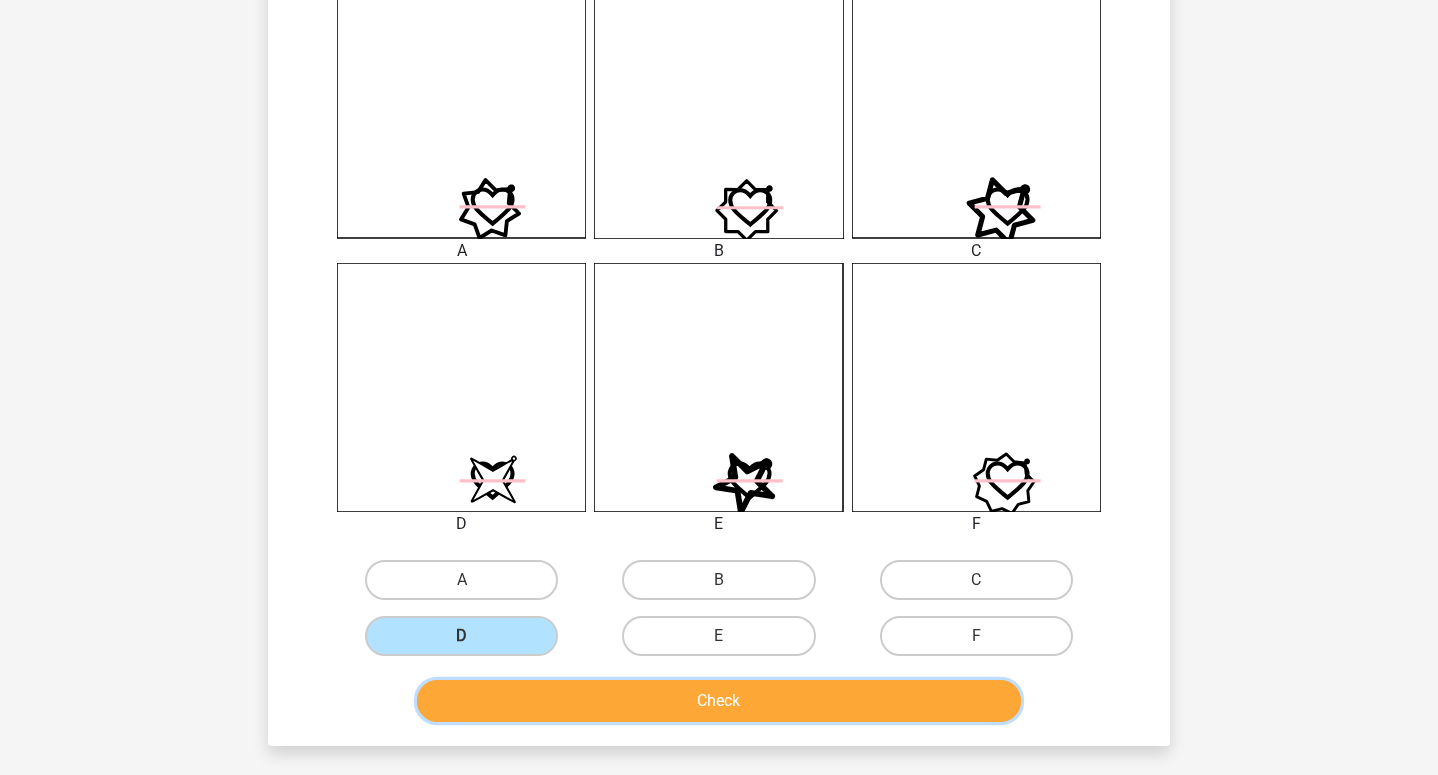 click on "Check" at bounding box center (719, 701) 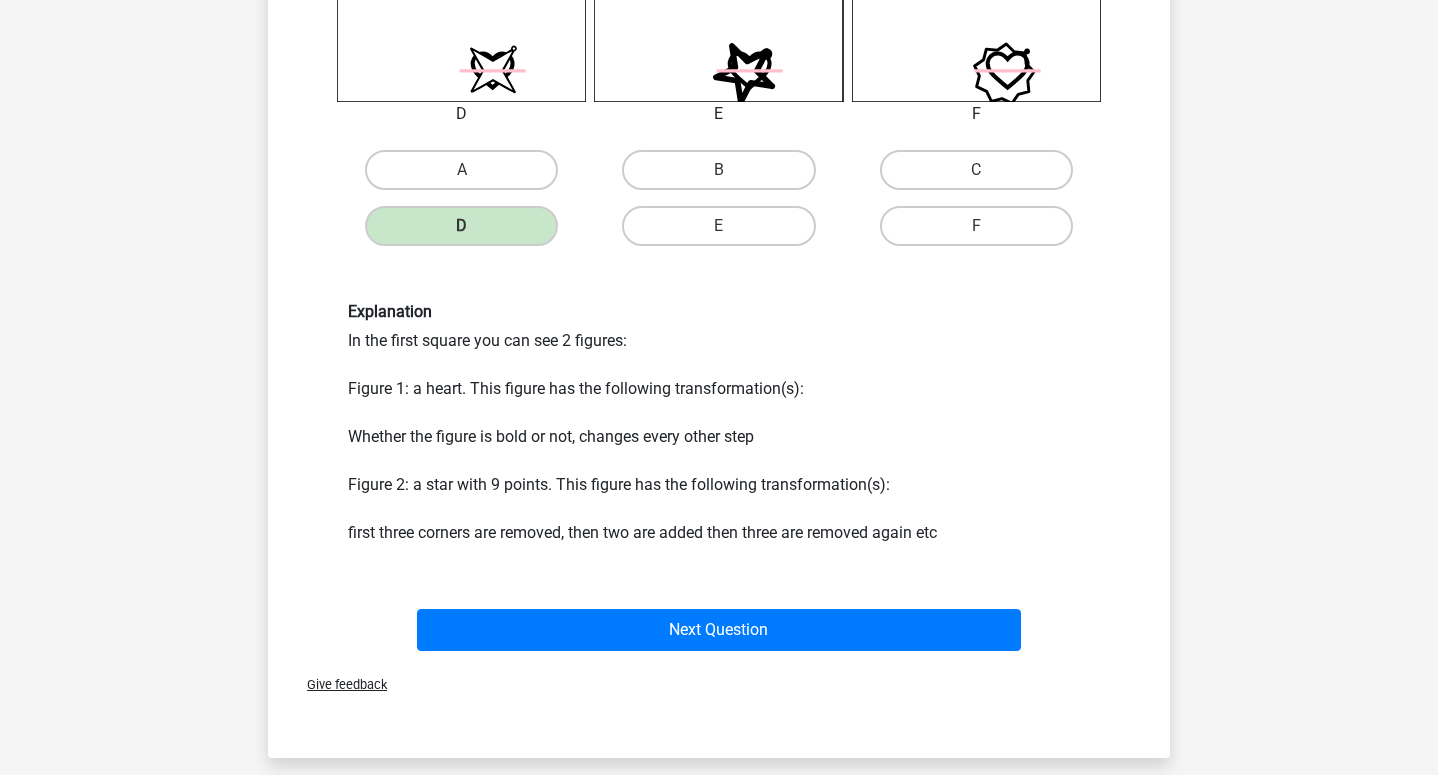 scroll, scrollTop: 1093, scrollLeft: 0, axis: vertical 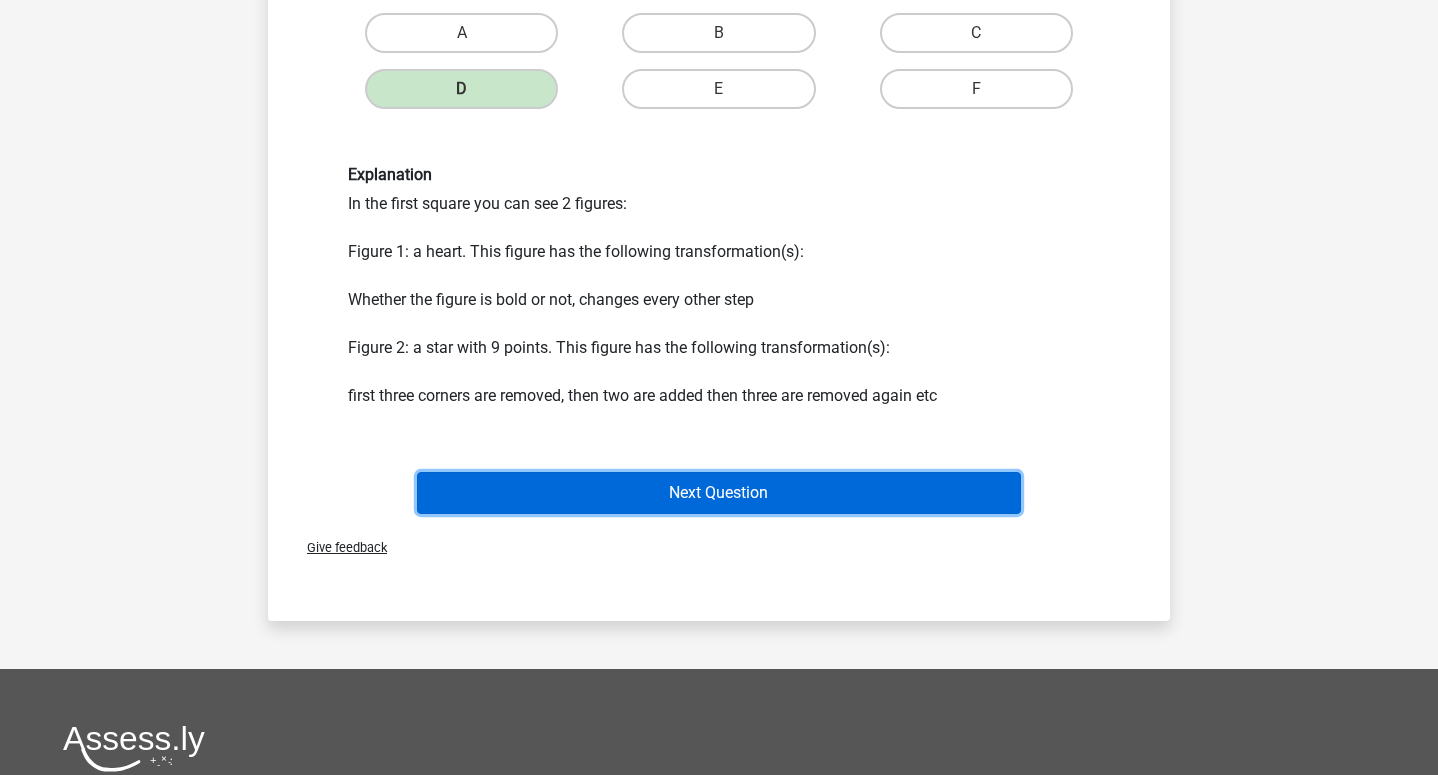click on "Next Question" at bounding box center [719, 493] 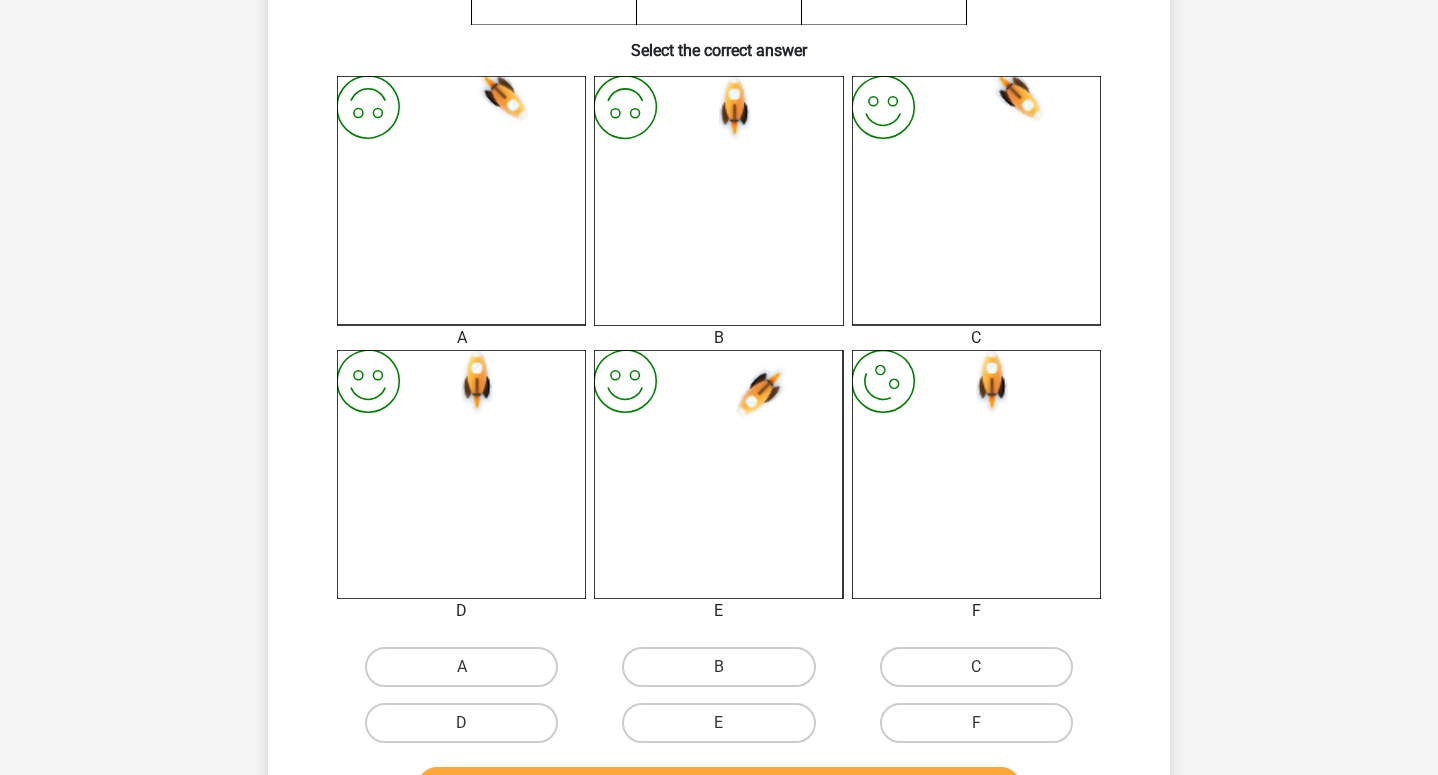 scroll, scrollTop: 466, scrollLeft: 0, axis: vertical 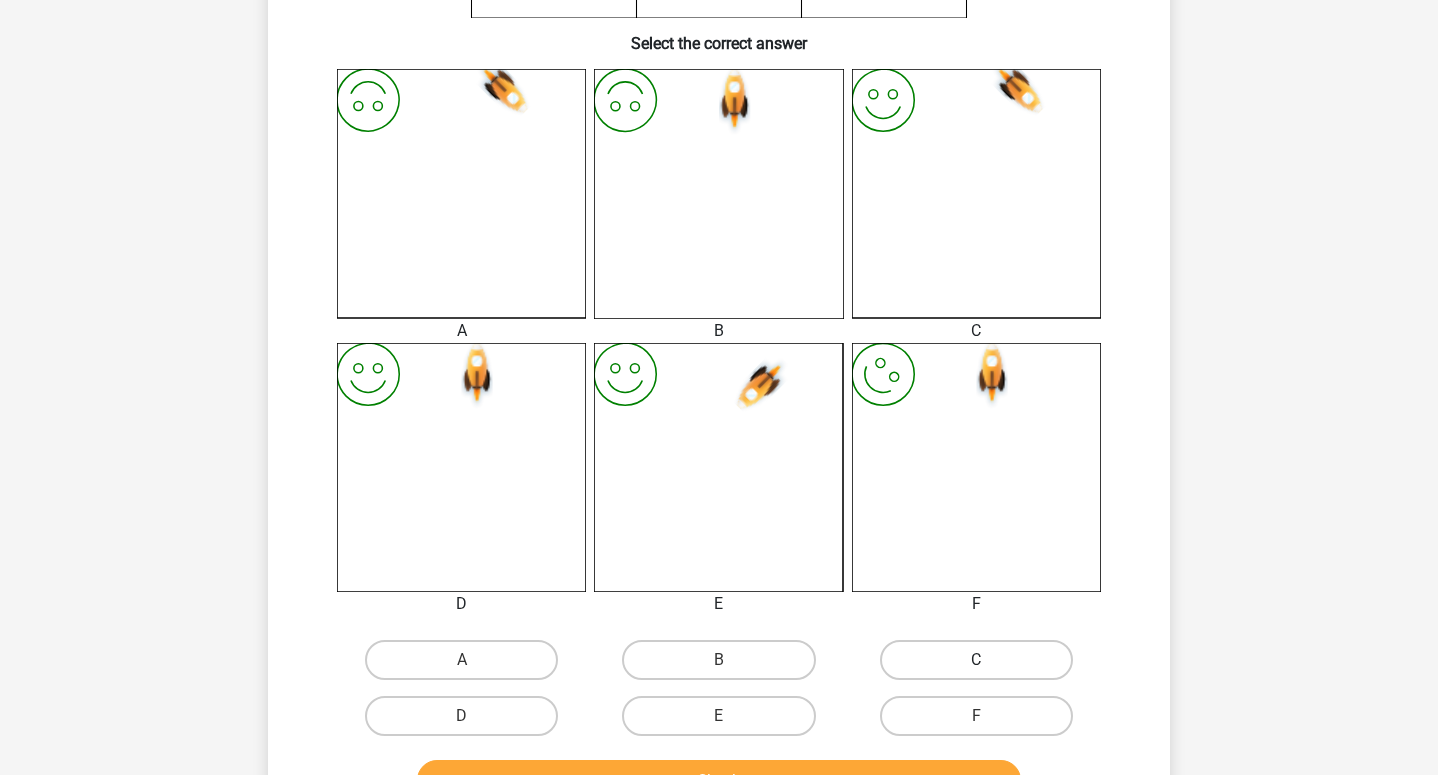 click on "C" at bounding box center (976, 660) 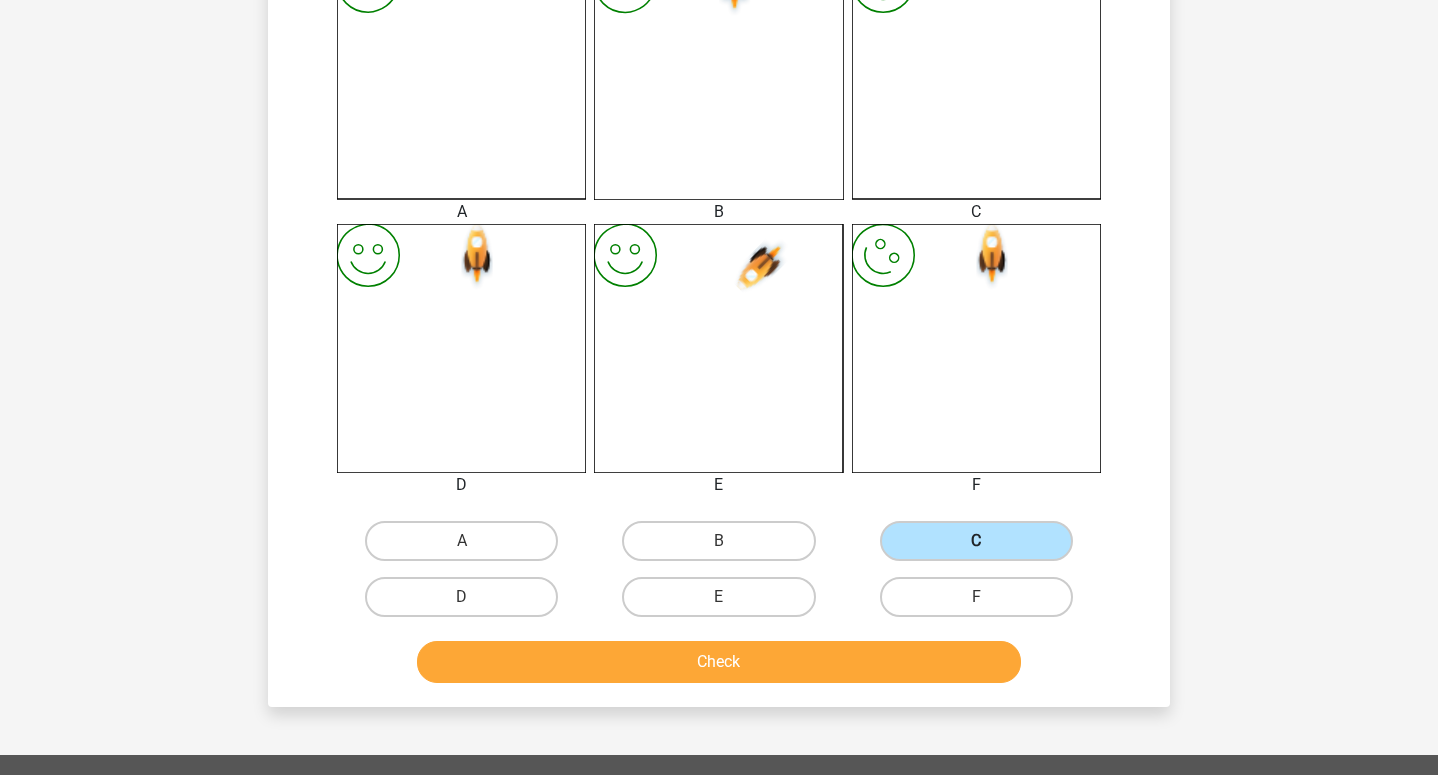scroll, scrollTop: 594, scrollLeft: 0, axis: vertical 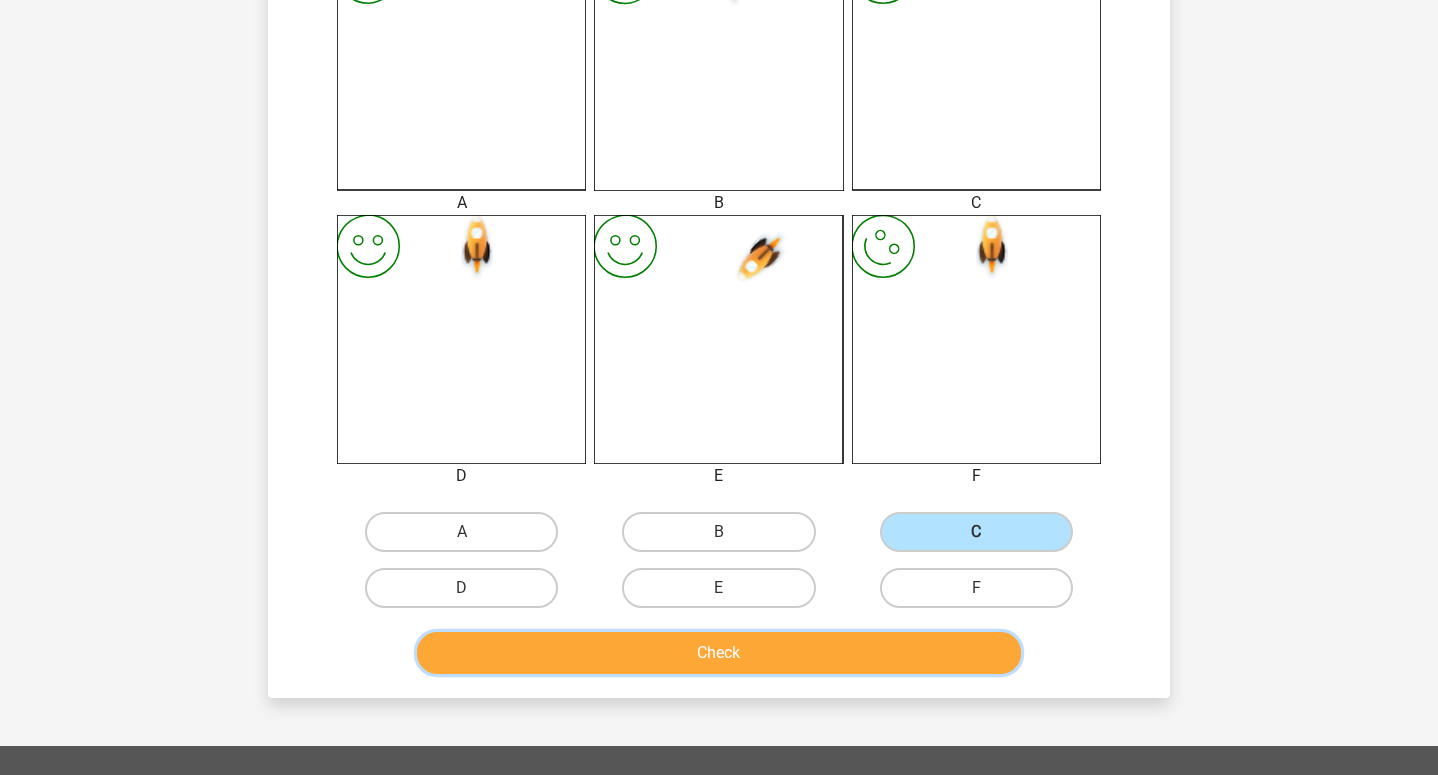 click on "Check" at bounding box center (719, 653) 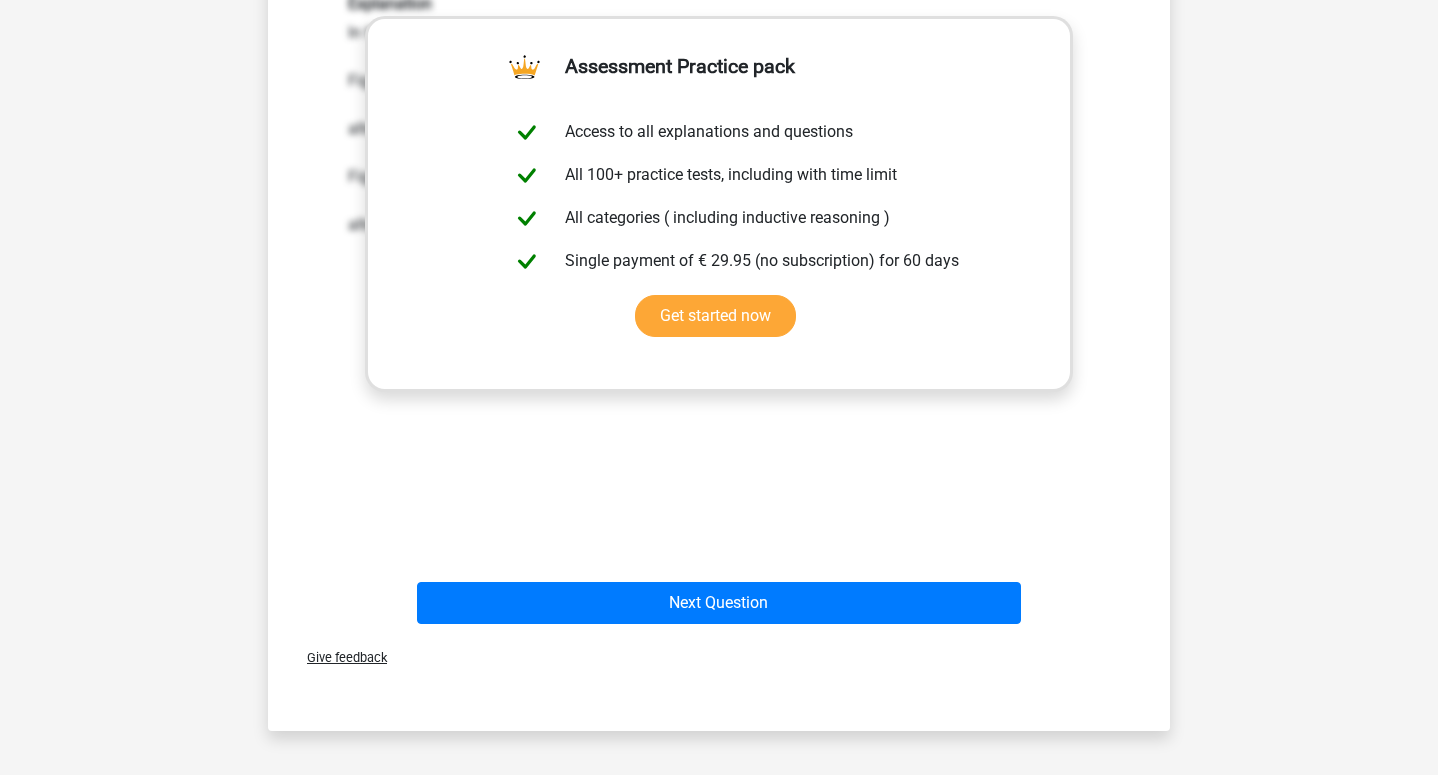 scroll, scrollTop: 1307, scrollLeft: 0, axis: vertical 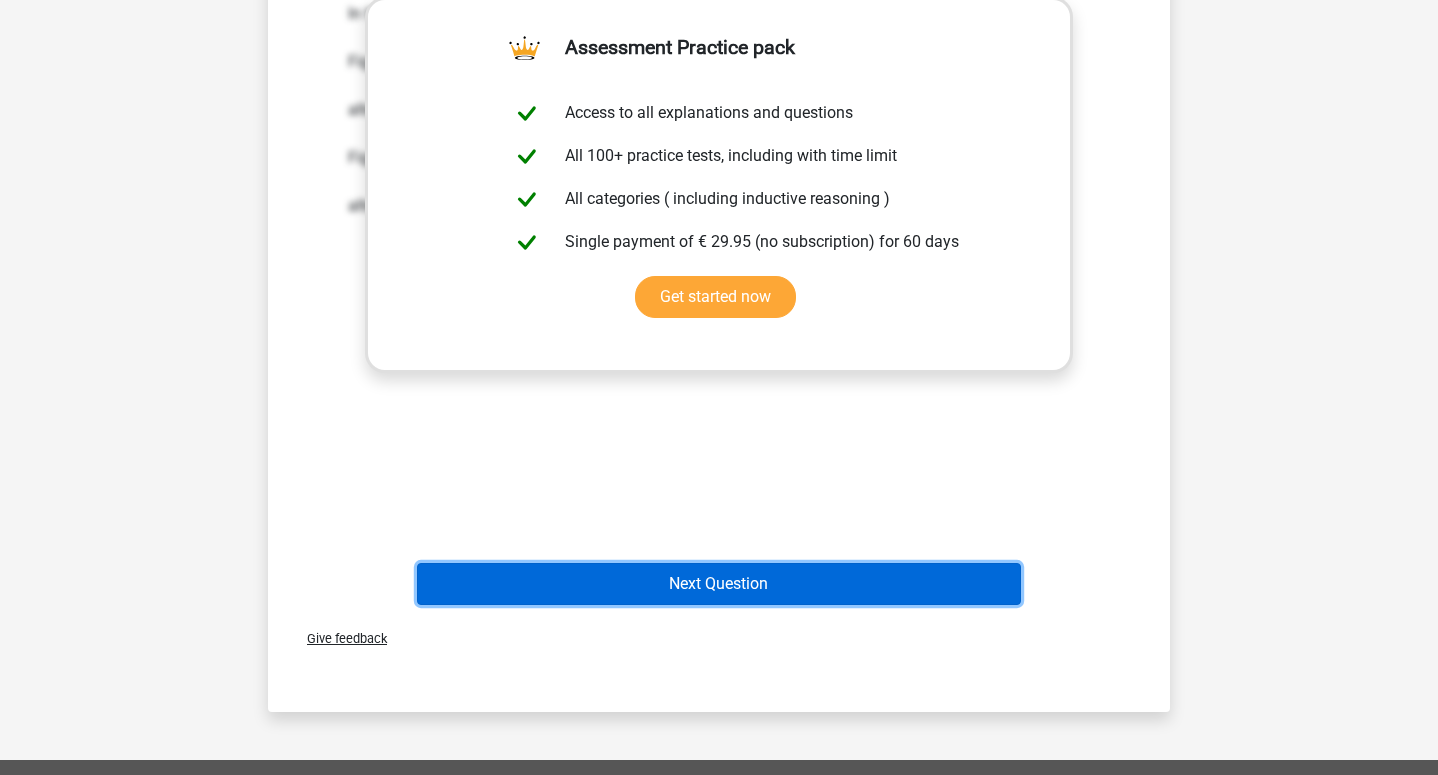 click on "Next Question" at bounding box center [719, 584] 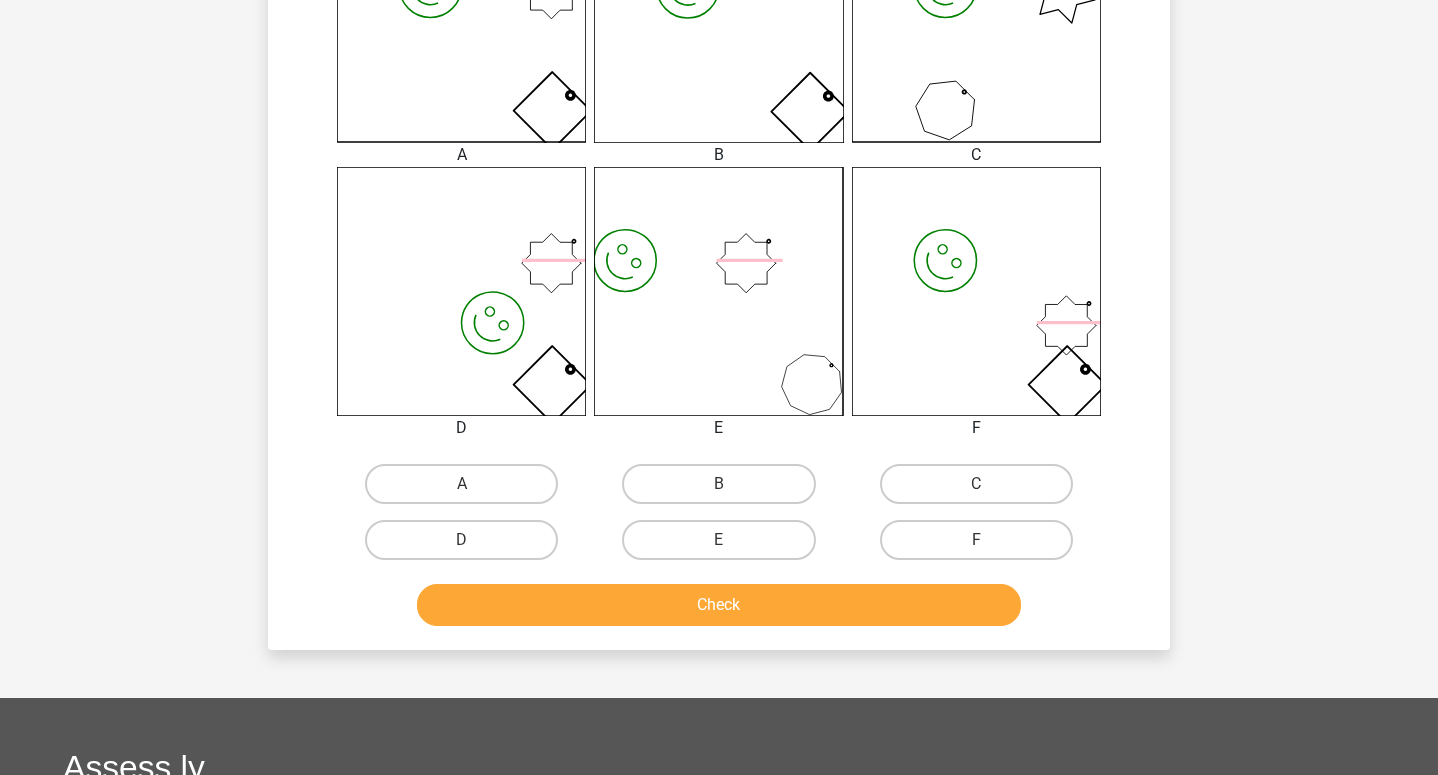scroll, scrollTop: 663, scrollLeft: 0, axis: vertical 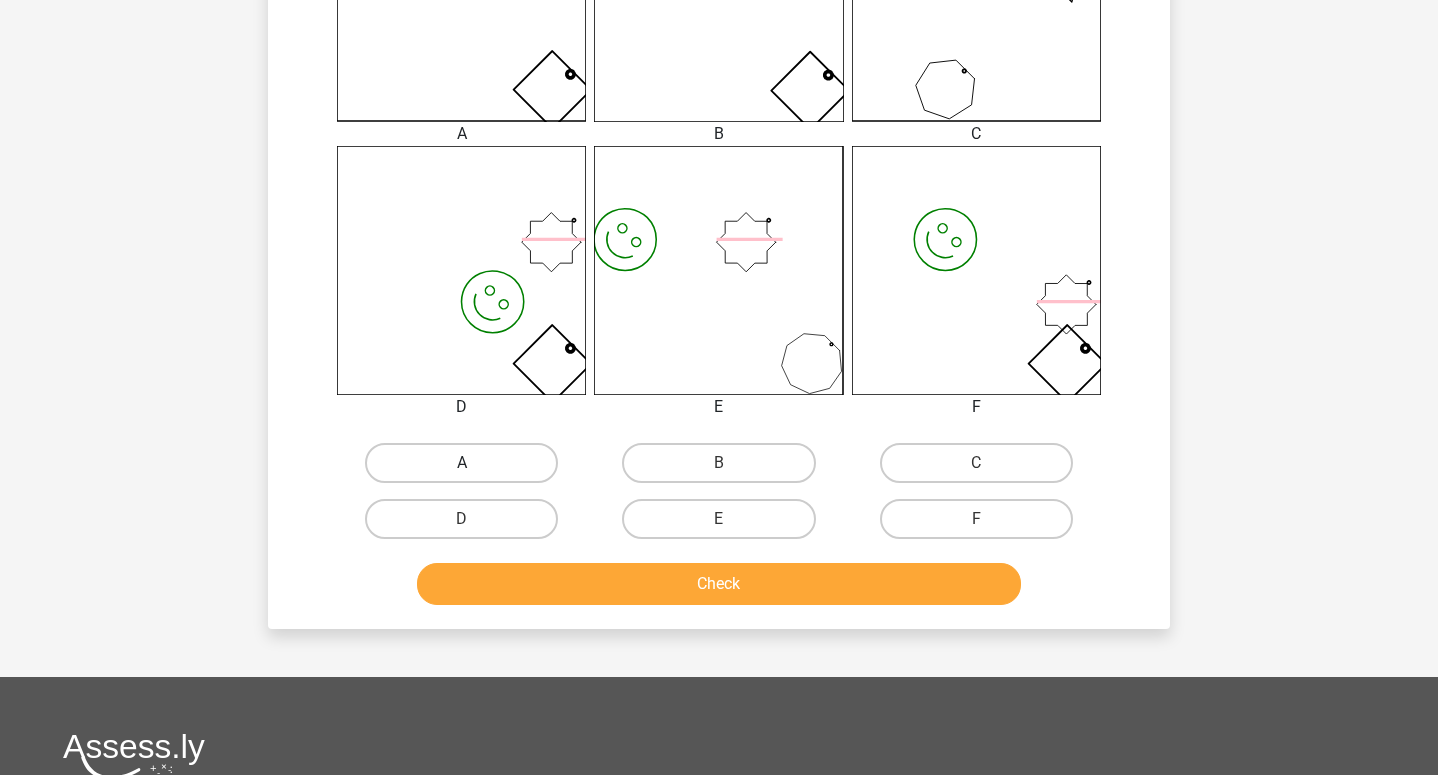 click on "A" at bounding box center [461, 463] 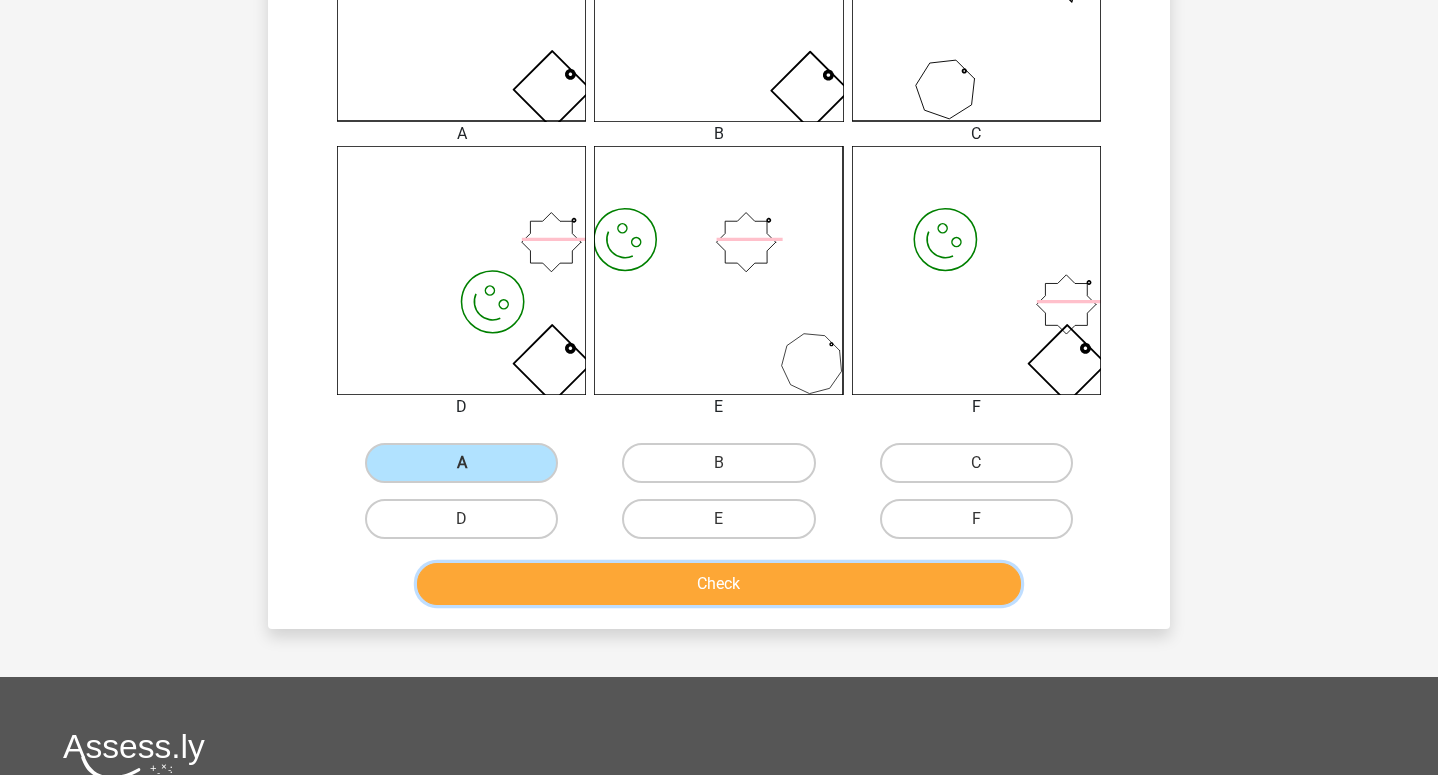 click on "Check" at bounding box center [719, 584] 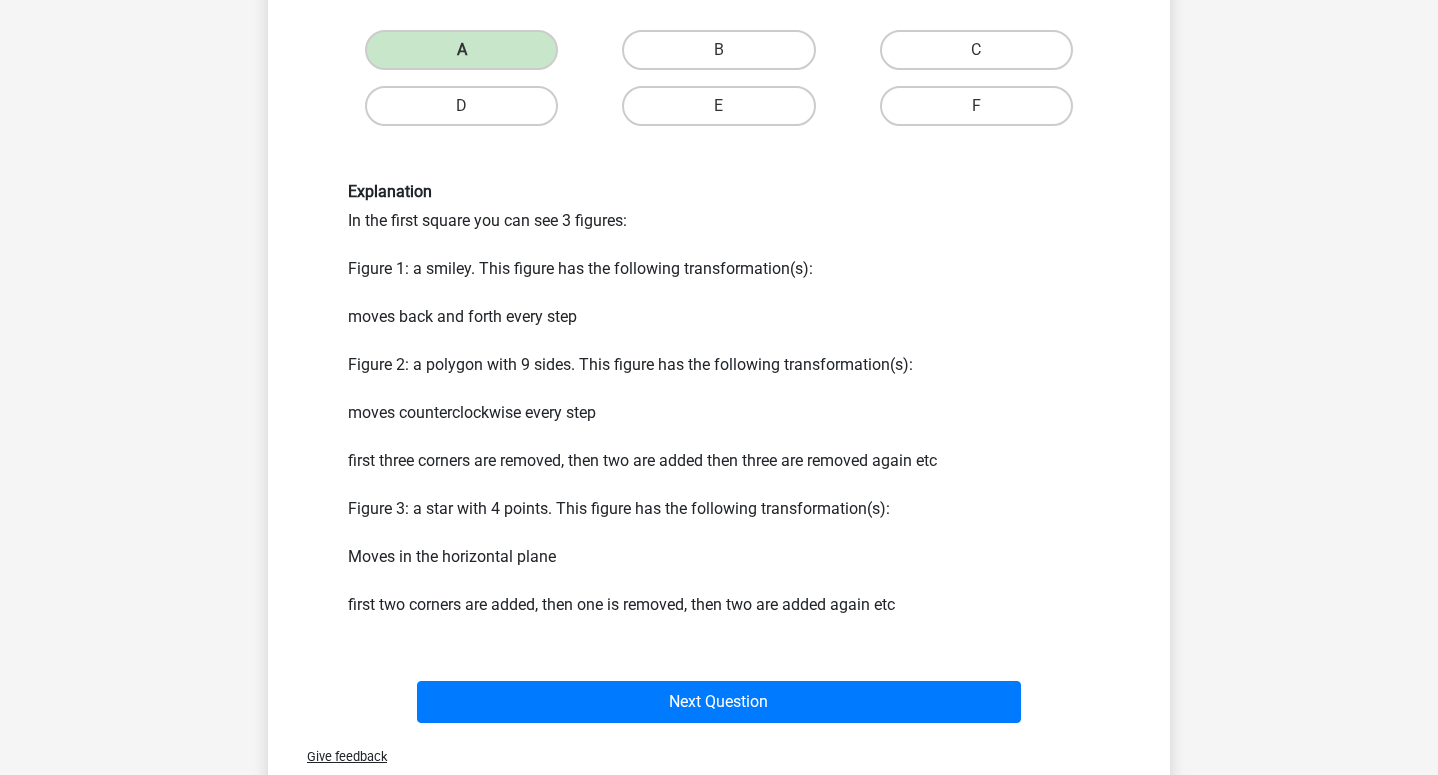 scroll, scrollTop: 1081, scrollLeft: 0, axis: vertical 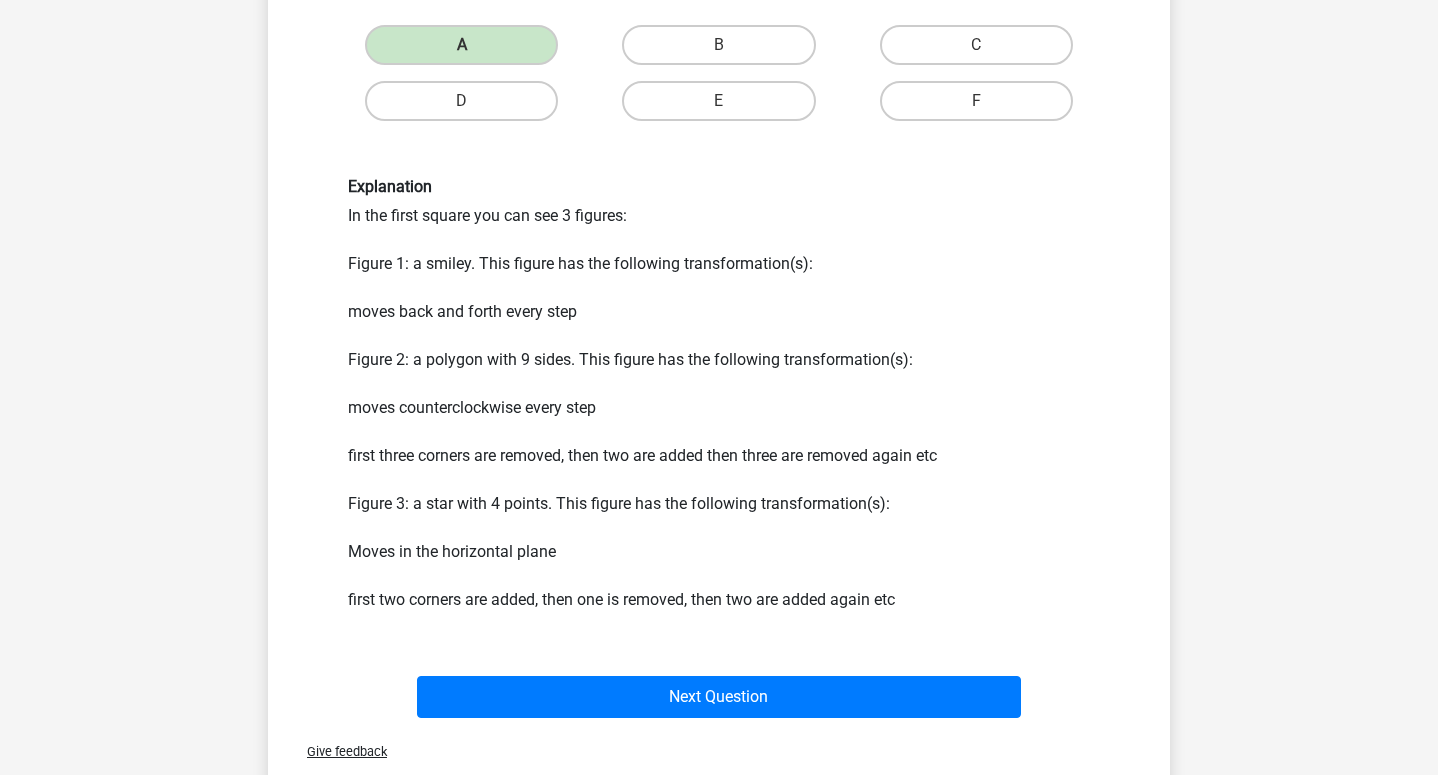 click on "Explanation
In the first square you can see 3 figures:  Figure 1: a smiley. This figure has the following transformation(s): moves back and forth every step  Figure 2: a polygon with 9 sides. This figure has the following transformation(s): moves counterclockwise every step first three corners are removed, then two are added then three are removed again etc  Figure 3: a star with 4 points. This figure has the following transformation(s): Moves in the horizontal plane first two corners are added, then one is removed, then two are added again etc" at bounding box center (719, 394) 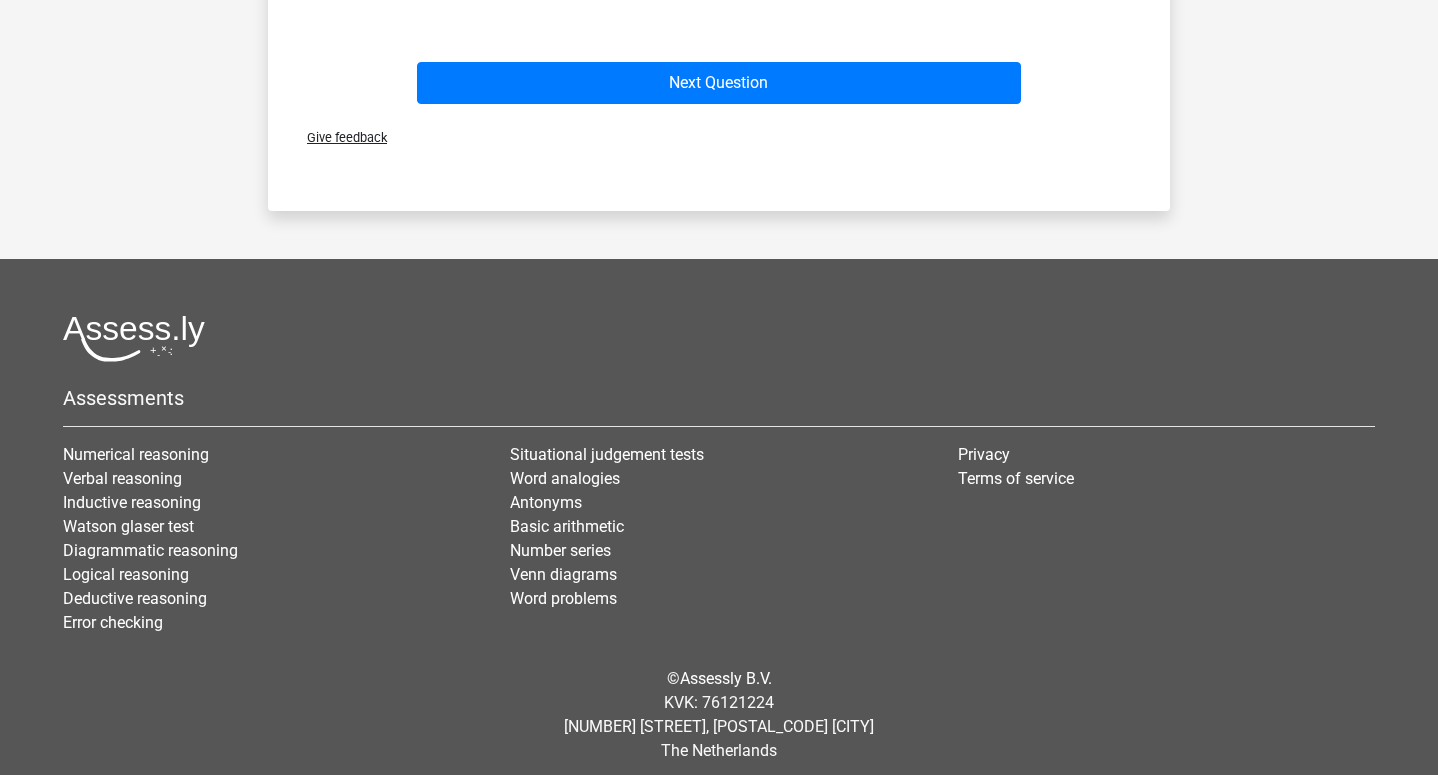 scroll, scrollTop: 1707, scrollLeft: 0, axis: vertical 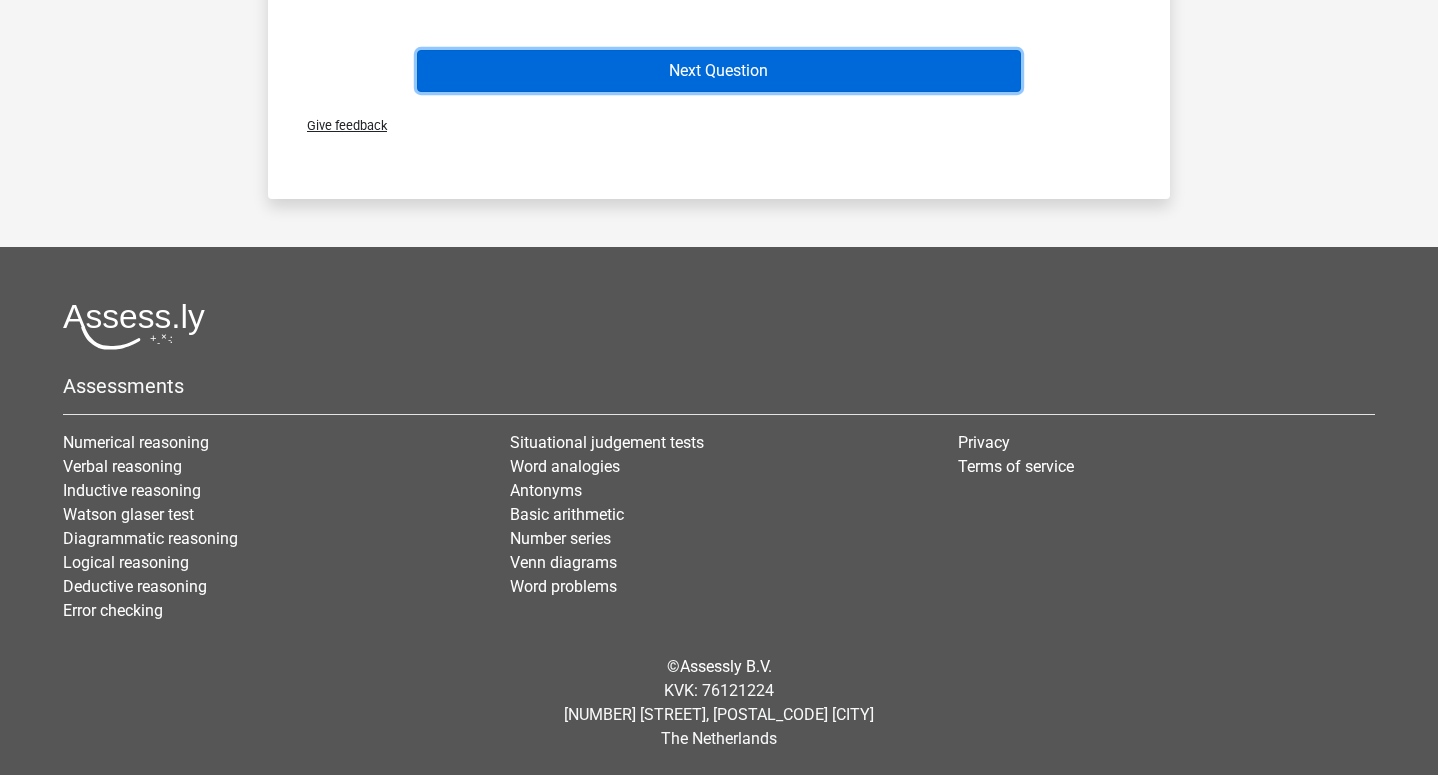 click on "Next Question" at bounding box center [719, 71] 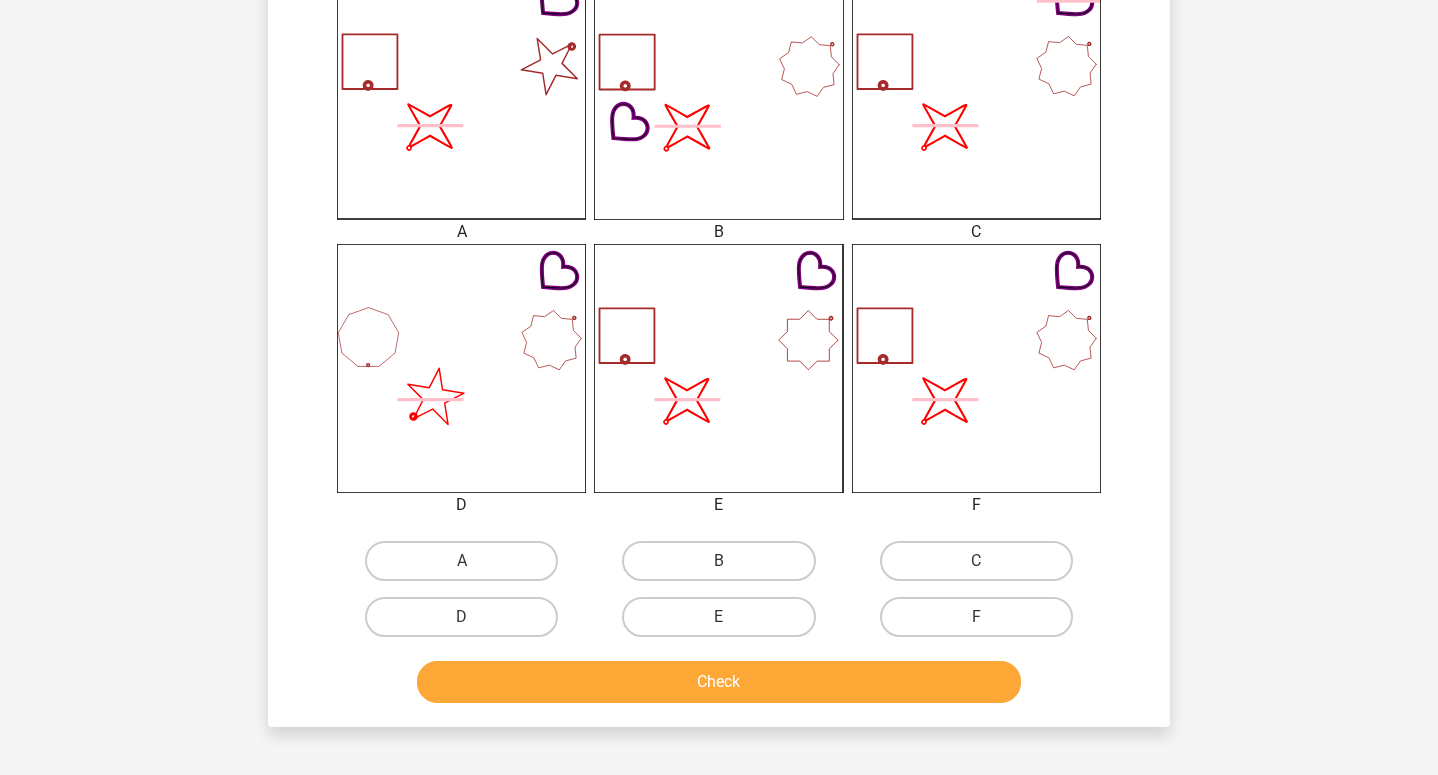 scroll, scrollTop: 585, scrollLeft: 0, axis: vertical 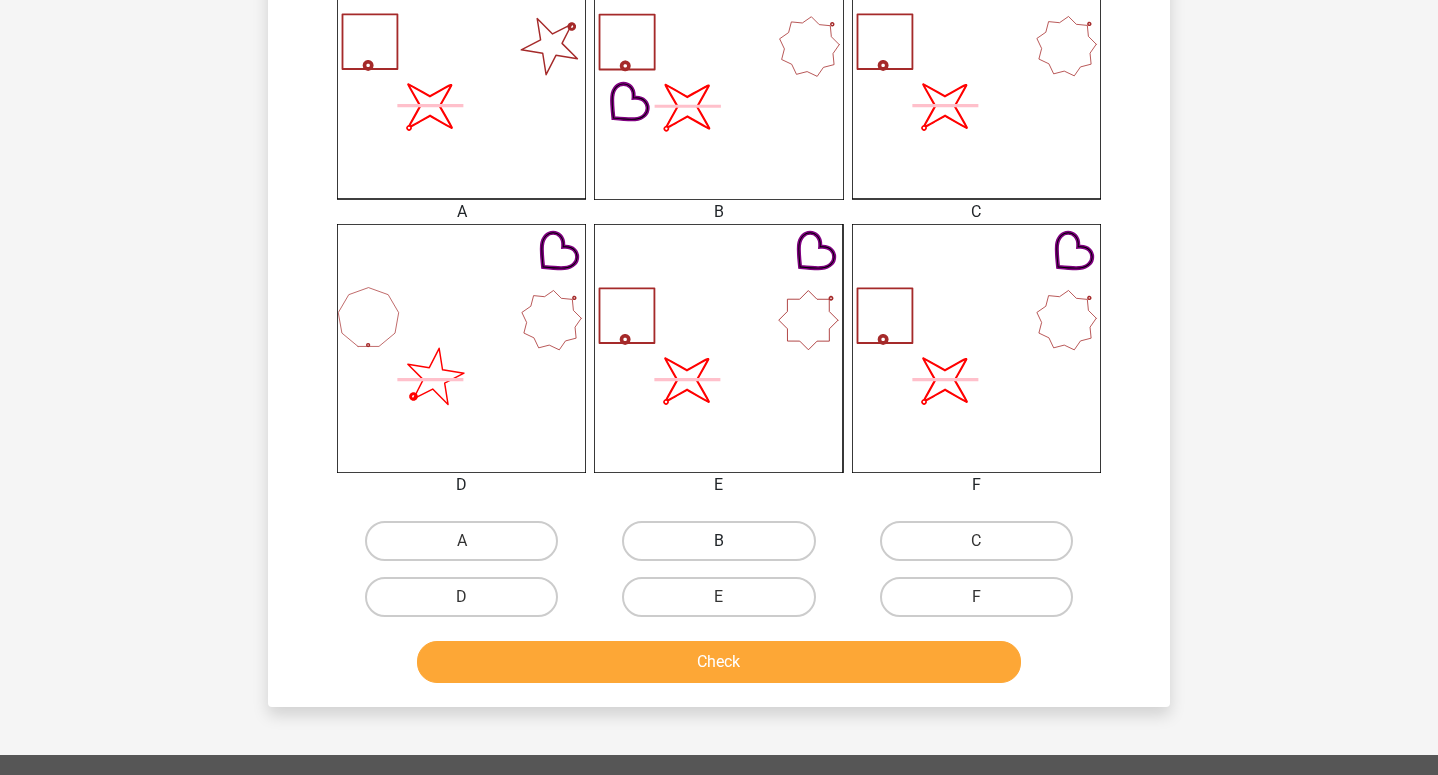 click on "B" at bounding box center [718, 541] 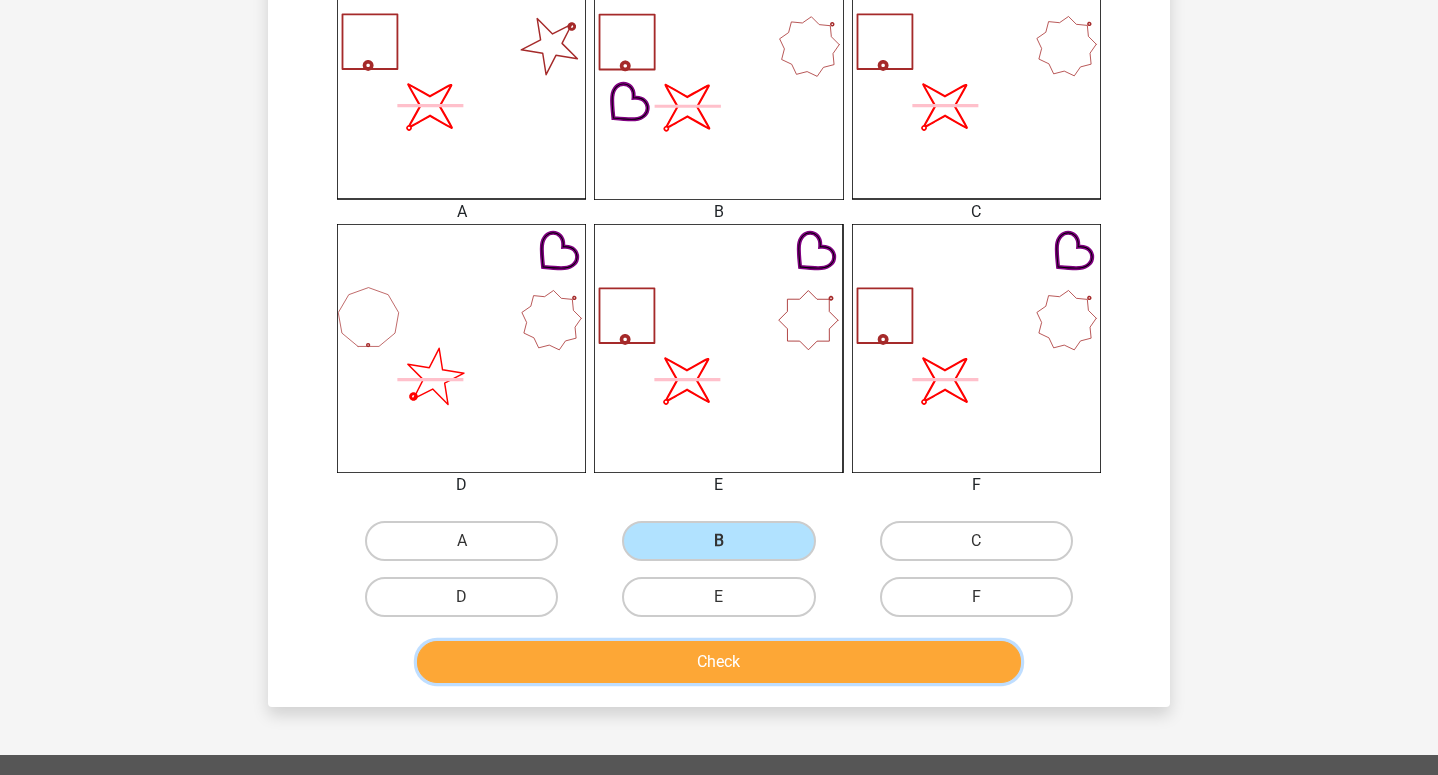 click on "Check" at bounding box center (719, 662) 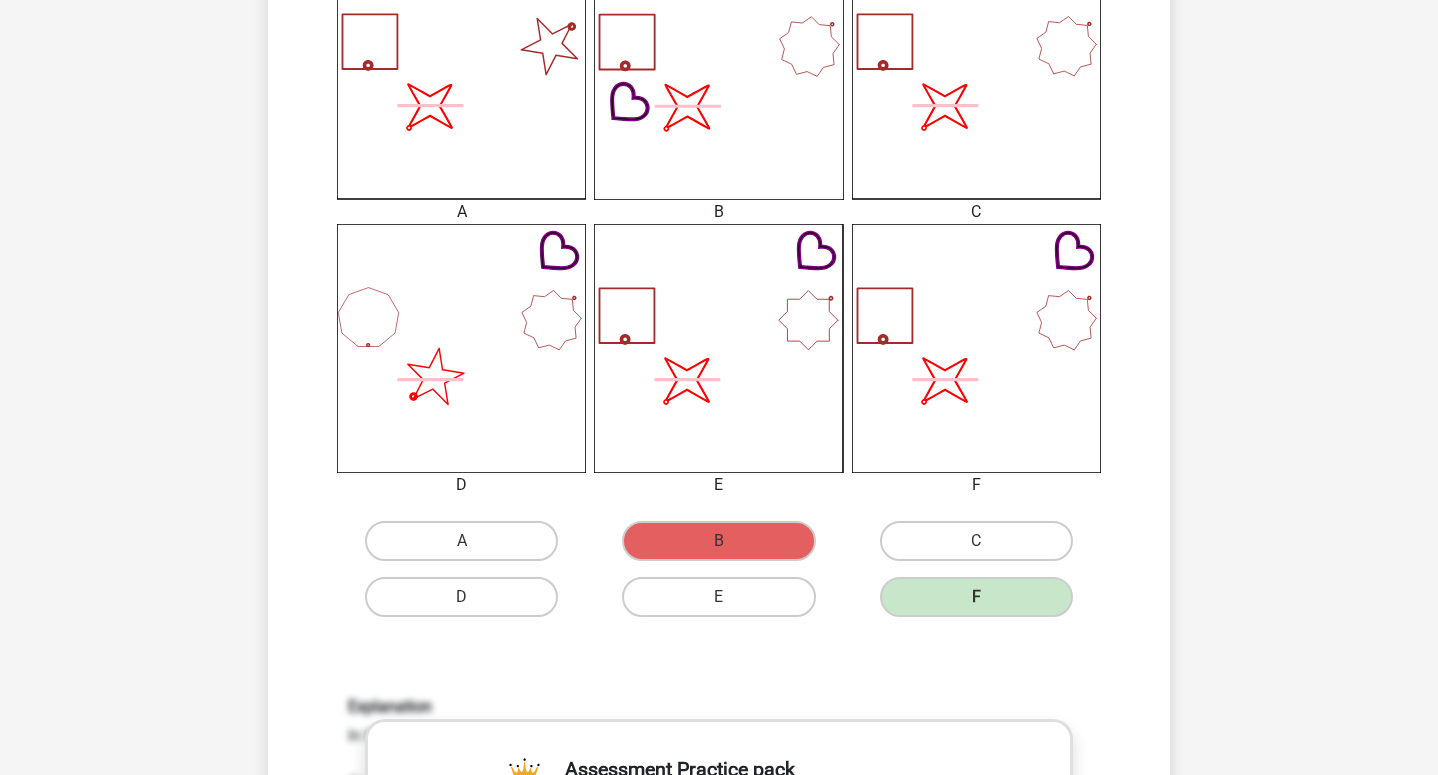 click on "E" at bounding box center (461, 541) 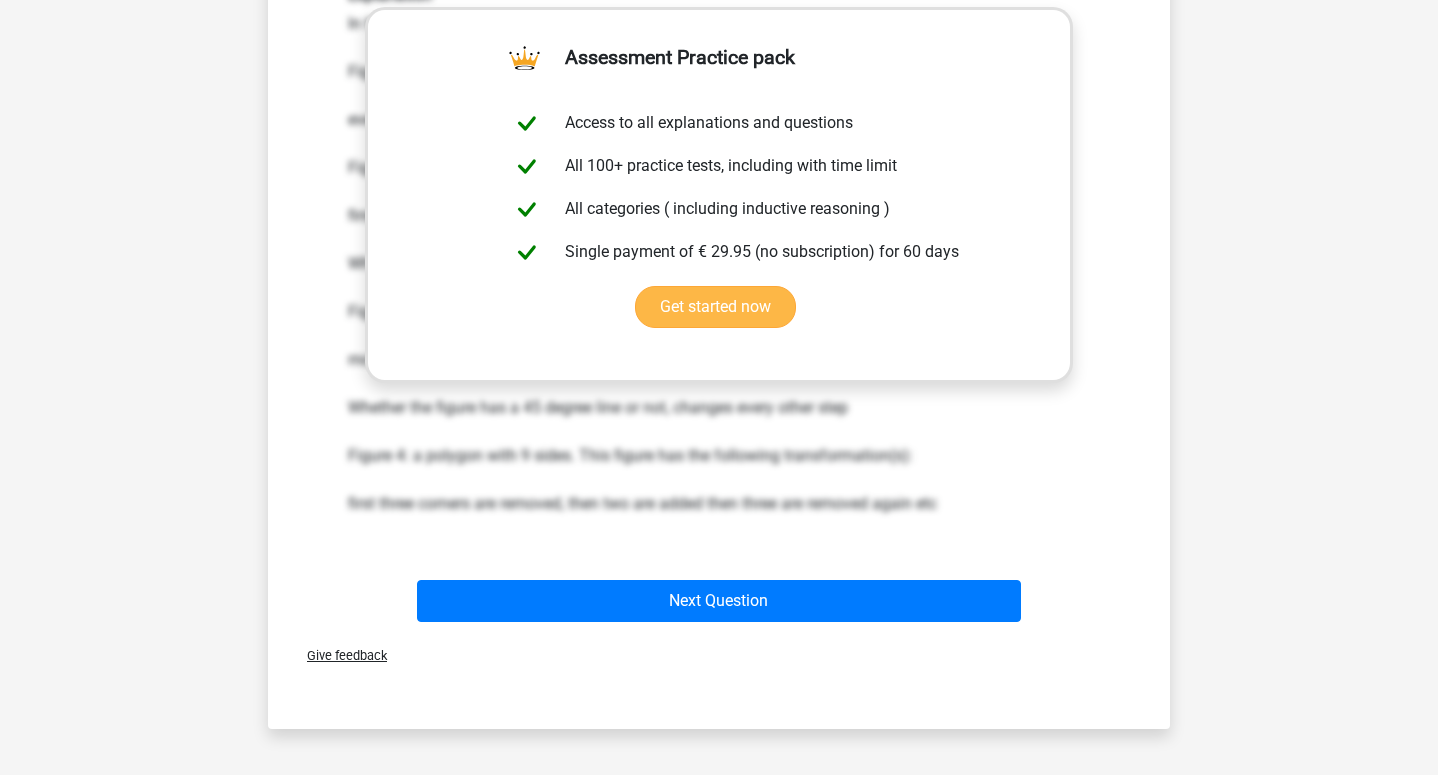 scroll, scrollTop: 1298, scrollLeft: 0, axis: vertical 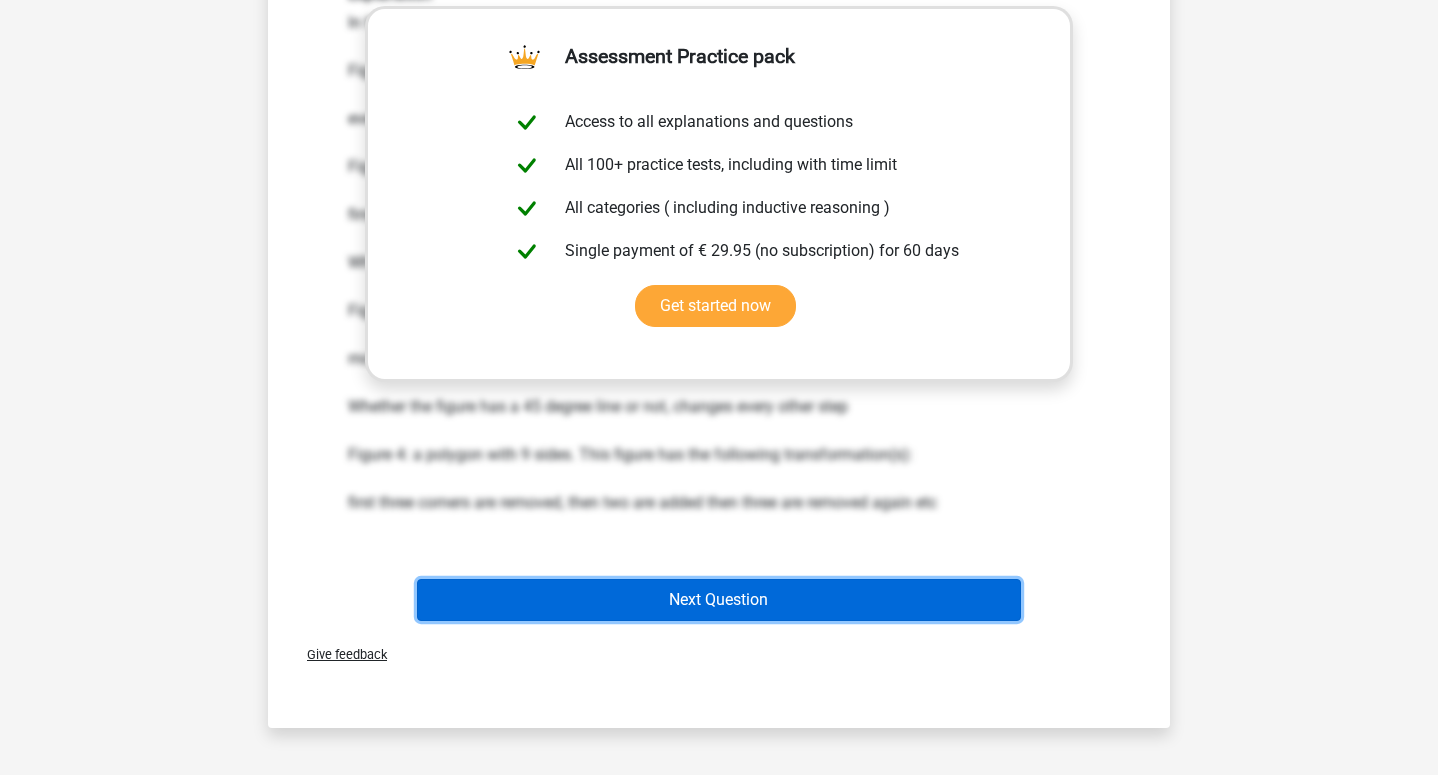 click on "Next Question" at bounding box center [719, 600] 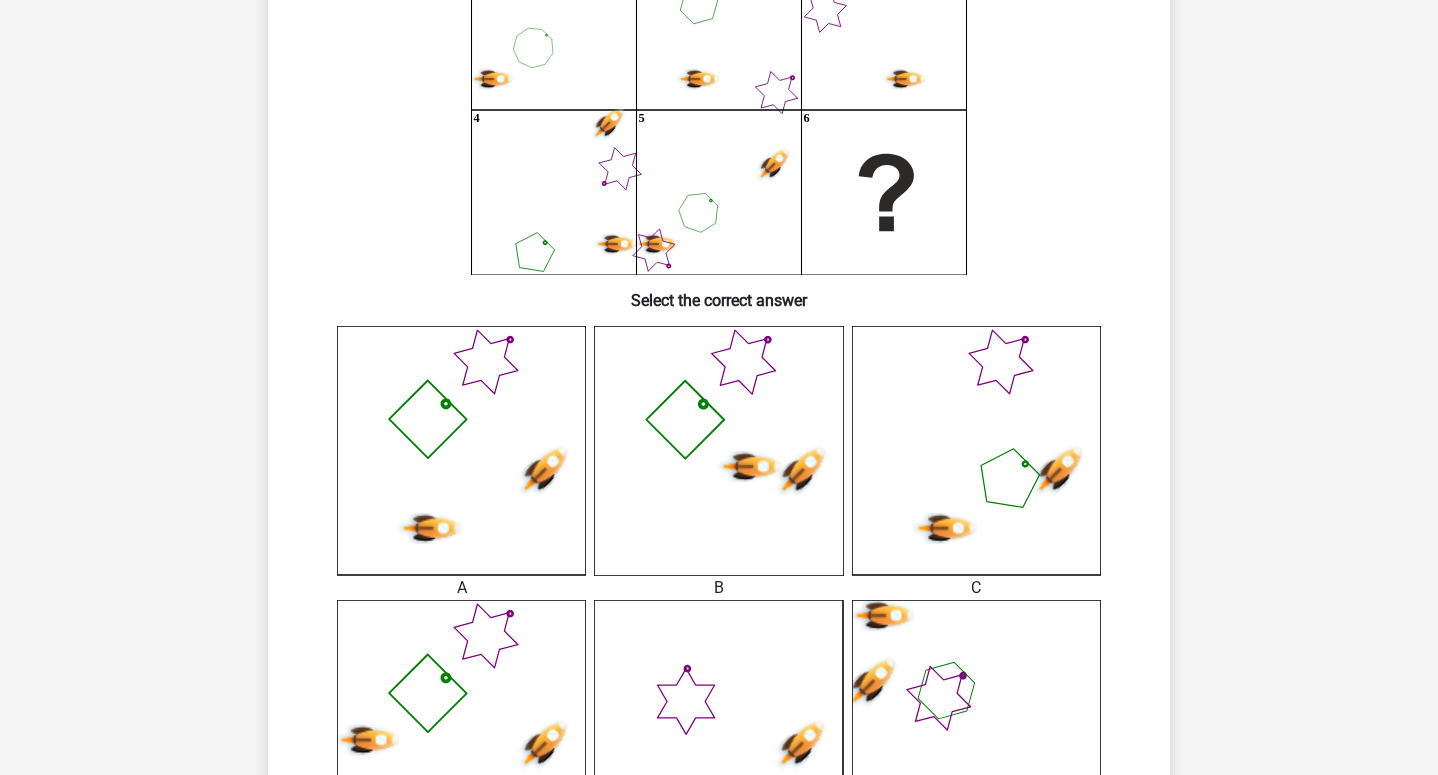 scroll, scrollTop: 92, scrollLeft: 0, axis: vertical 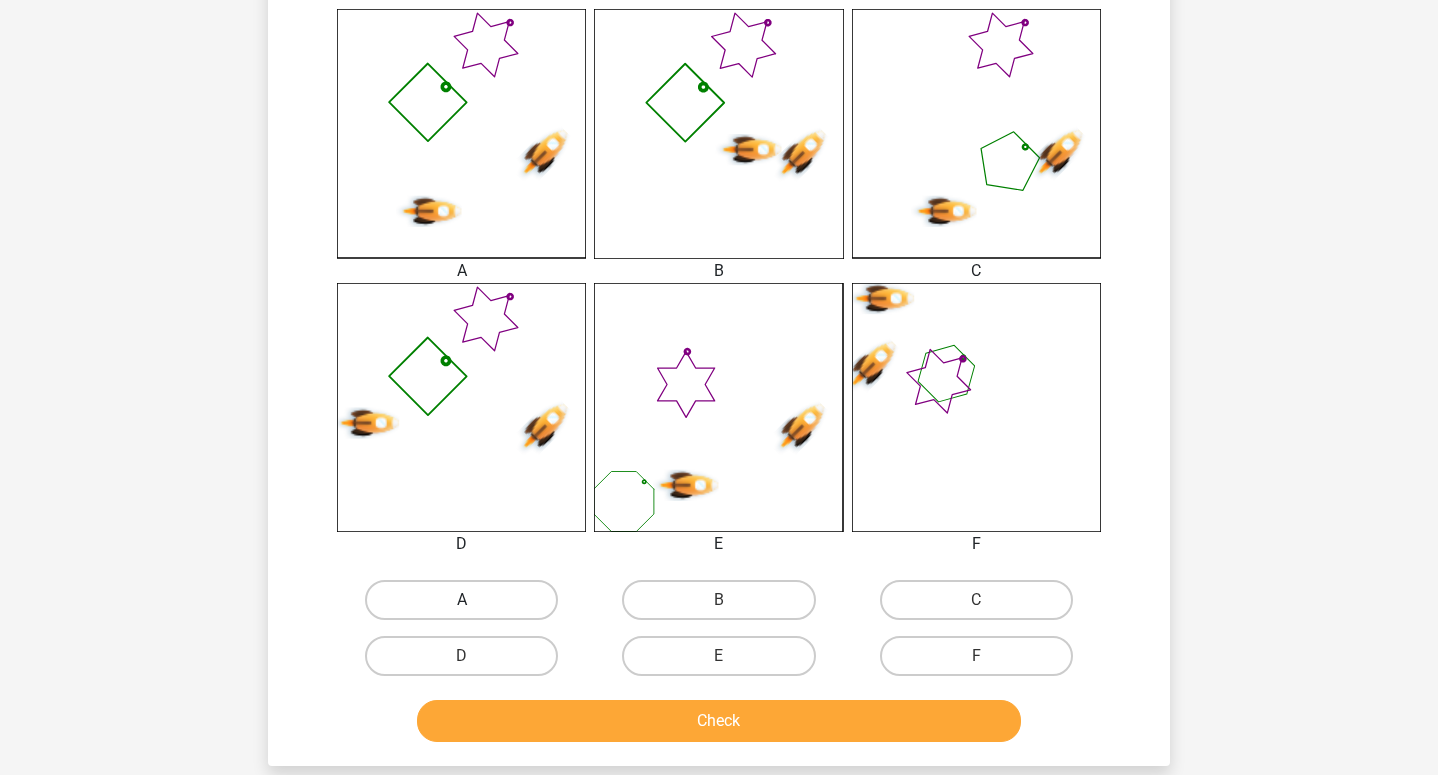 click on "A" at bounding box center (461, 600) 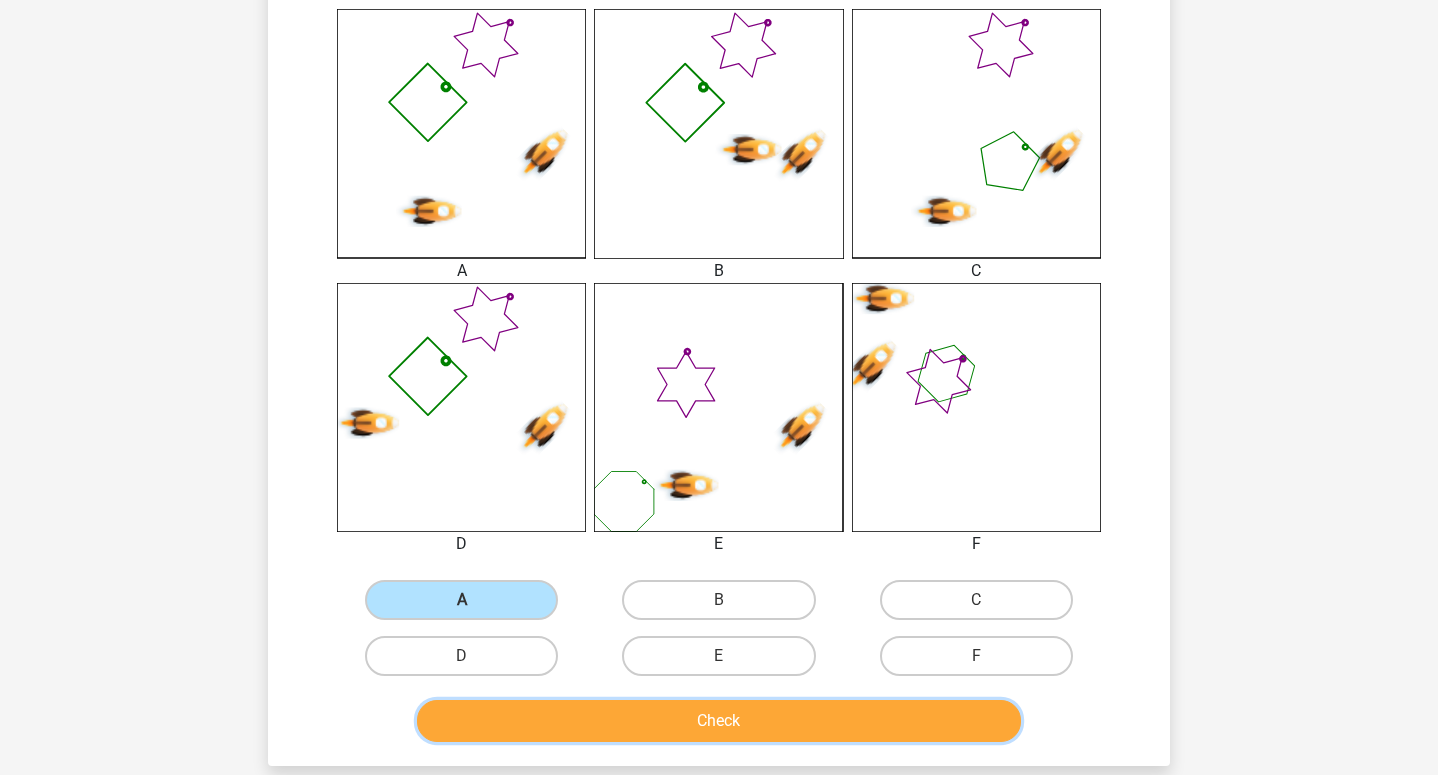 click on "Check" at bounding box center [719, 721] 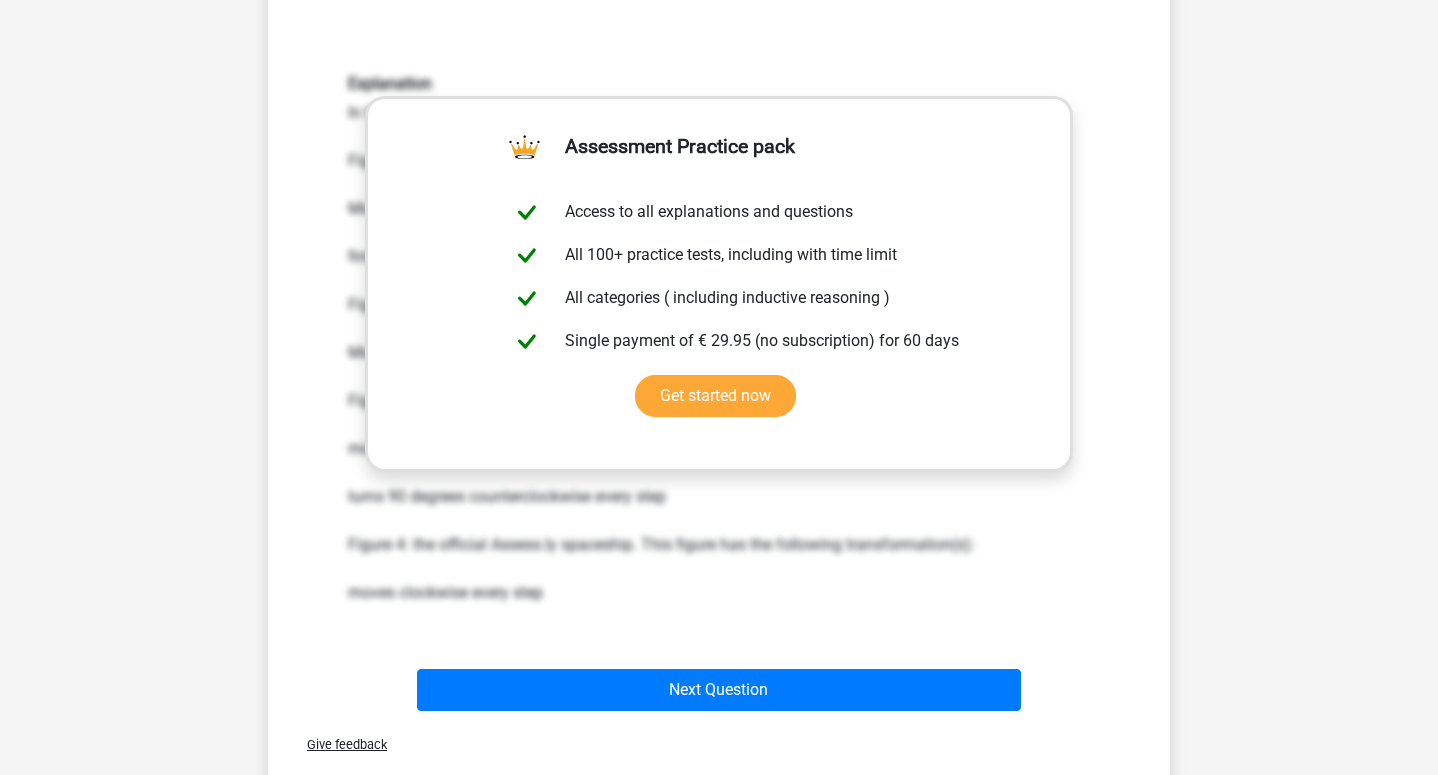 scroll, scrollTop: 1216, scrollLeft: 0, axis: vertical 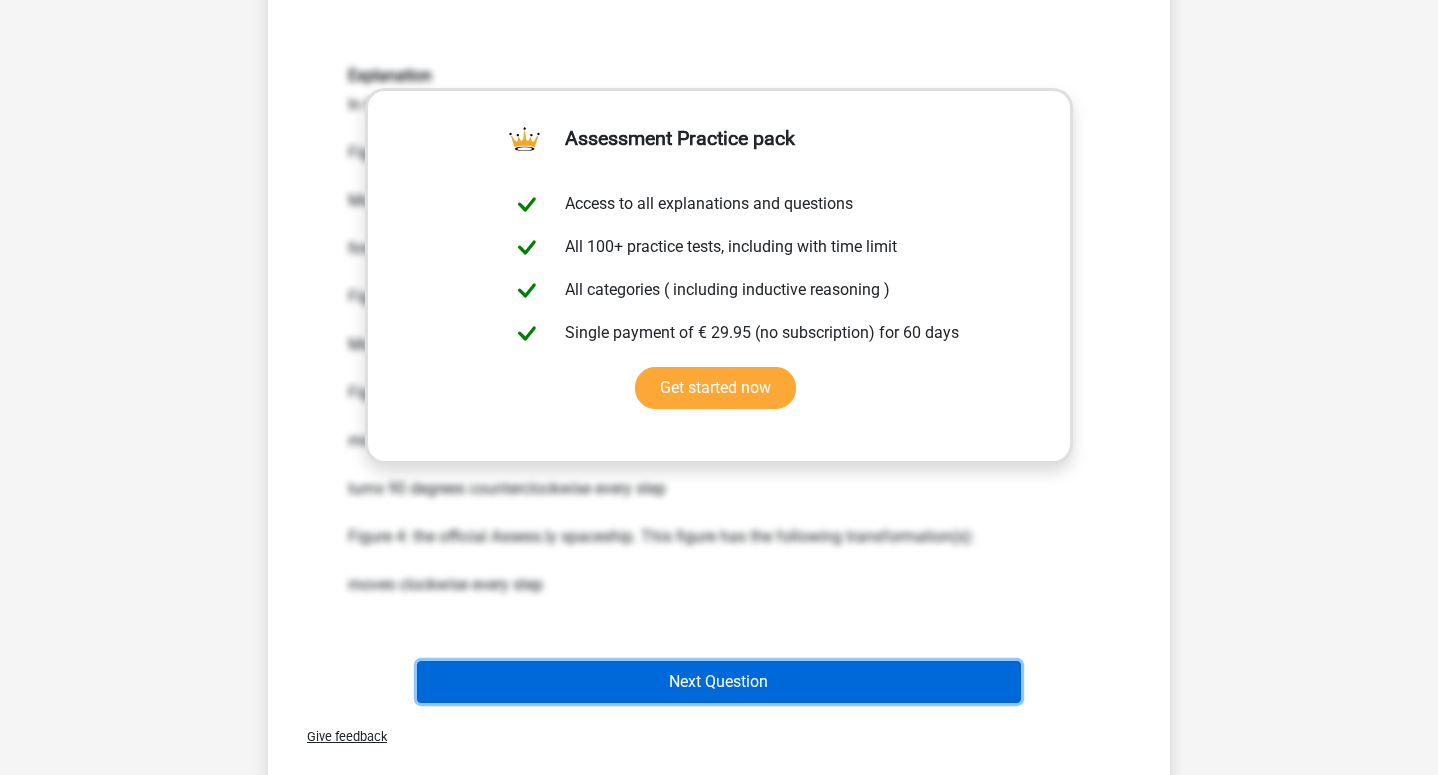 click on "Next Question" at bounding box center (719, 682) 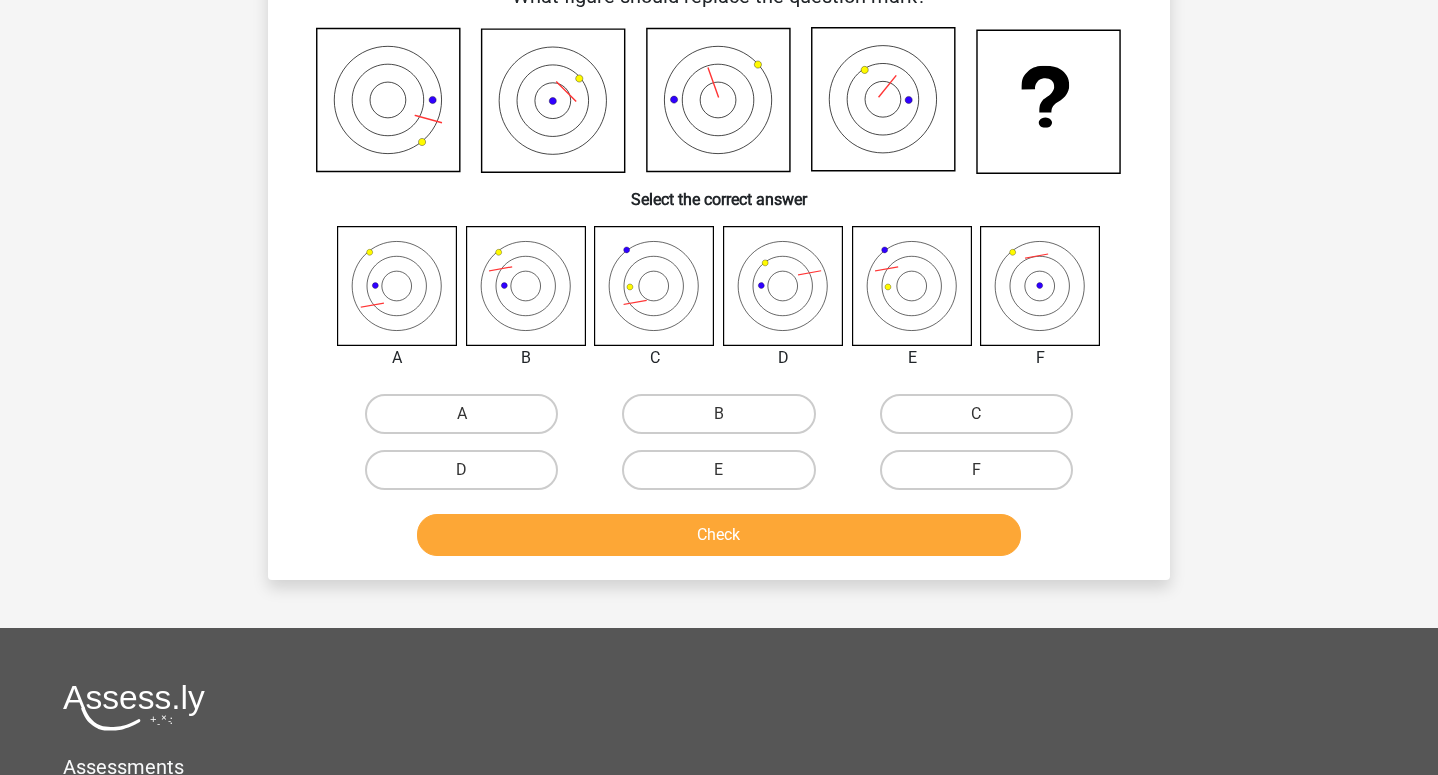 scroll, scrollTop: 92, scrollLeft: 0, axis: vertical 